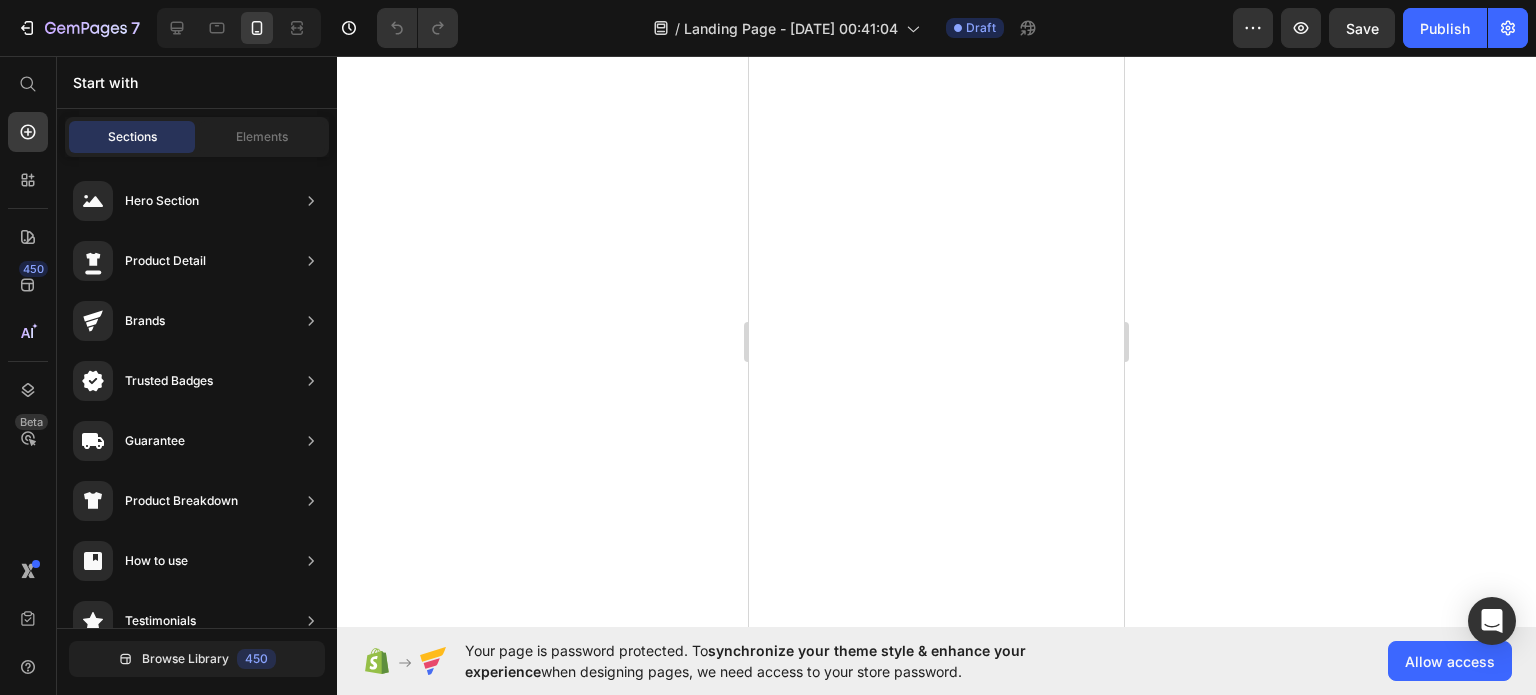 scroll, scrollTop: 0, scrollLeft: 0, axis: both 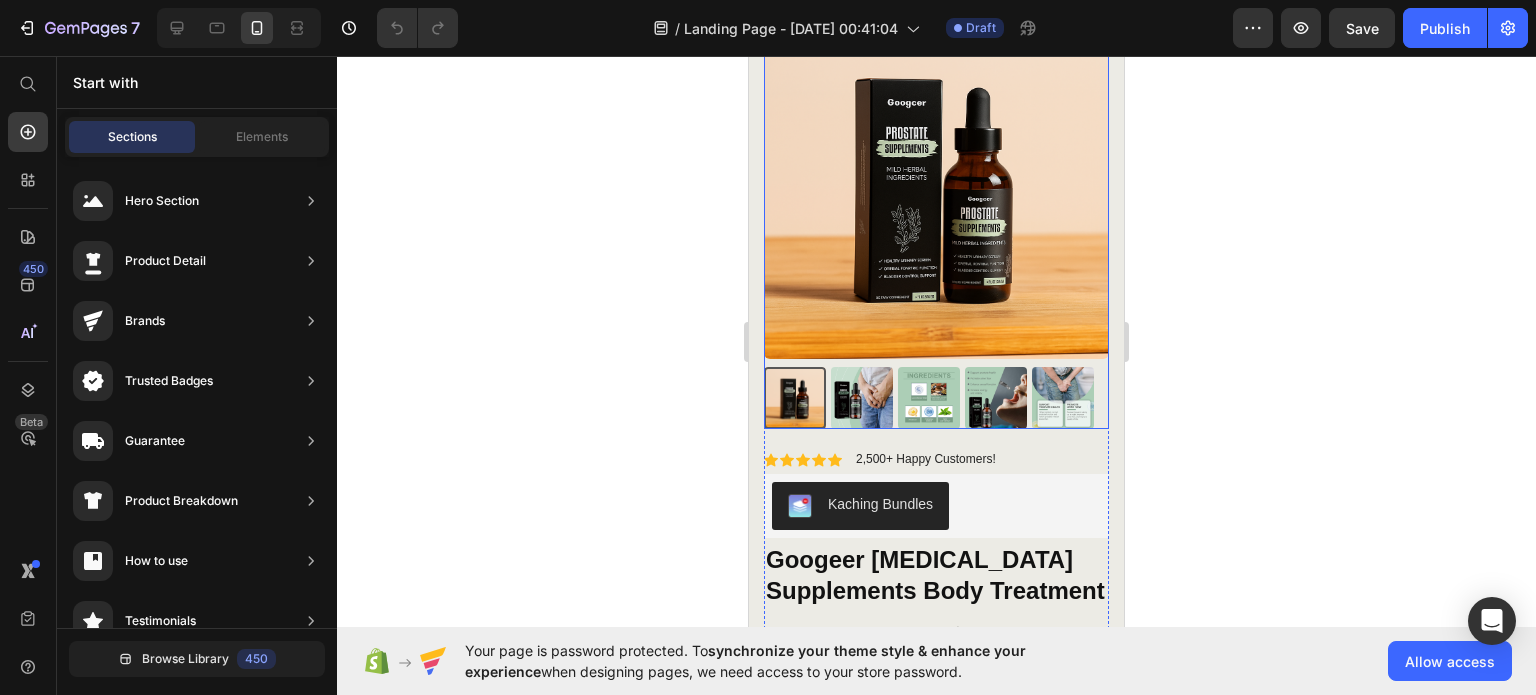 click at bounding box center [936, 186] 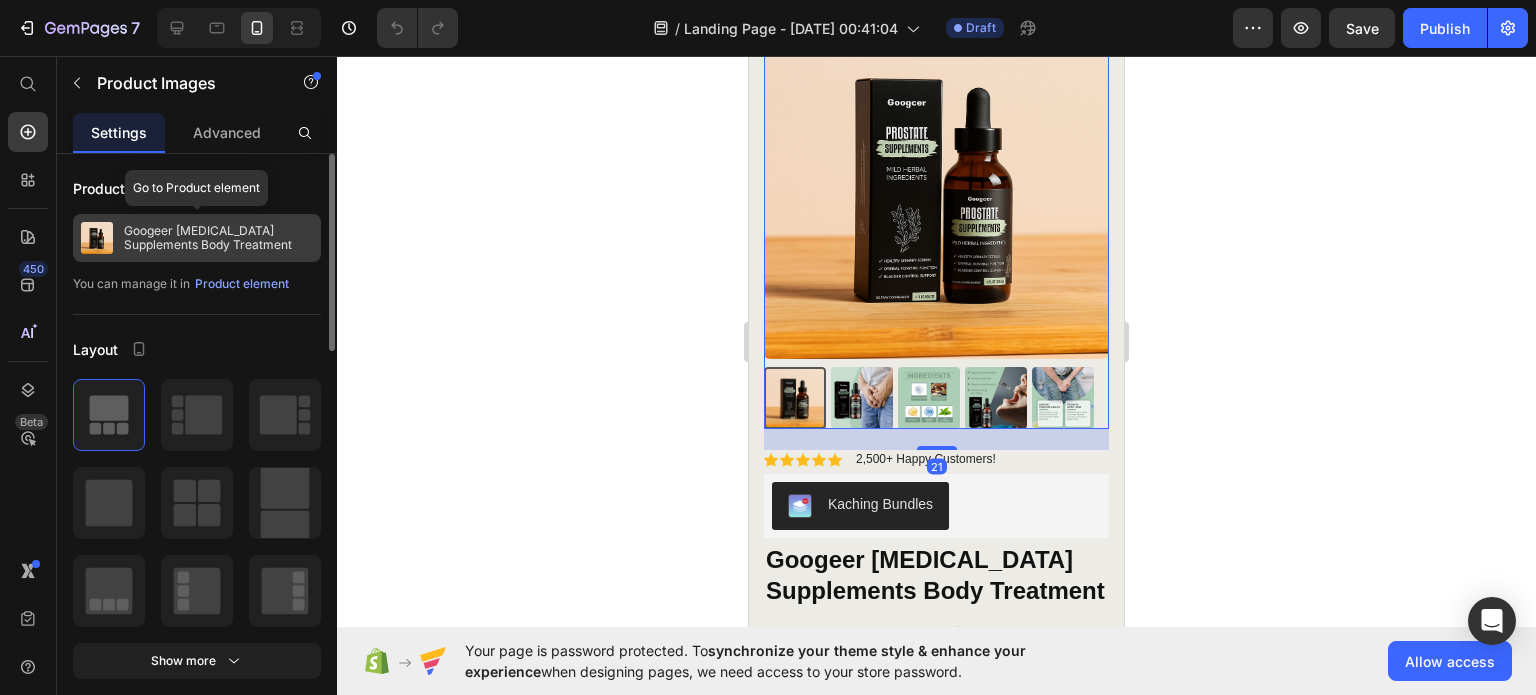 click on "Googeer [MEDICAL_DATA] Supplements Body Treatment" at bounding box center [218, 238] 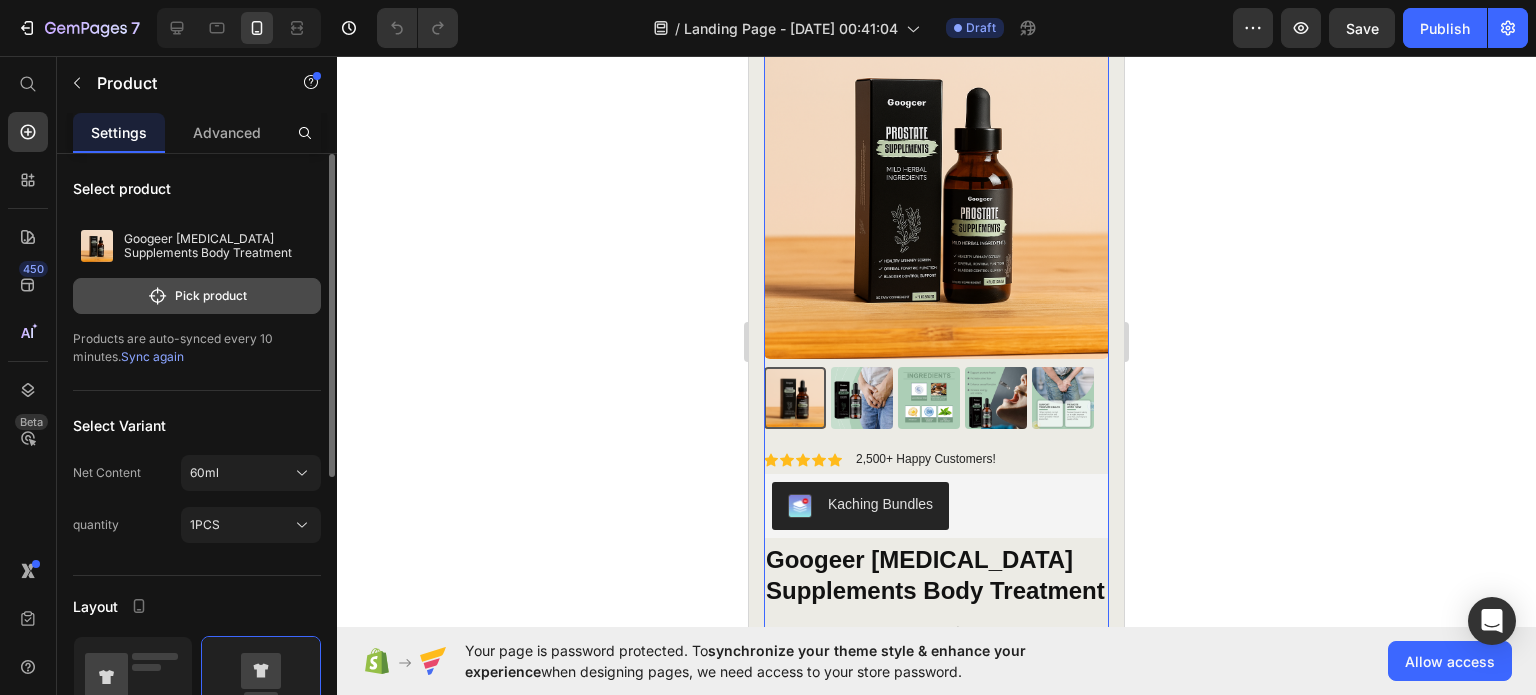 click on "Pick product" at bounding box center (197, 296) 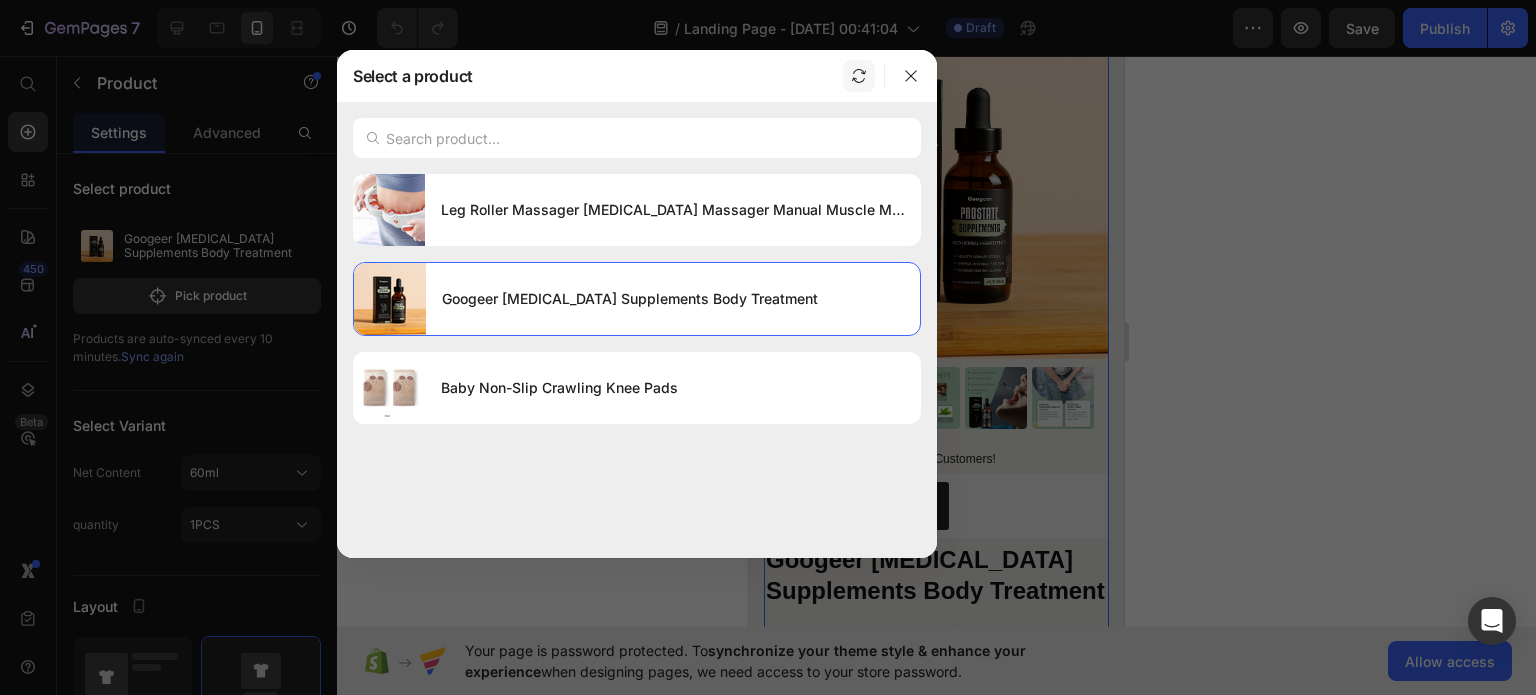 click at bounding box center (859, 76) 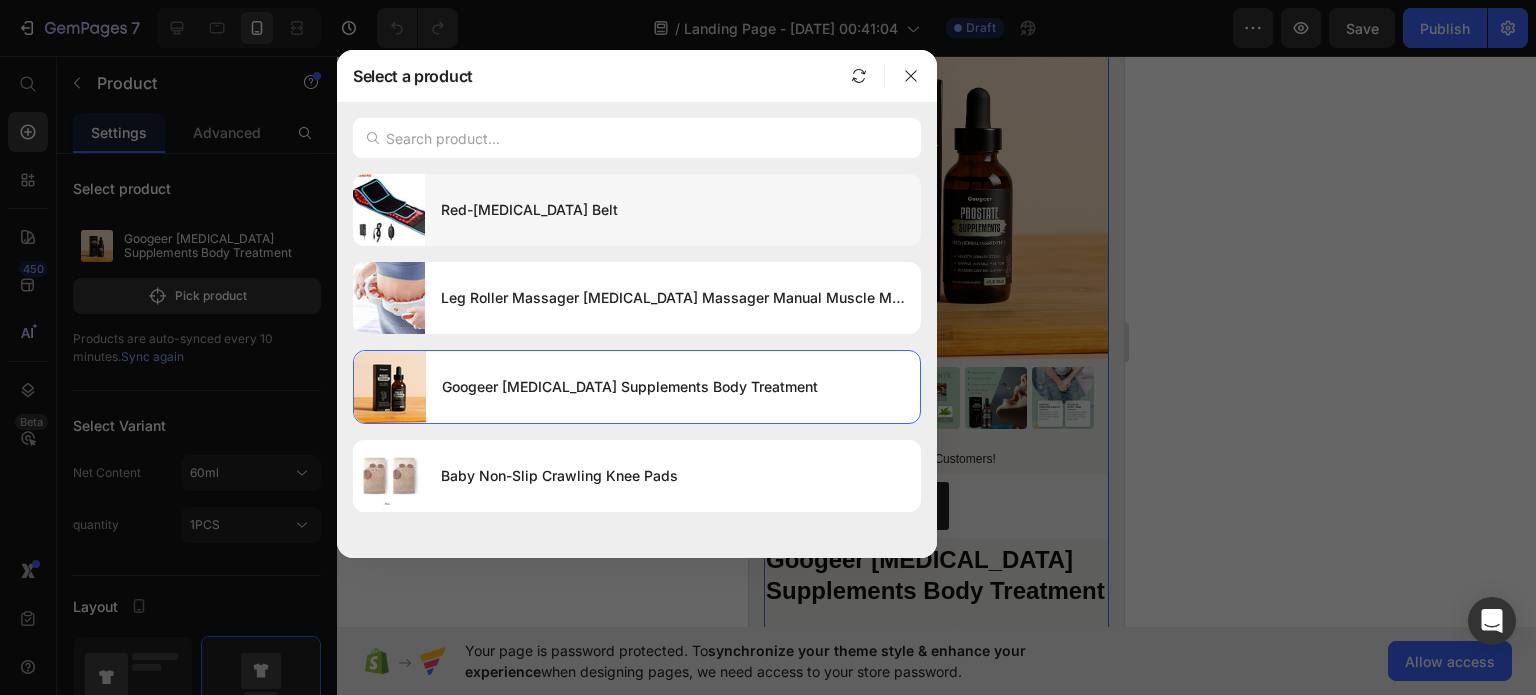 click on "Red-[MEDICAL_DATA] Belt" at bounding box center [673, 210] 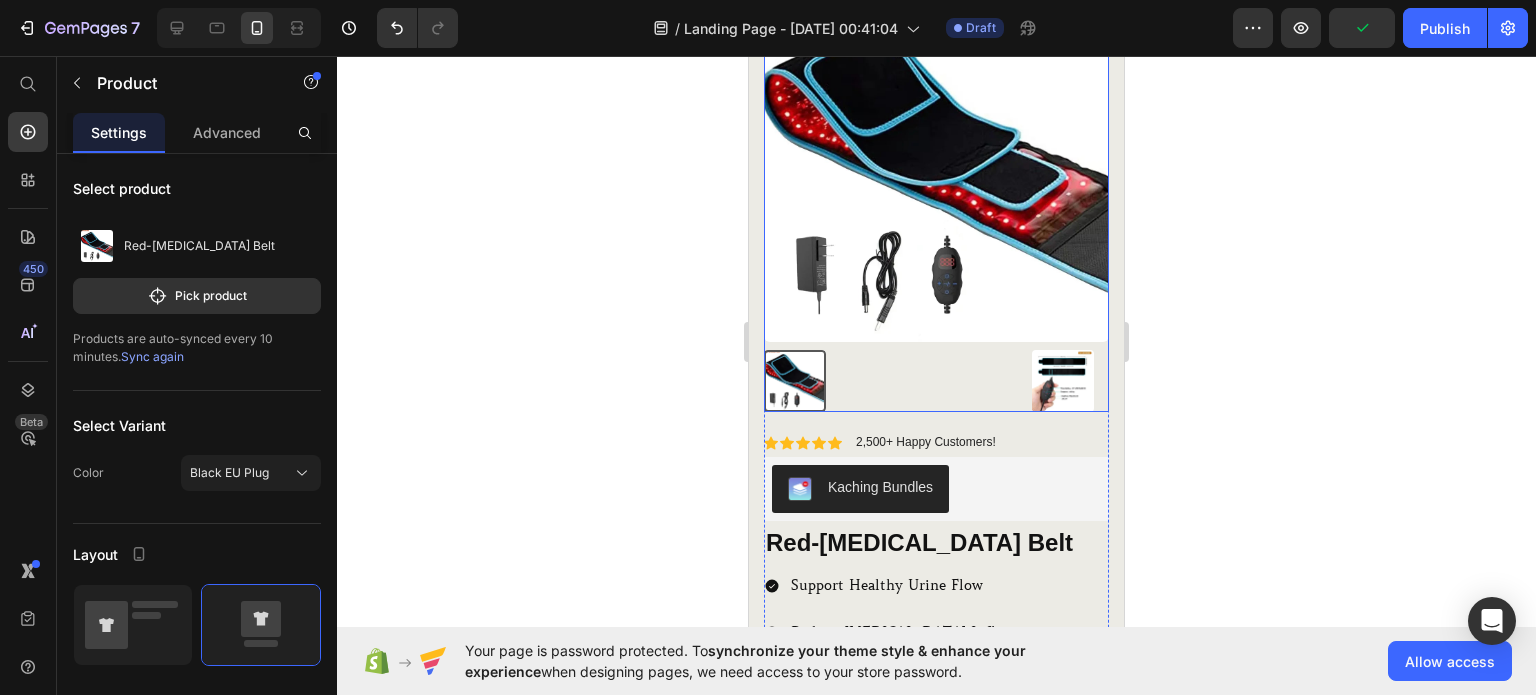 scroll, scrollTop: 500, scrollLeft: 0, axis: vertical 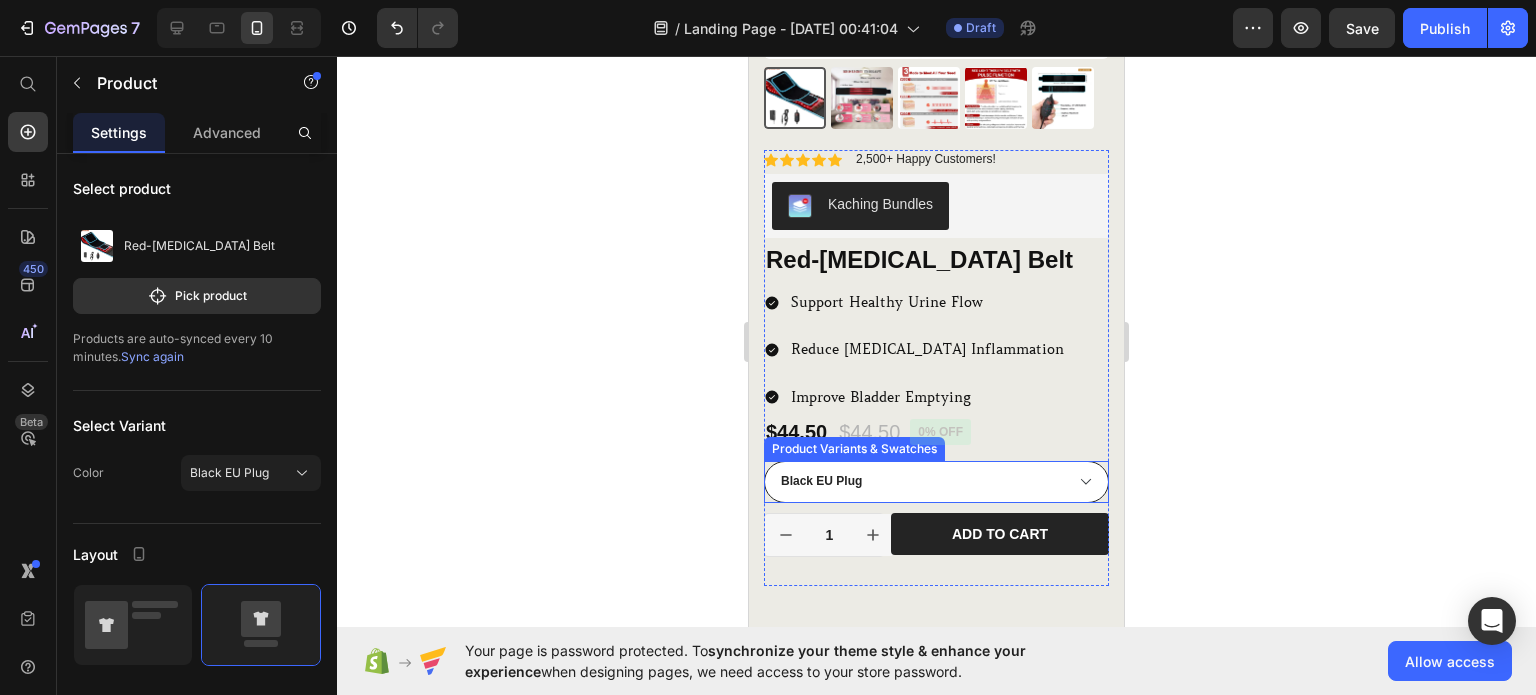 click on "Black EU Plug Black AU Plug Black UK Plug Black US Plug" at bounding box center [936, 482] 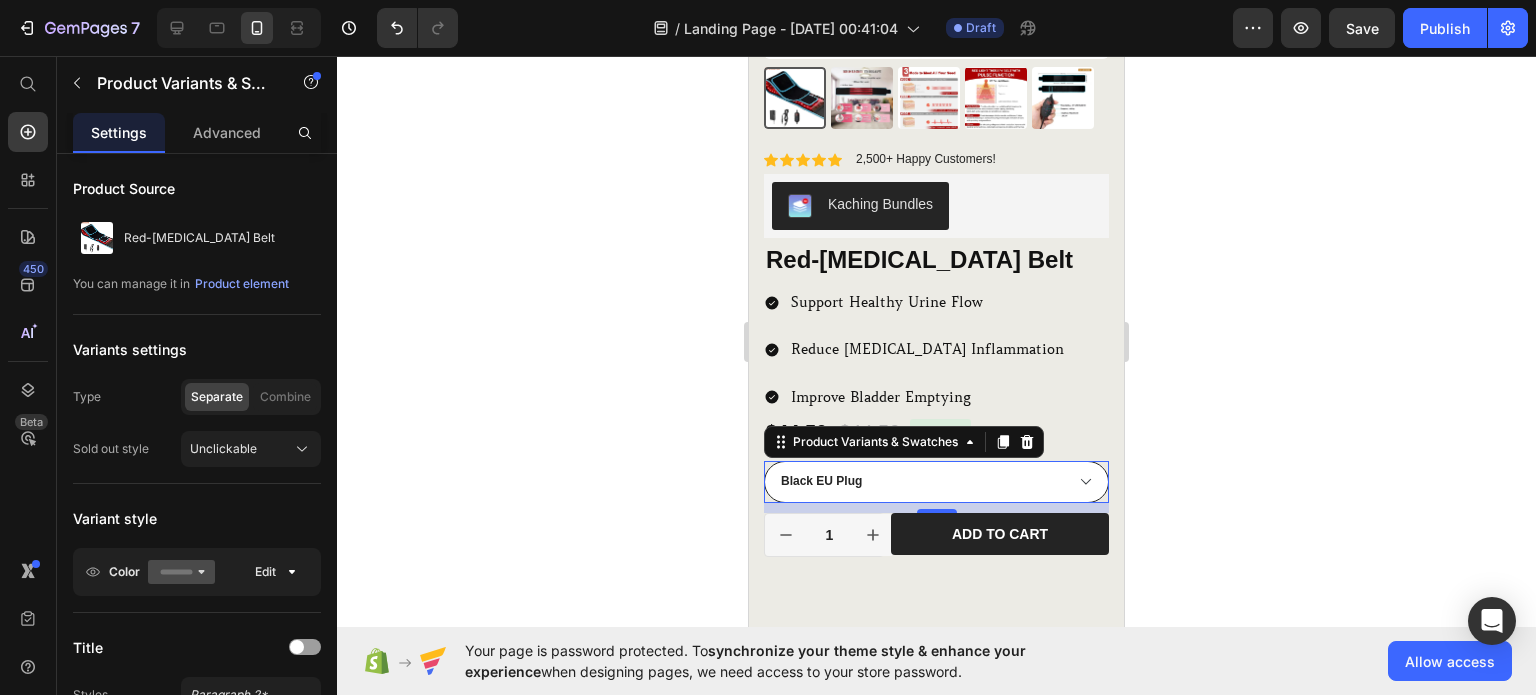 click 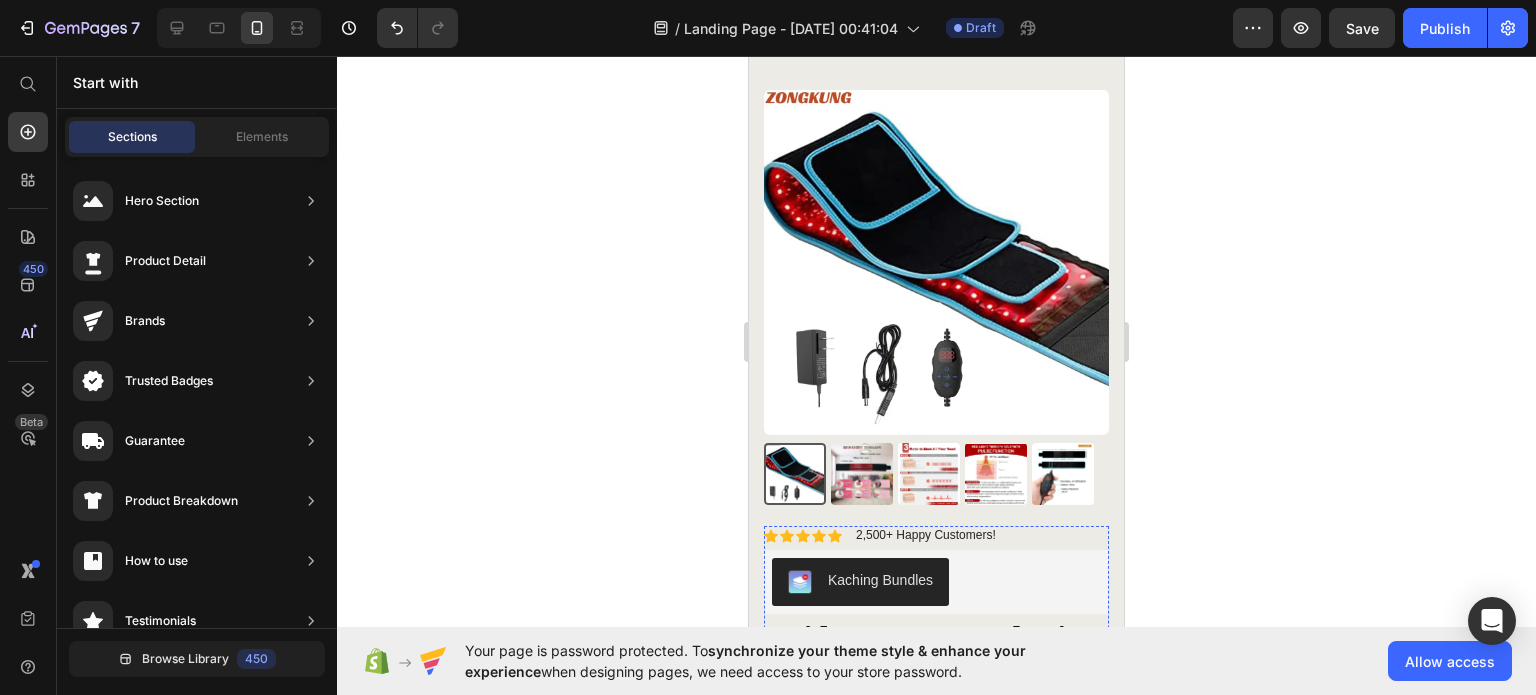 scroll, scrollTop: 100, scrollLeft: 0, axis: vertical 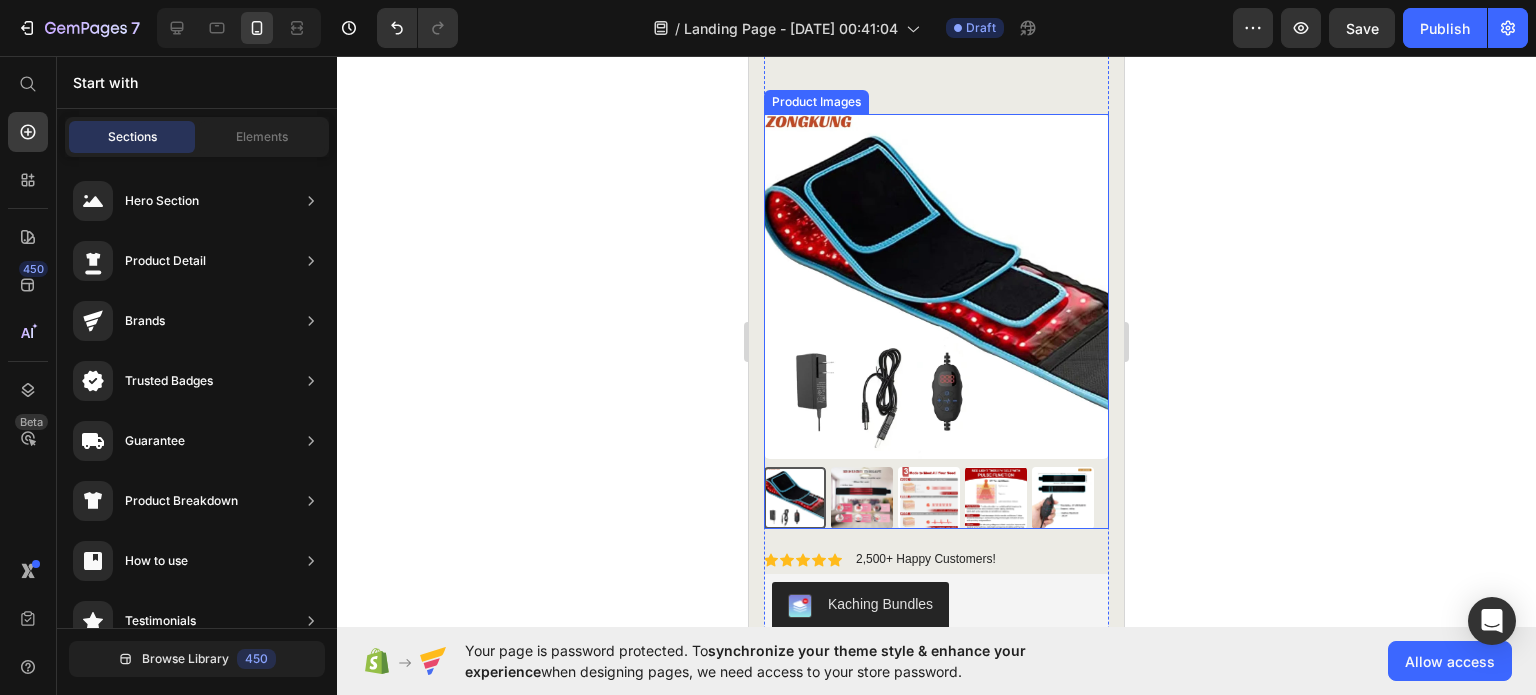 click at bounding box center [862, 498] 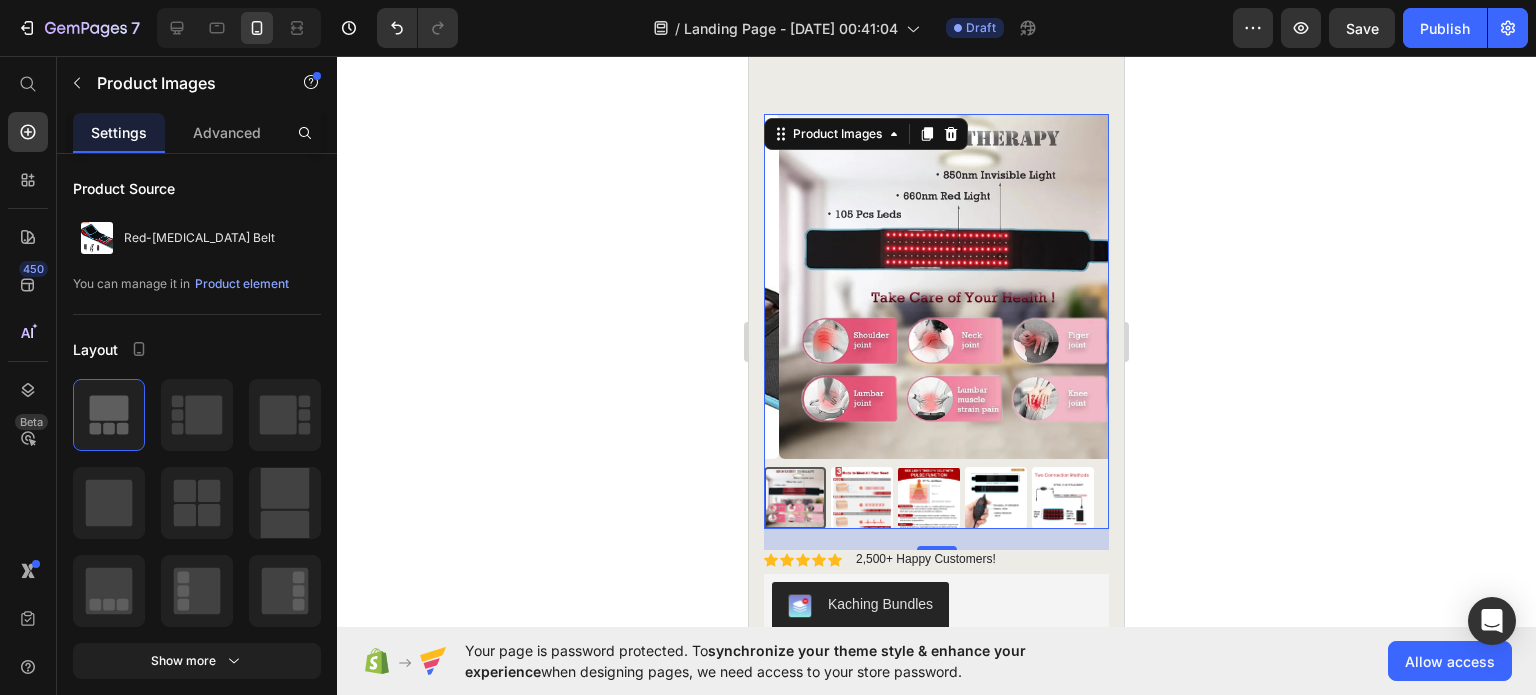 click at bounding box center (929, 498) 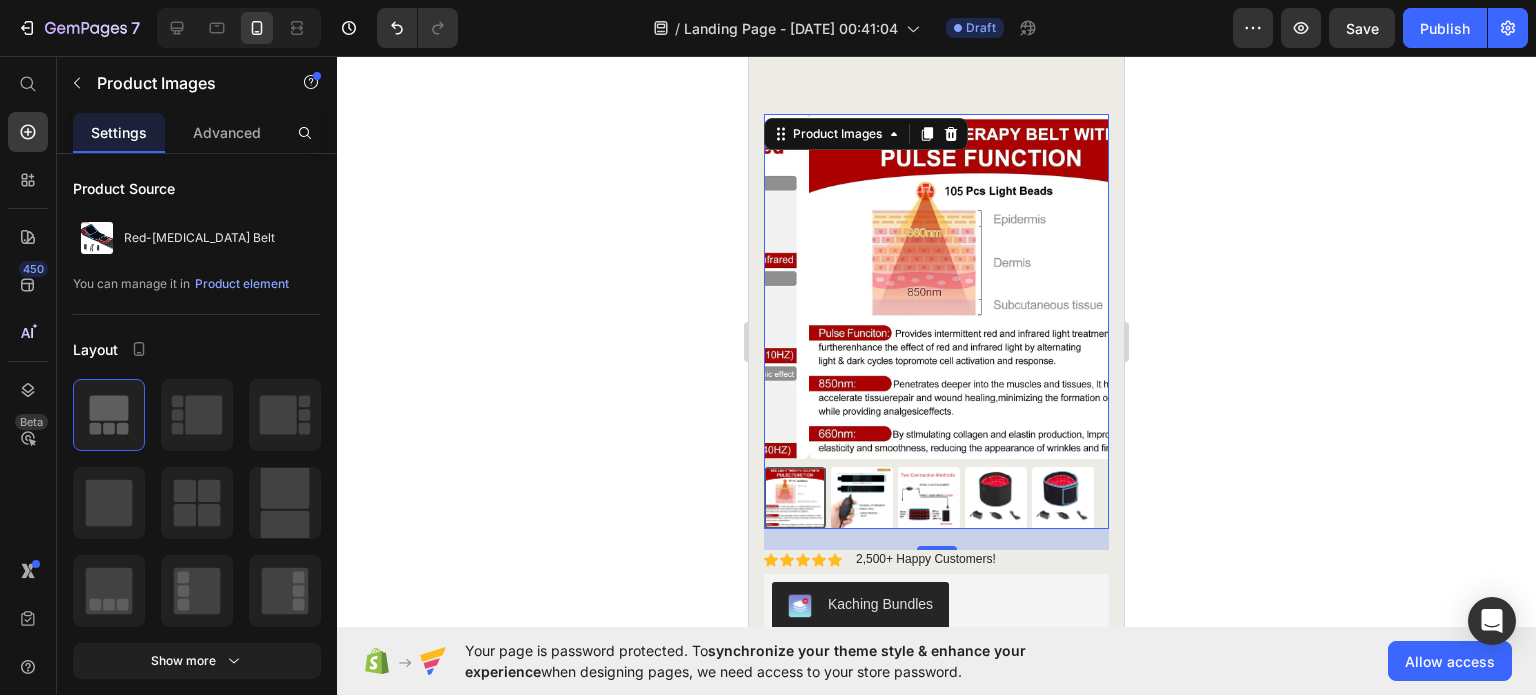 click at bounding box center (996, 498) 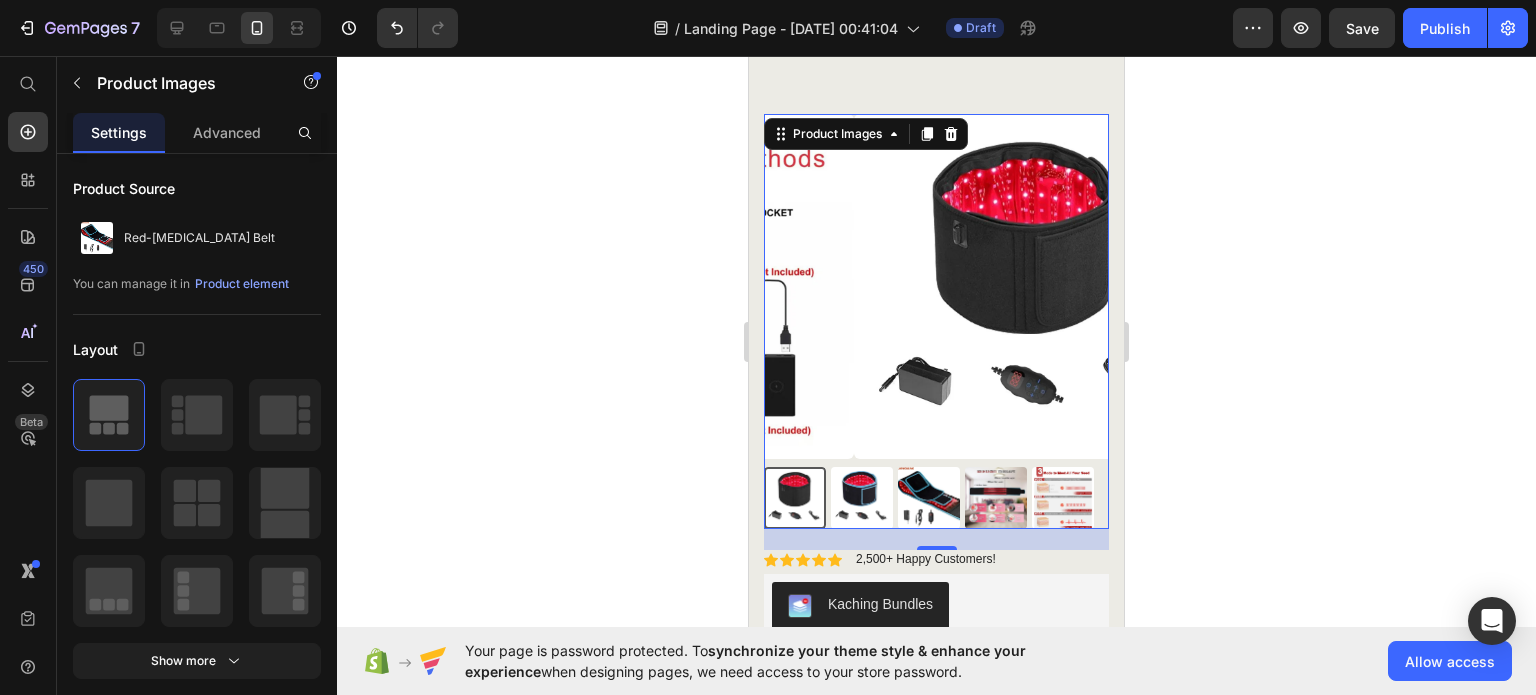 click at bounding box center (1063, 498) 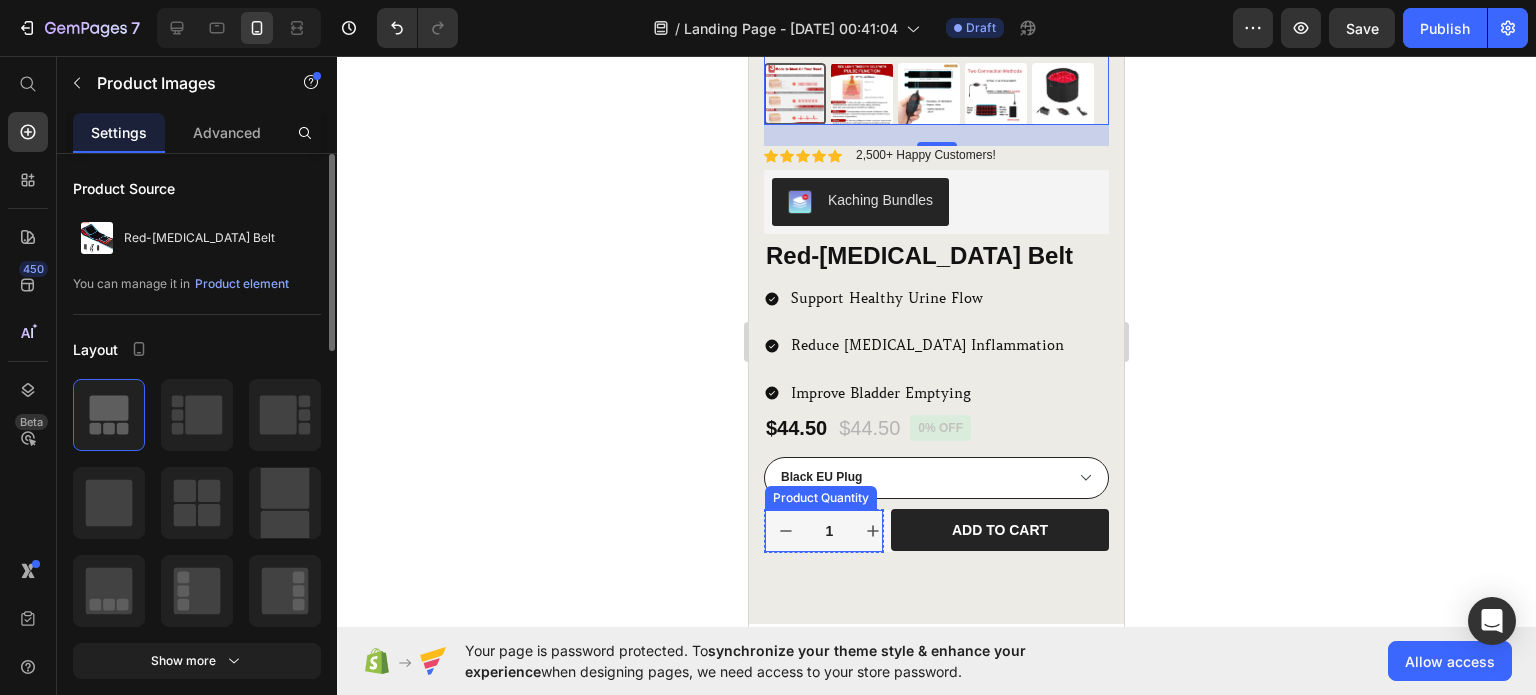 scroll, scrollTop: 500, scrollLeft: 0, axis: vertical 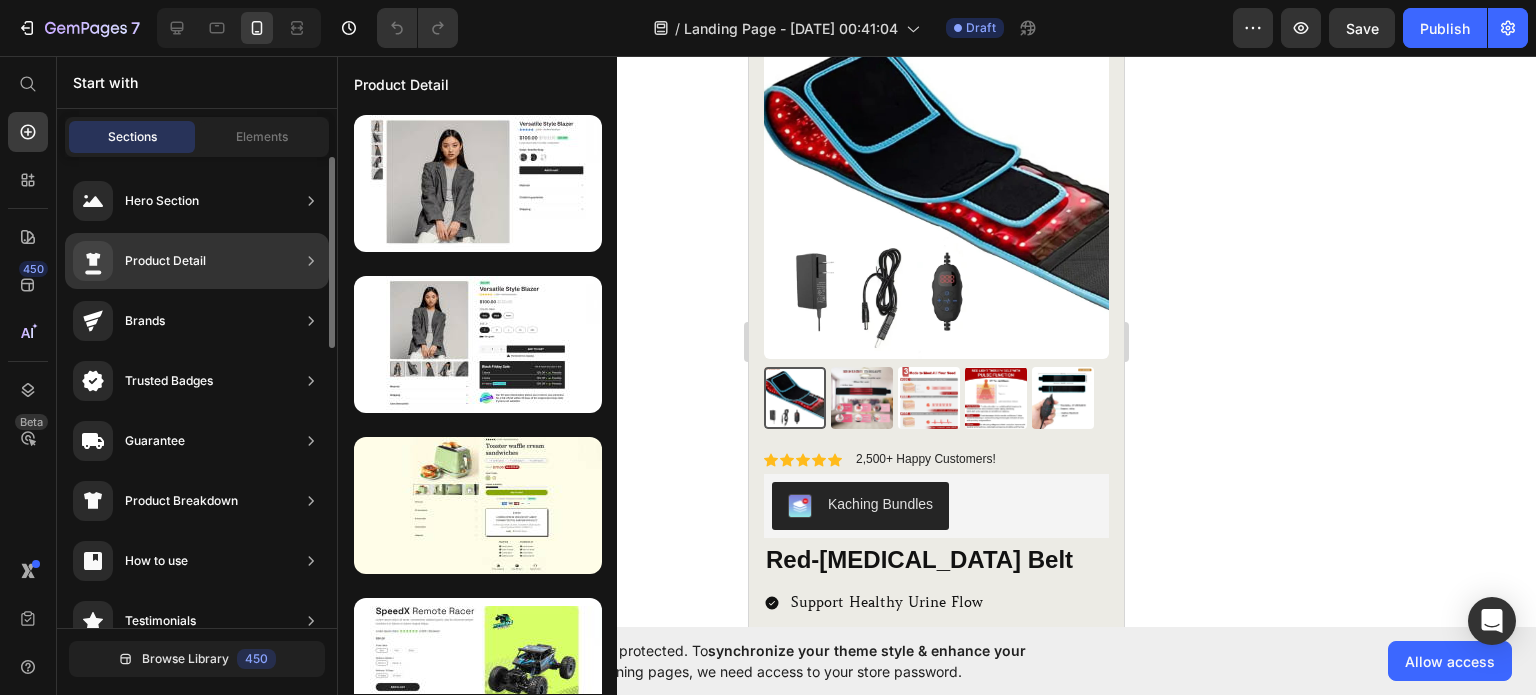 click on "Product Detail" at bounding box center (165, 261) 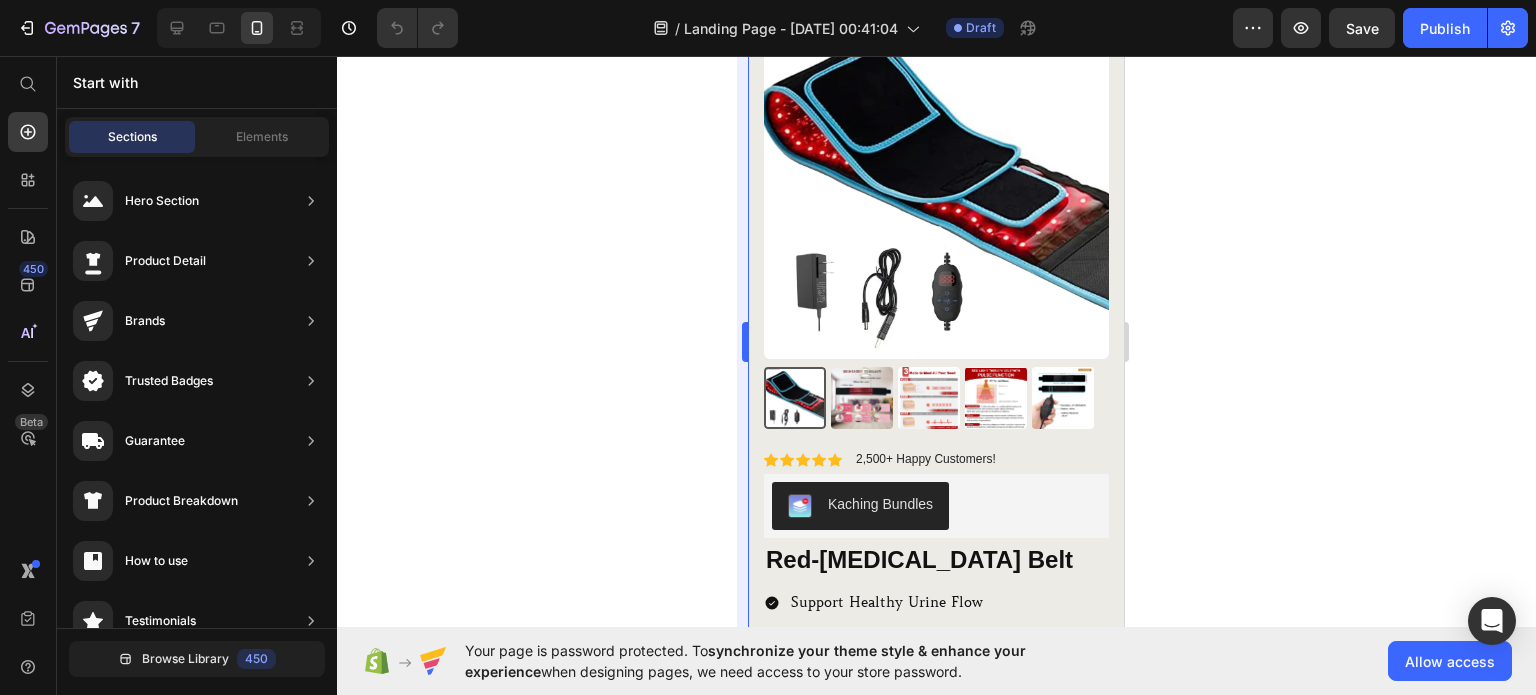 click 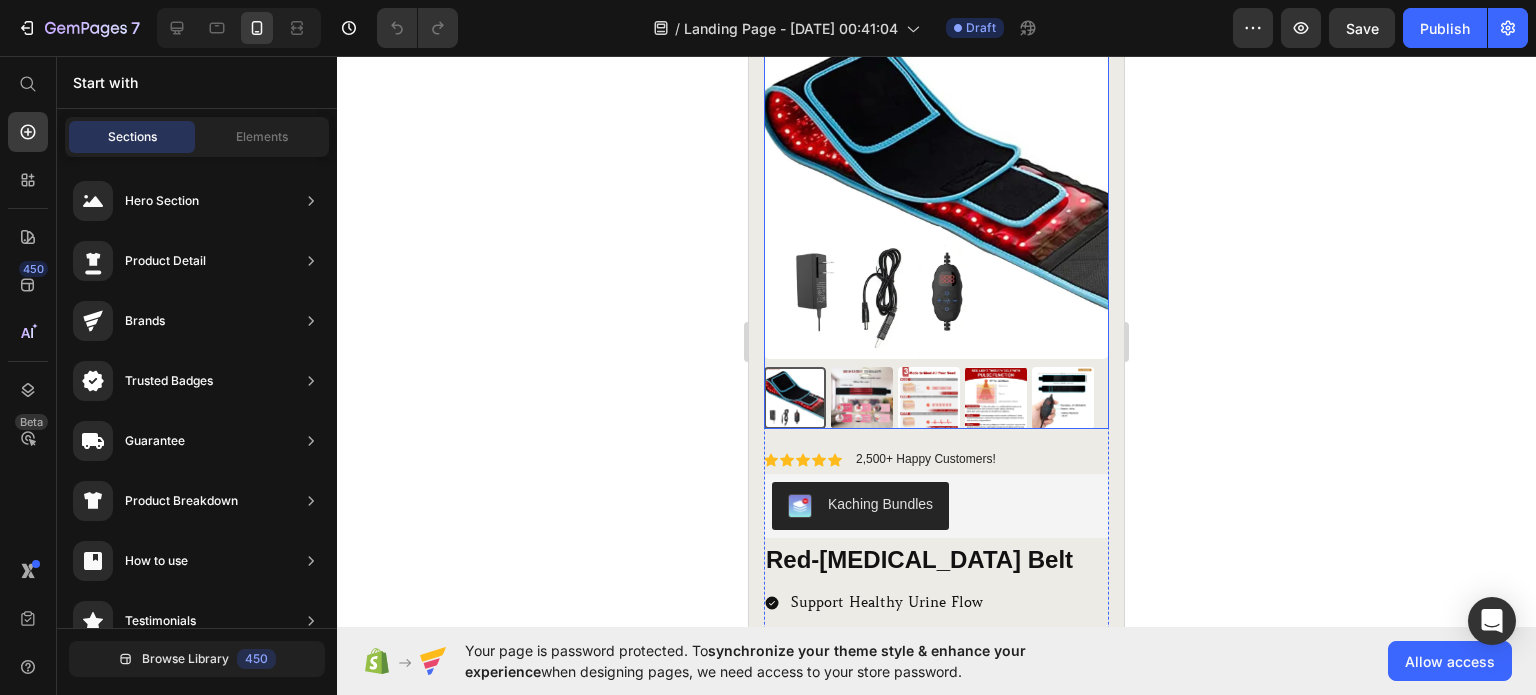 click at bounding box center [936, 186] 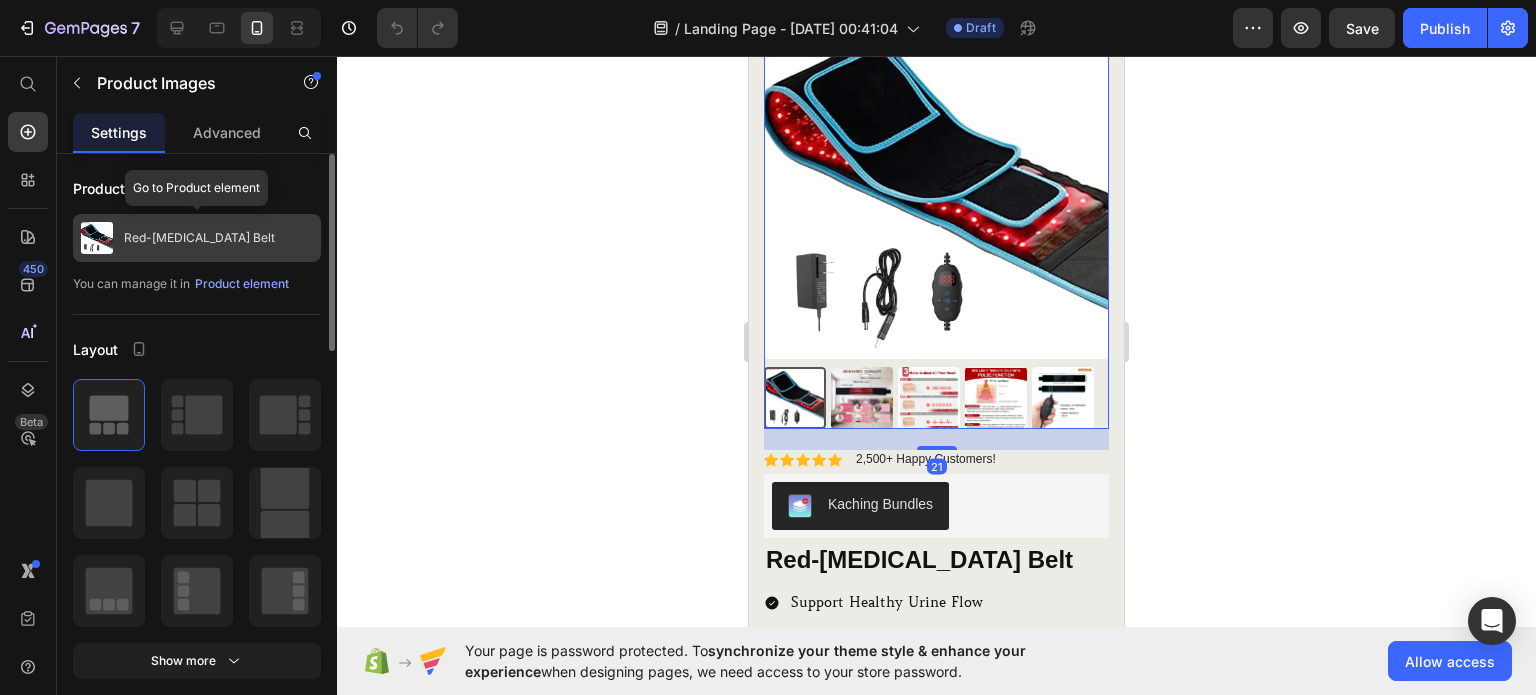 click on "Red-[MEDICAL_DATA] Belt" at bounding box center (199, 238) 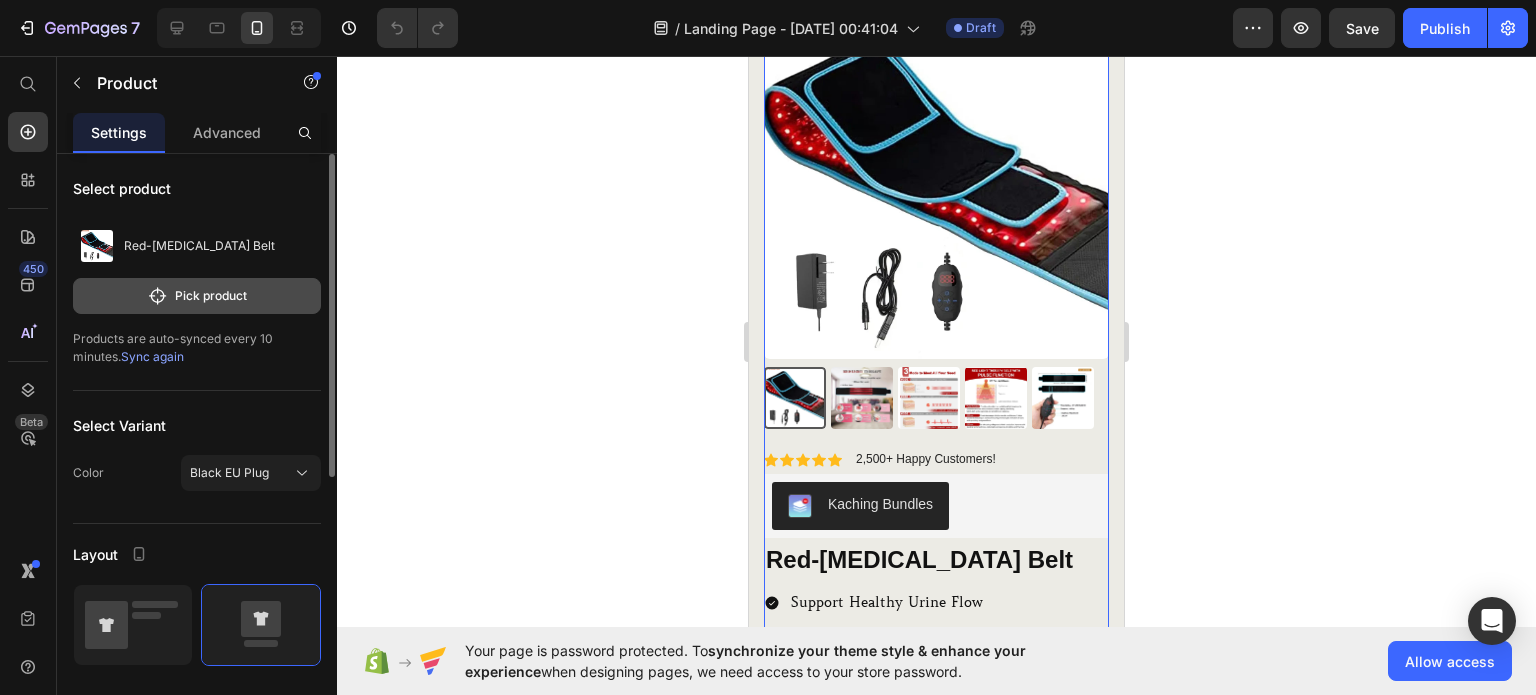 click on "Pick product" at bounding box center [197, 296] 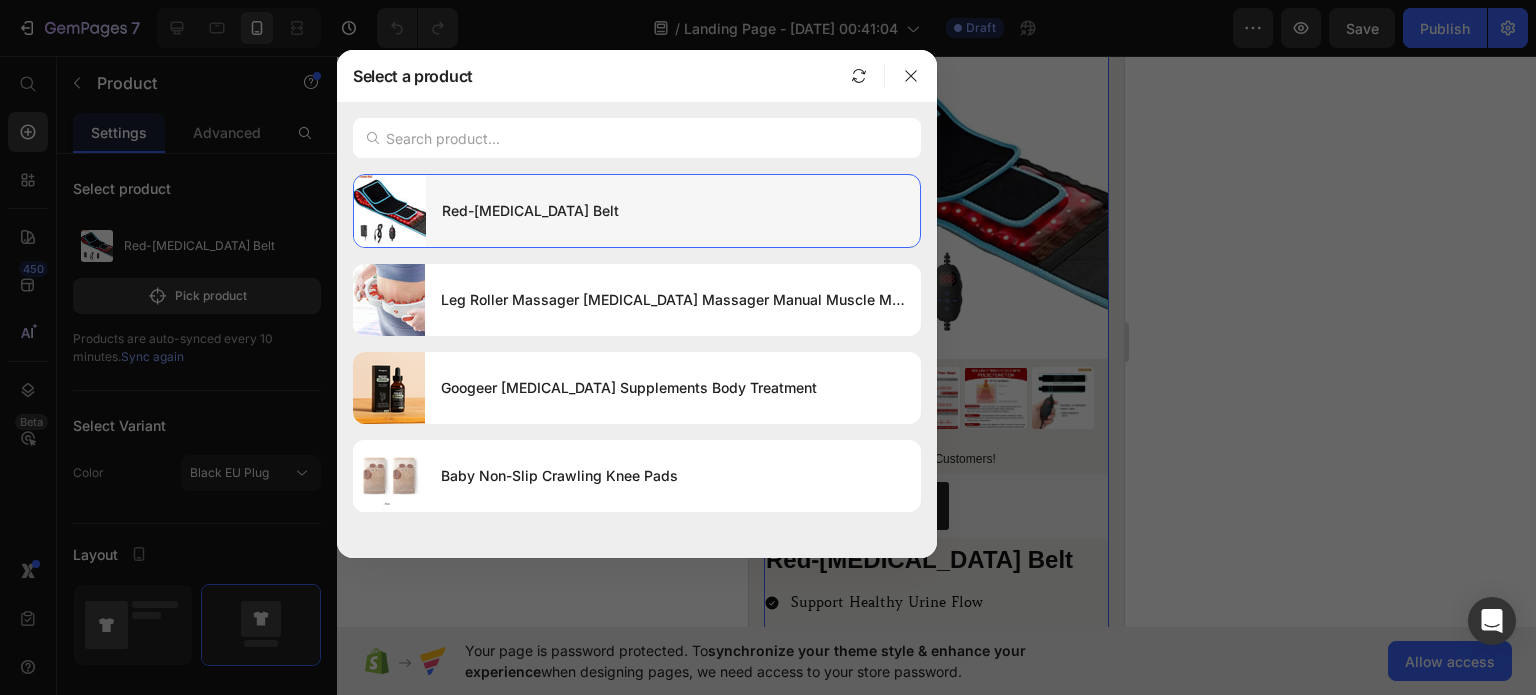 click on "Red-[MEDICAL_DATA] Belt" at bounding box center [673, 211] 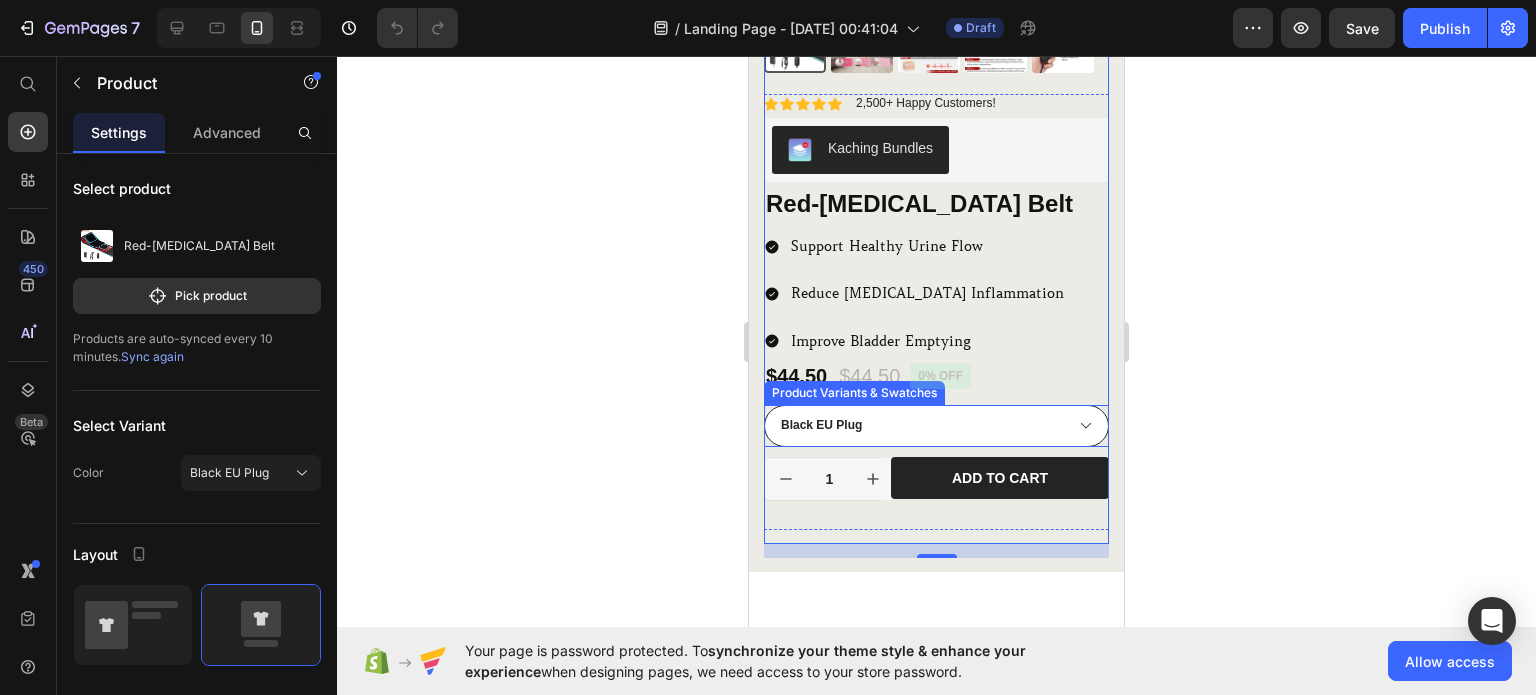 scroll, scrollTop: 400, scrollLeft: 0, axis: vertical 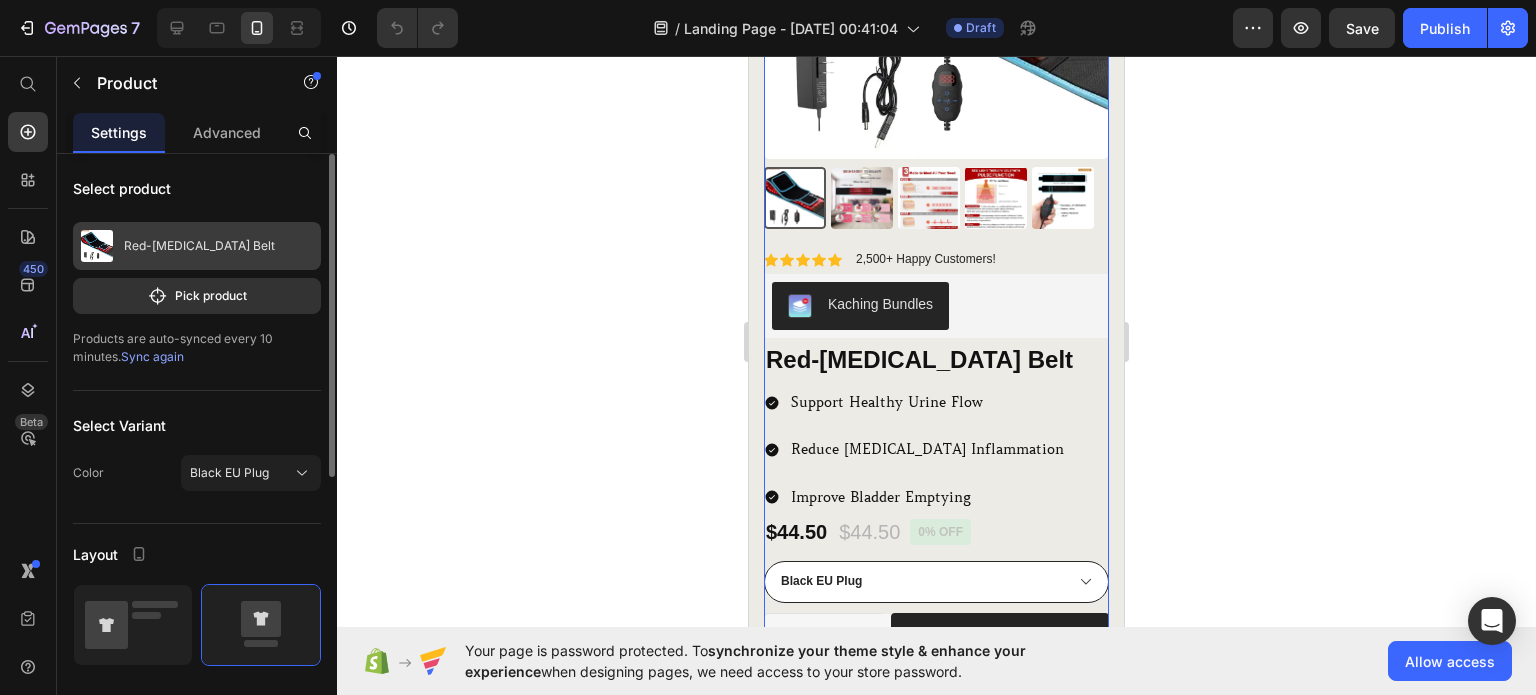 click on "Red-[MEDICAL_DATA] Belt" at bounding box center (199, 246) 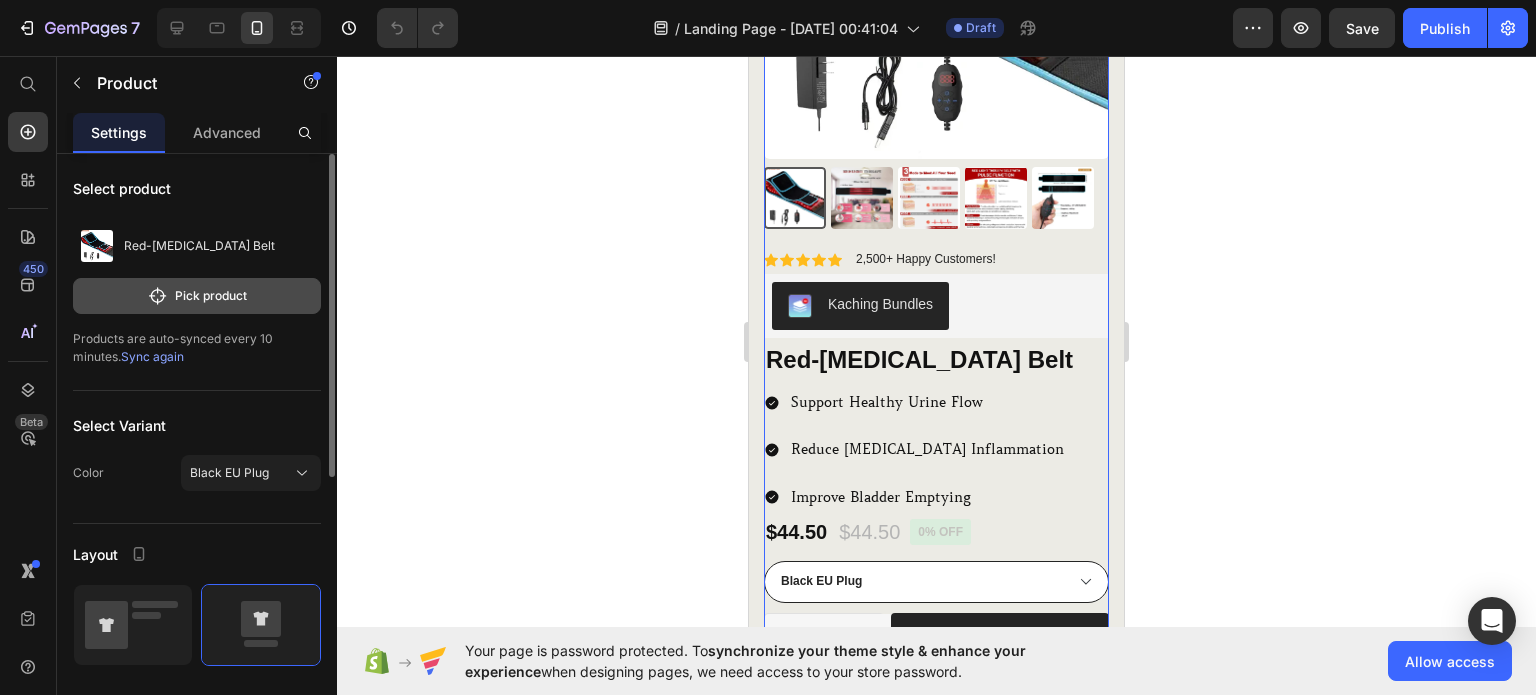 click on "Pick product" at bounding box center (197, 296) 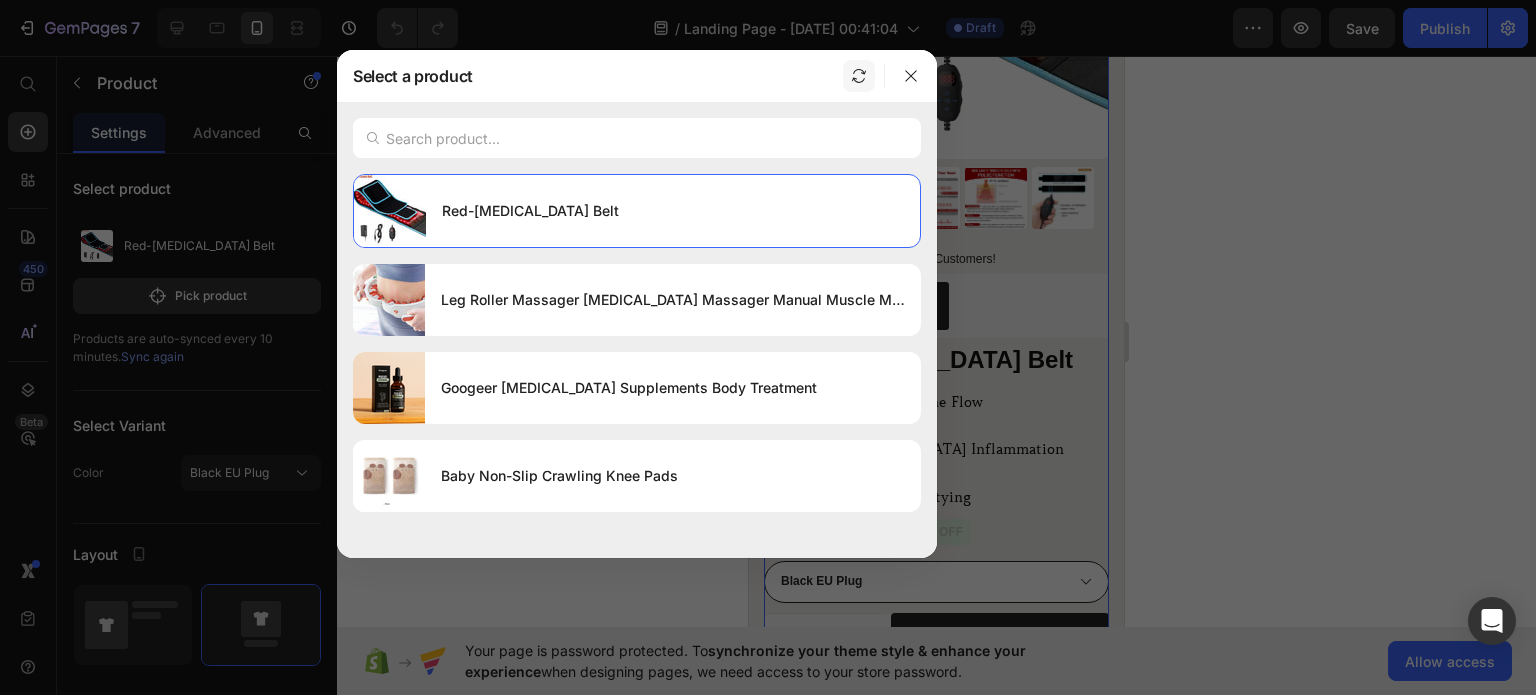 click 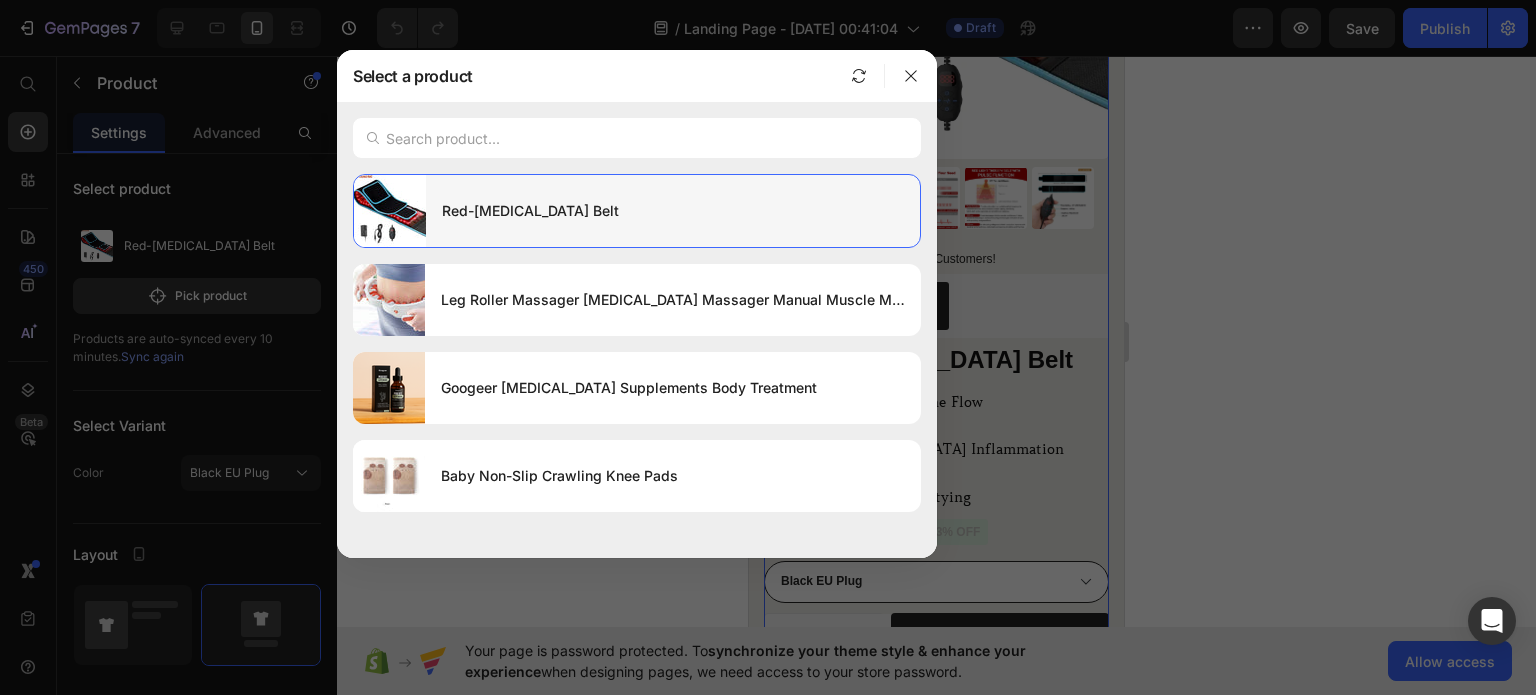 click on "Red-[MEDICAL_DATA] Belt" at bounding box center (673, 211) 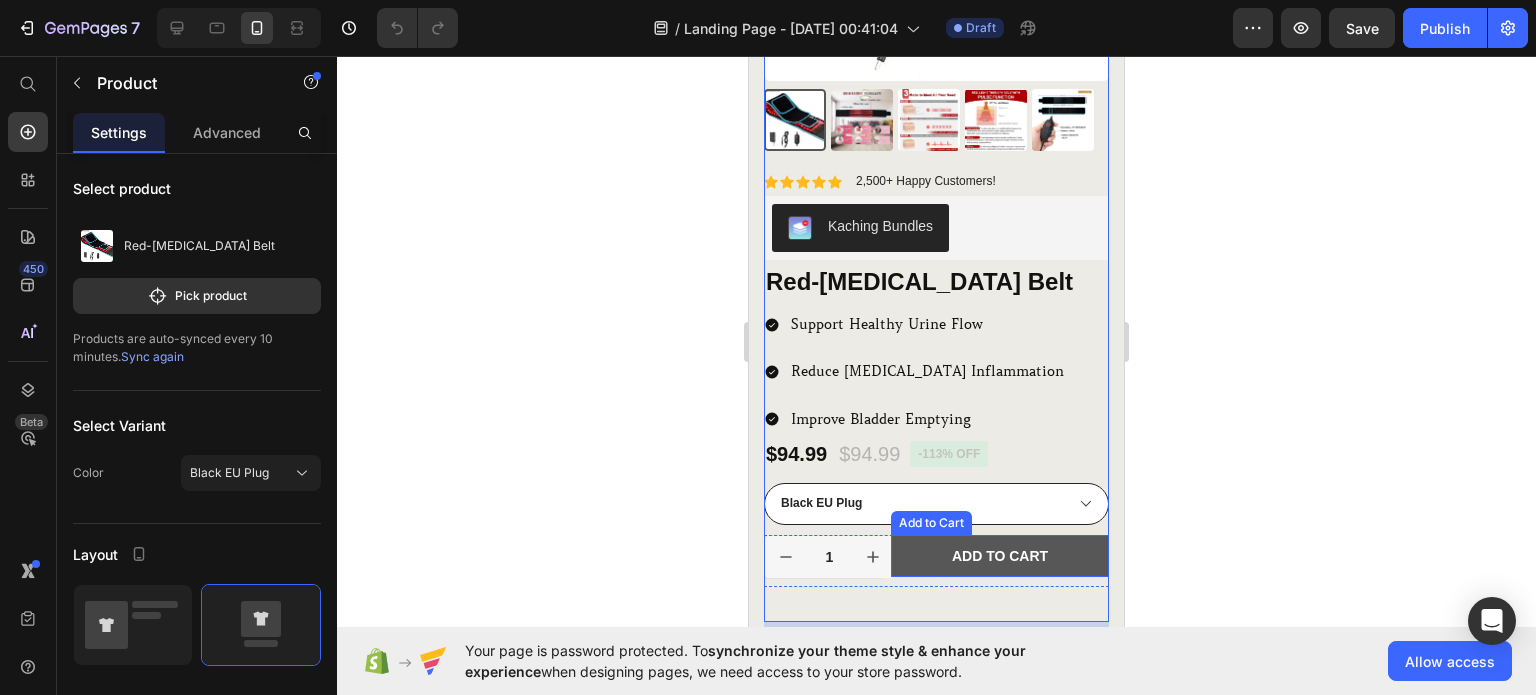 scroll, scrollTop: 400, scrollLeft: 0, axis: vertical 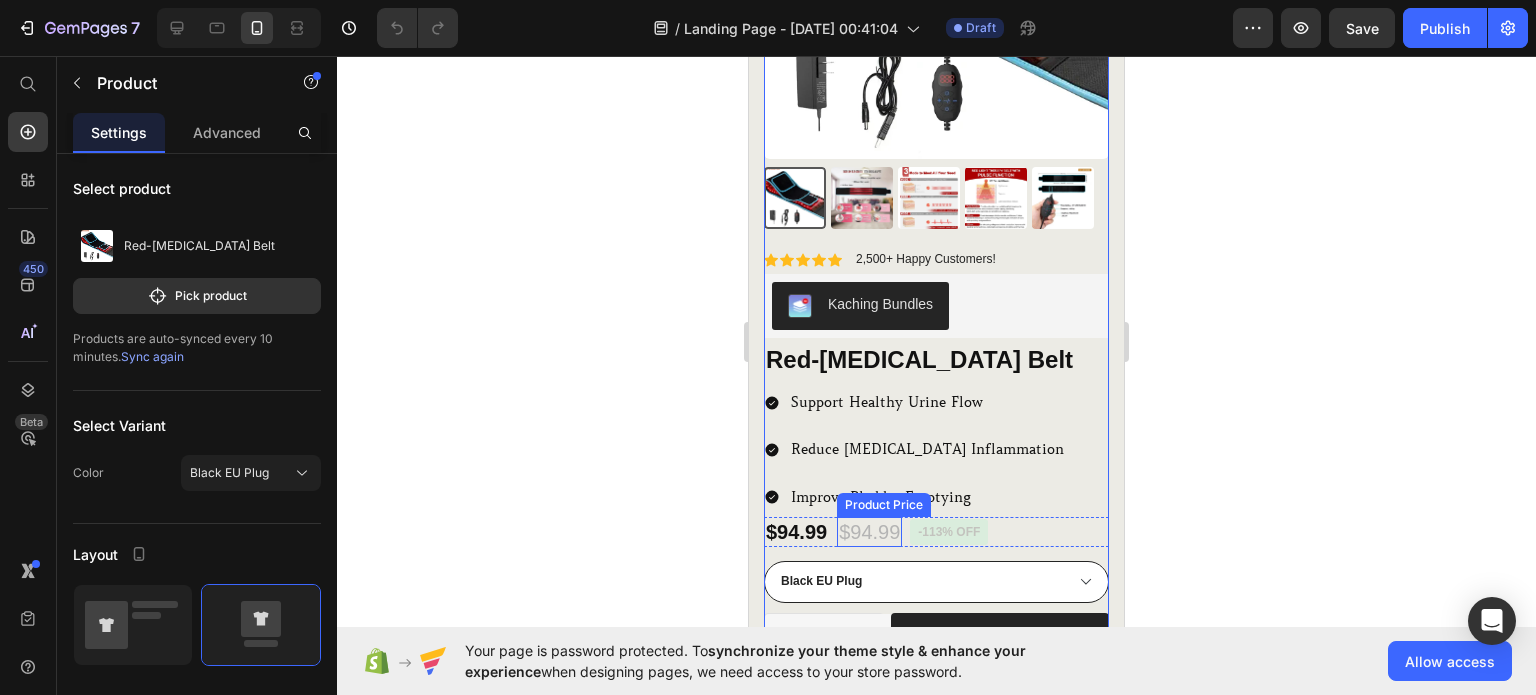 click on "$94.99" at bounding box center (869, 532) 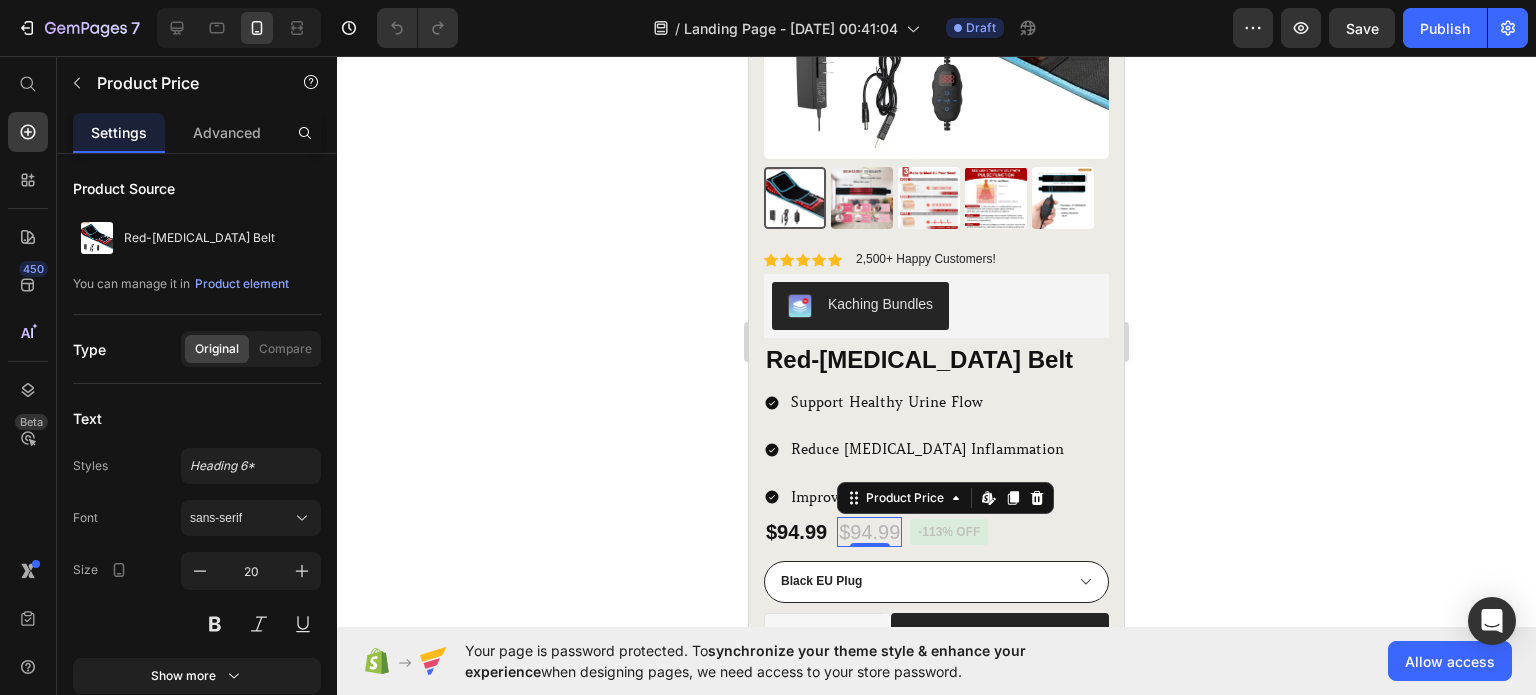 click on "$94.99" at bounding box center (869, 532) 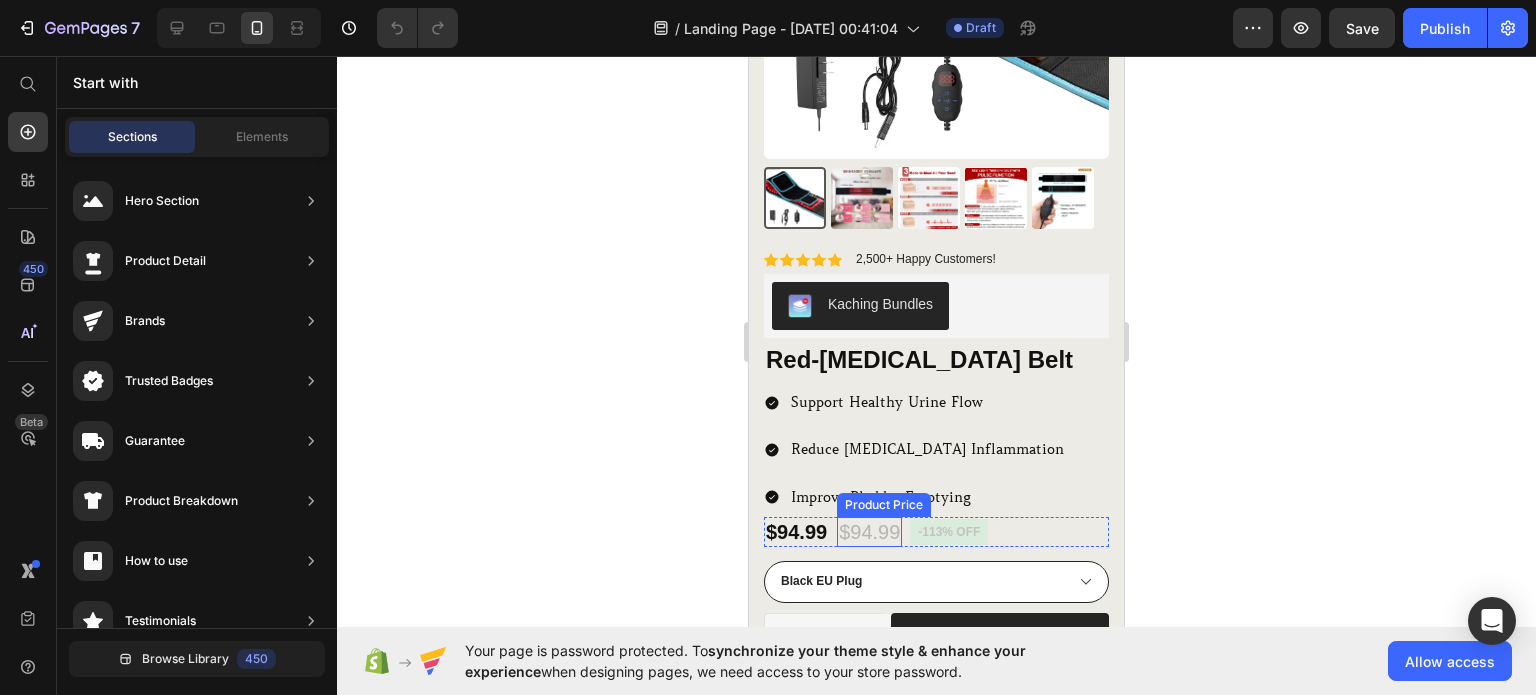 click on "$94.99" at bounding box center (869, 532) 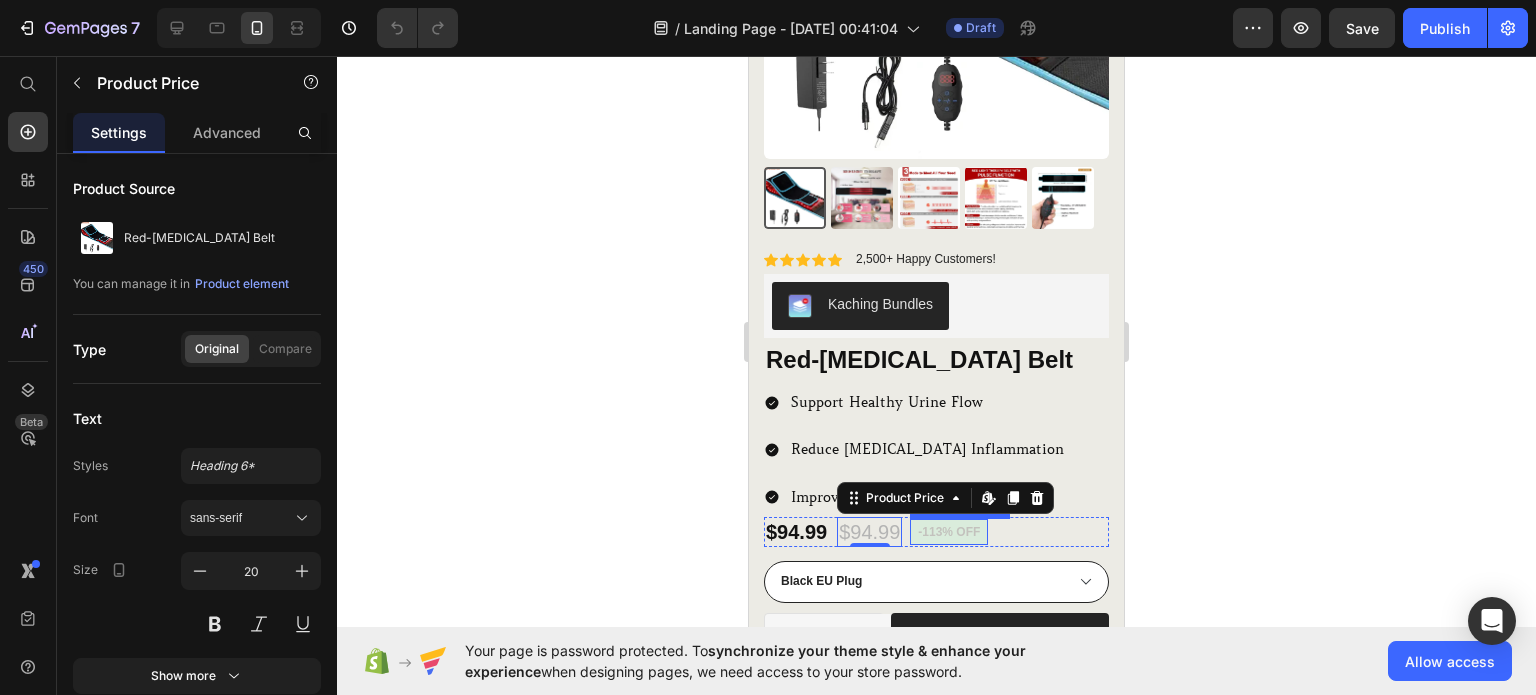 click on "-113% off" at bounding box center (949, 532) 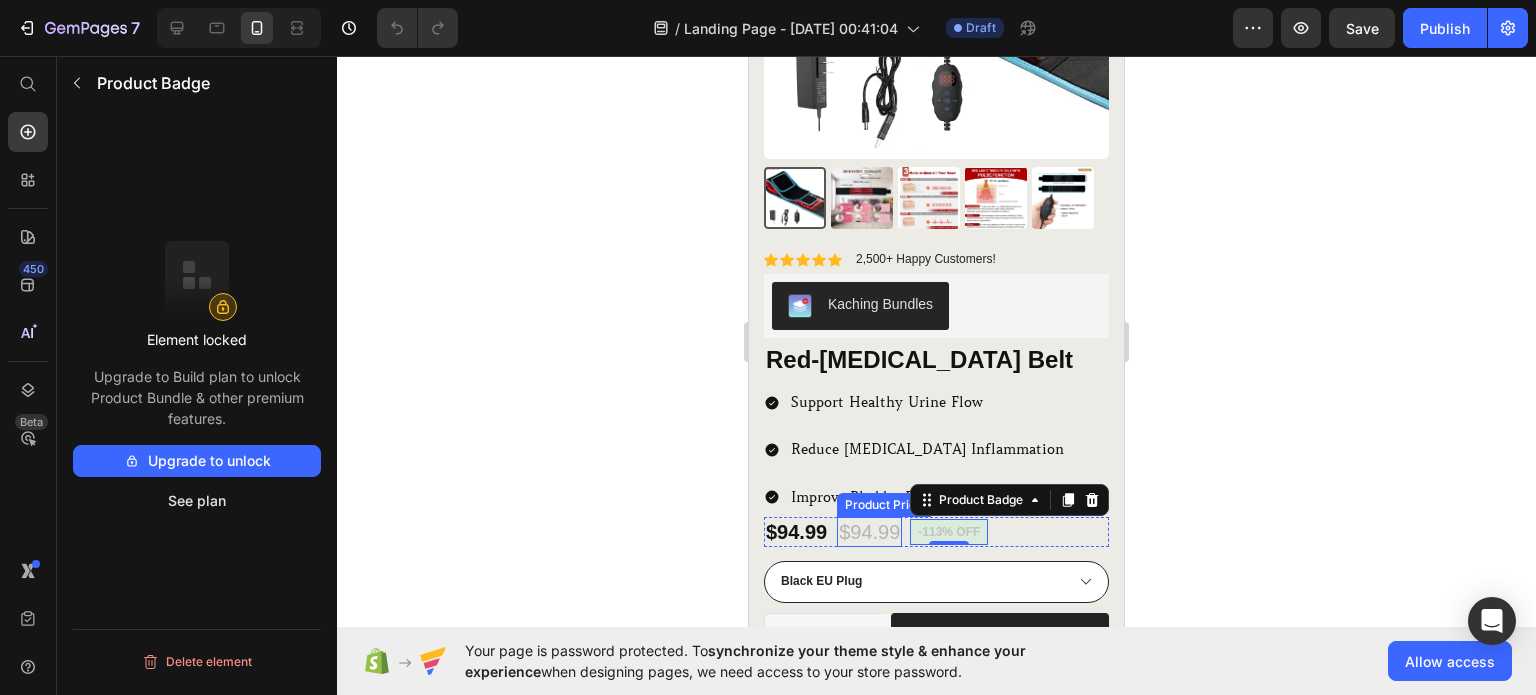 click on "$94.99" at bounding box center (869, 532) 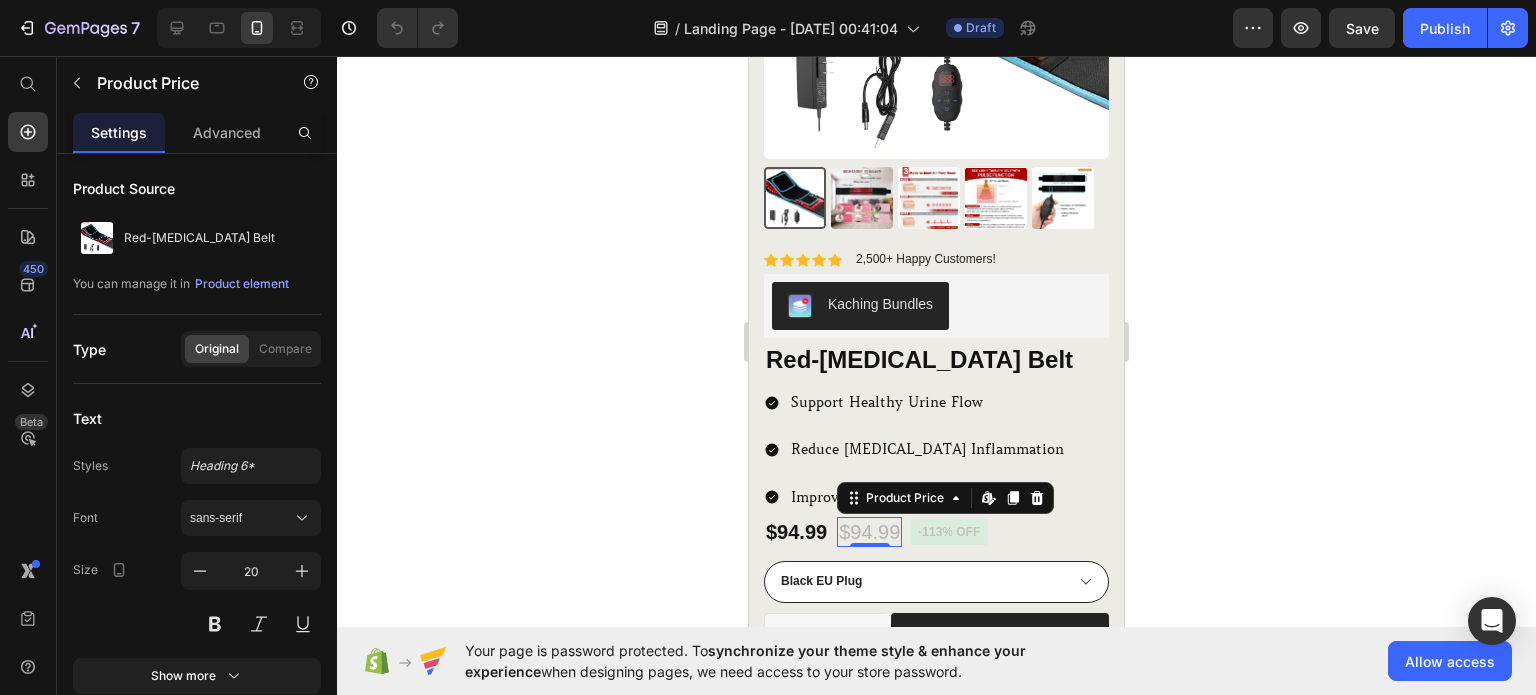 click 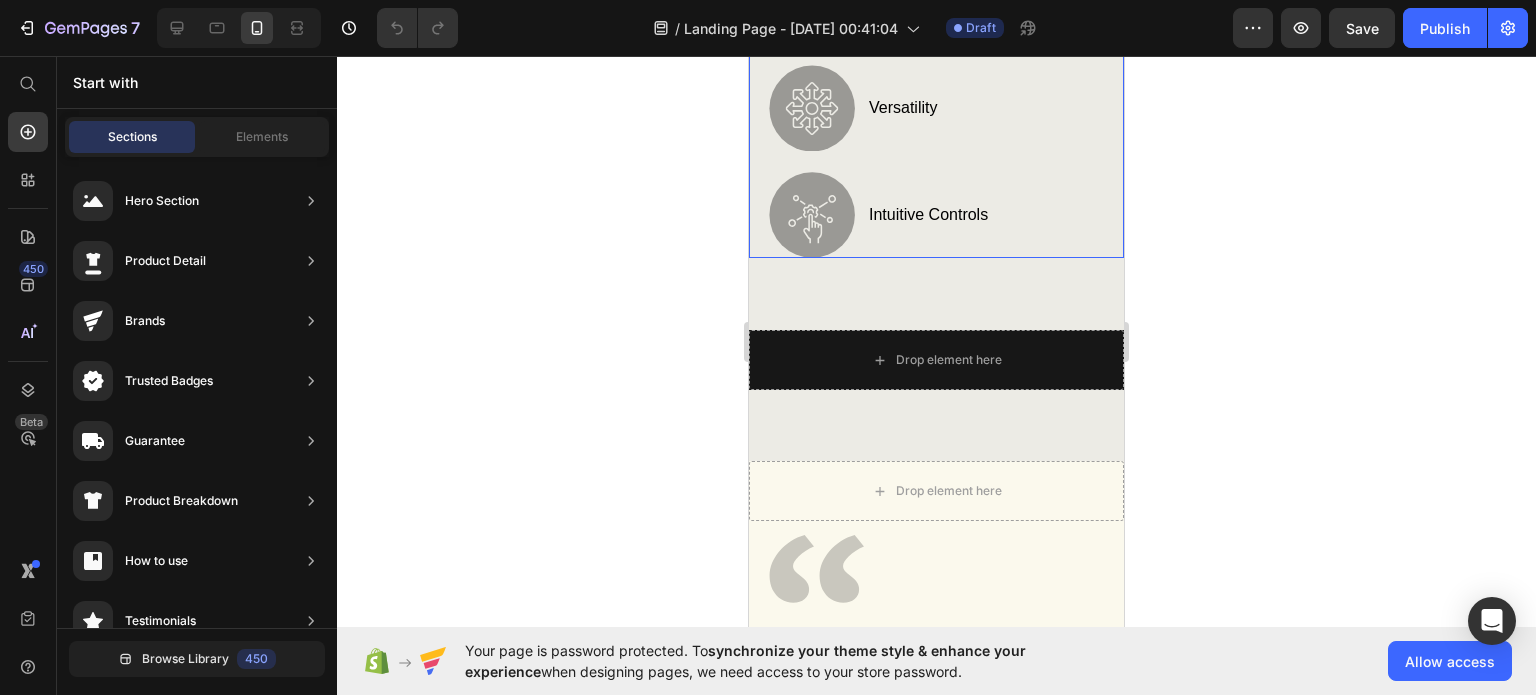 scroll, scrollTop: 3948, scrollLeft: 0, axis: vertical 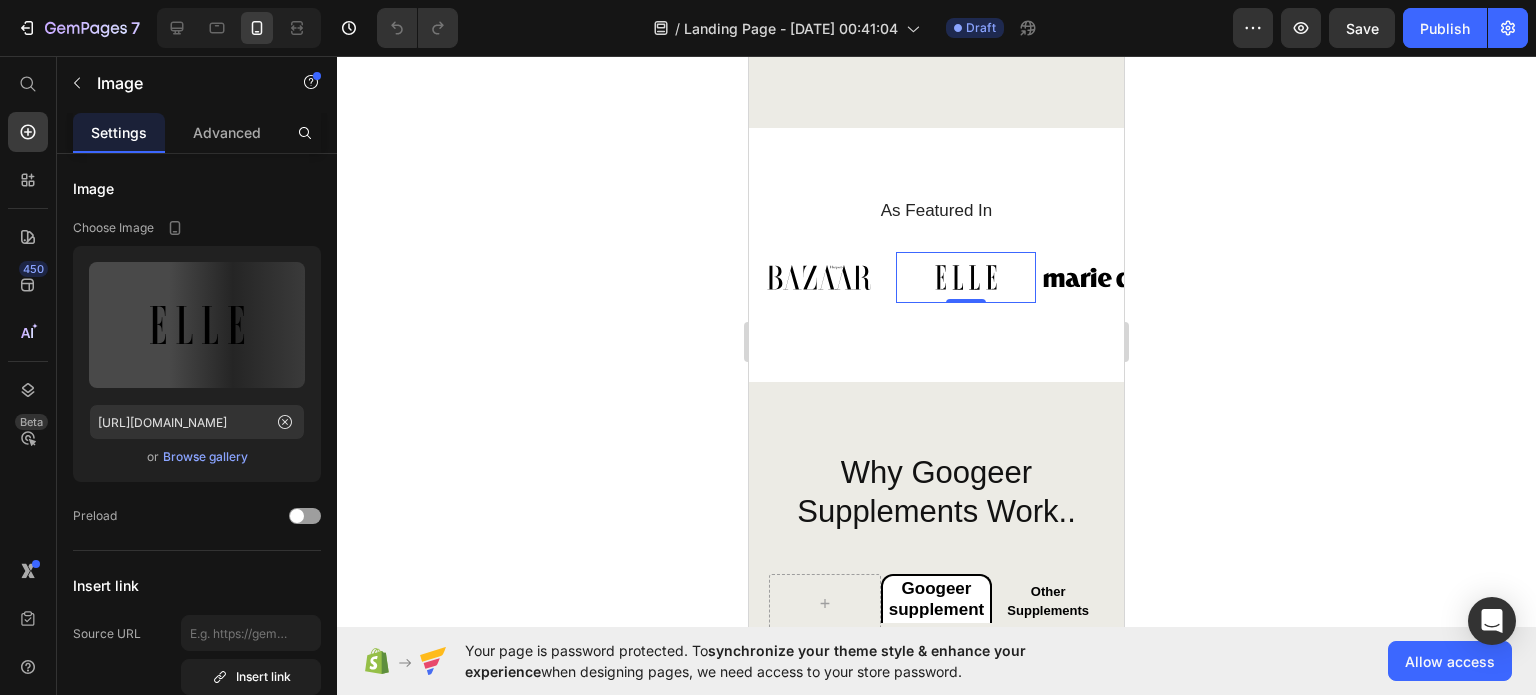 click at bounding box center (966, 277) 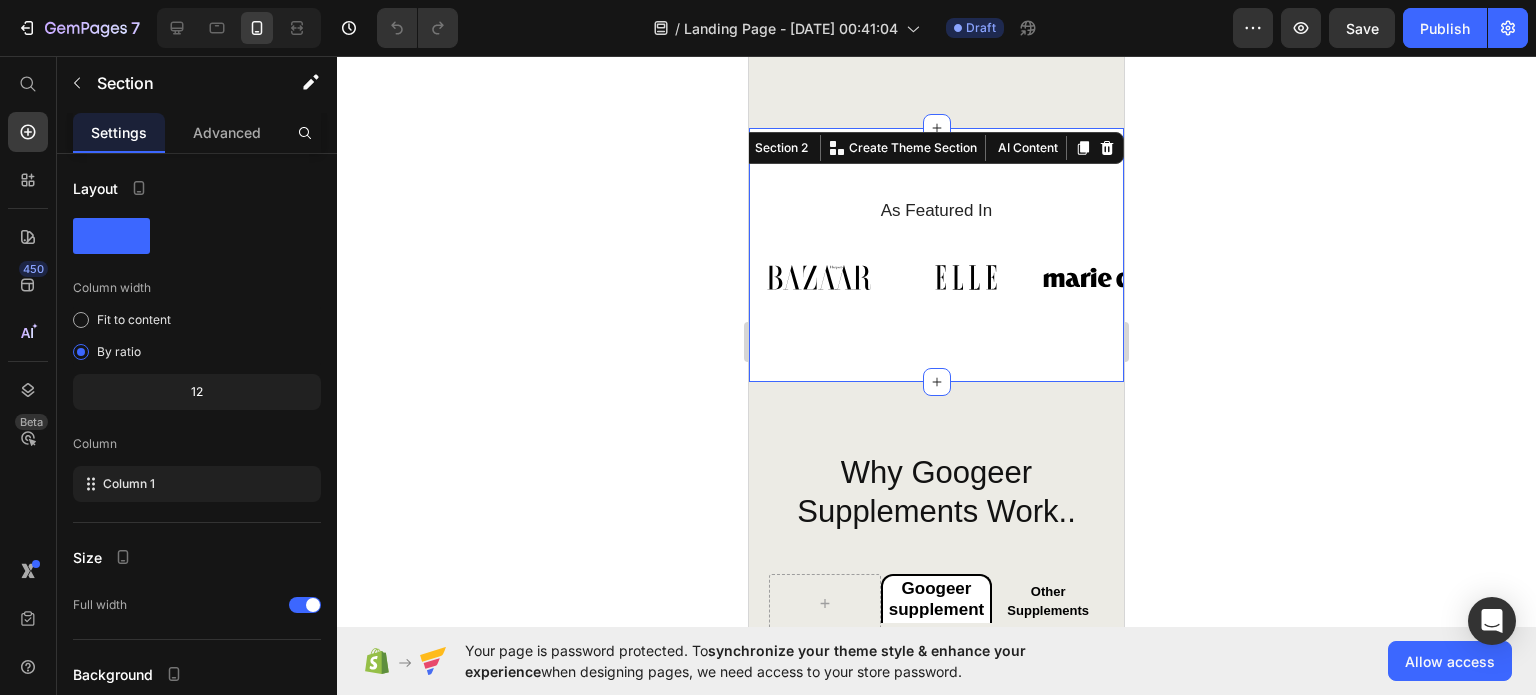 click on "As Featured In Heading Image Image Image Image Image Image Image Carousel Row Section 2   You can create reusable sections Create Theme Section AI Content Write with GemAI What would you like to describe here? Tone and Voice Persuasive Product Getting products... Show more Generate" at bounding box center (936, 255) 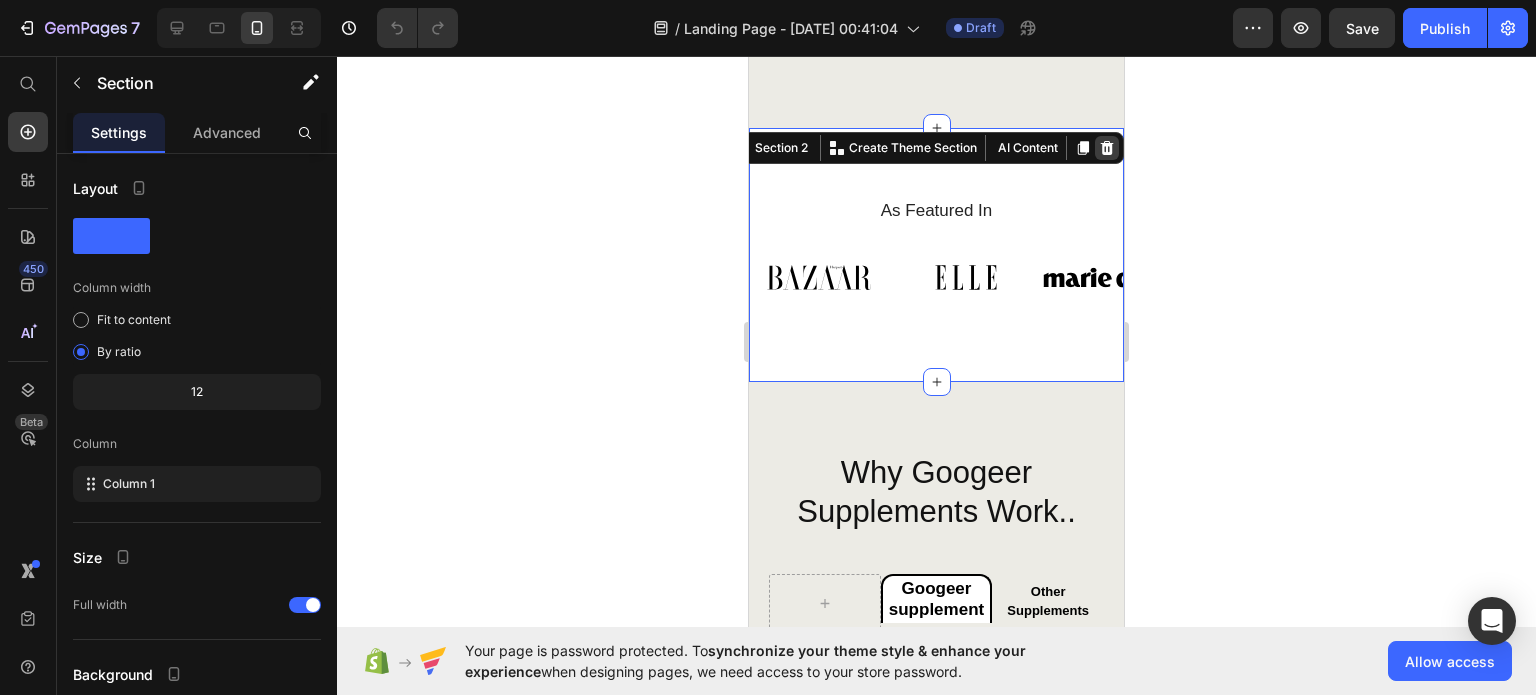 click 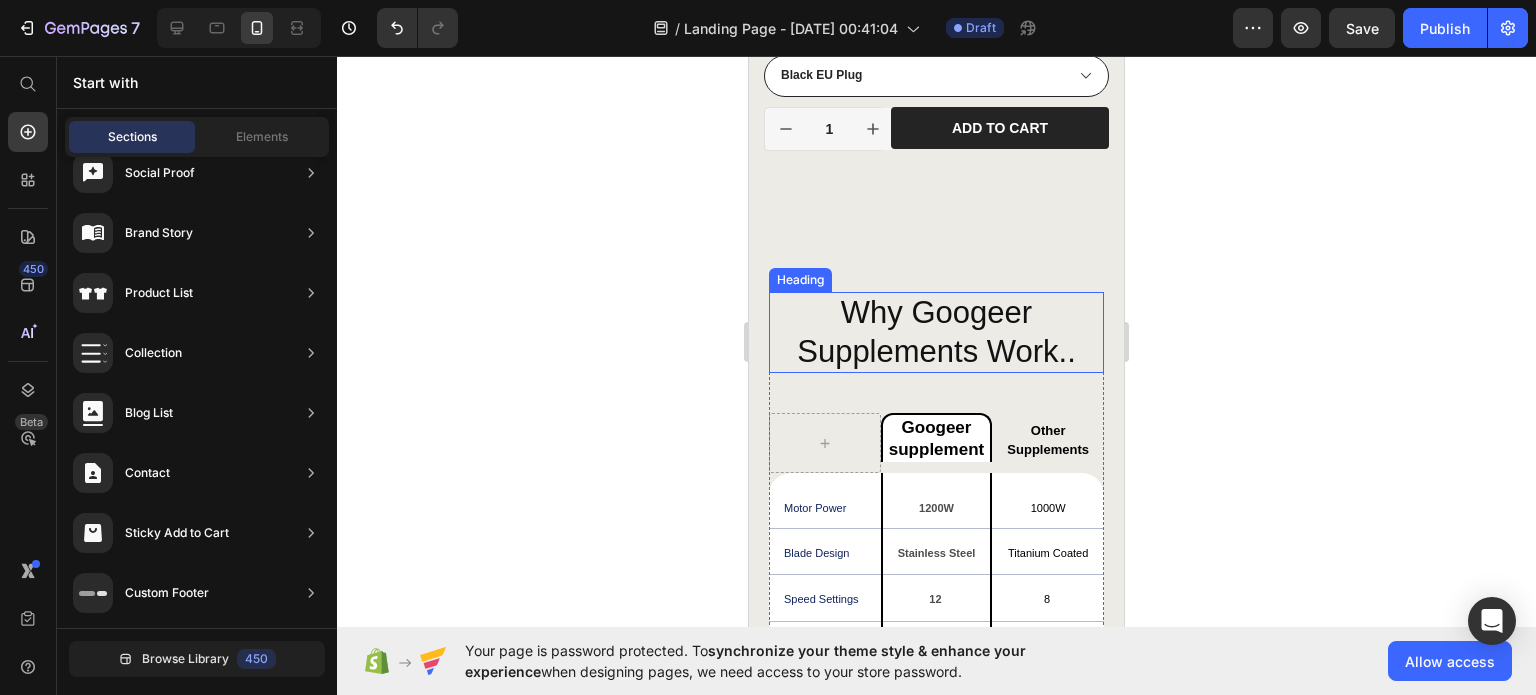 scroll, scrollTop: 900, scrollLeft: 0, axis: vertical 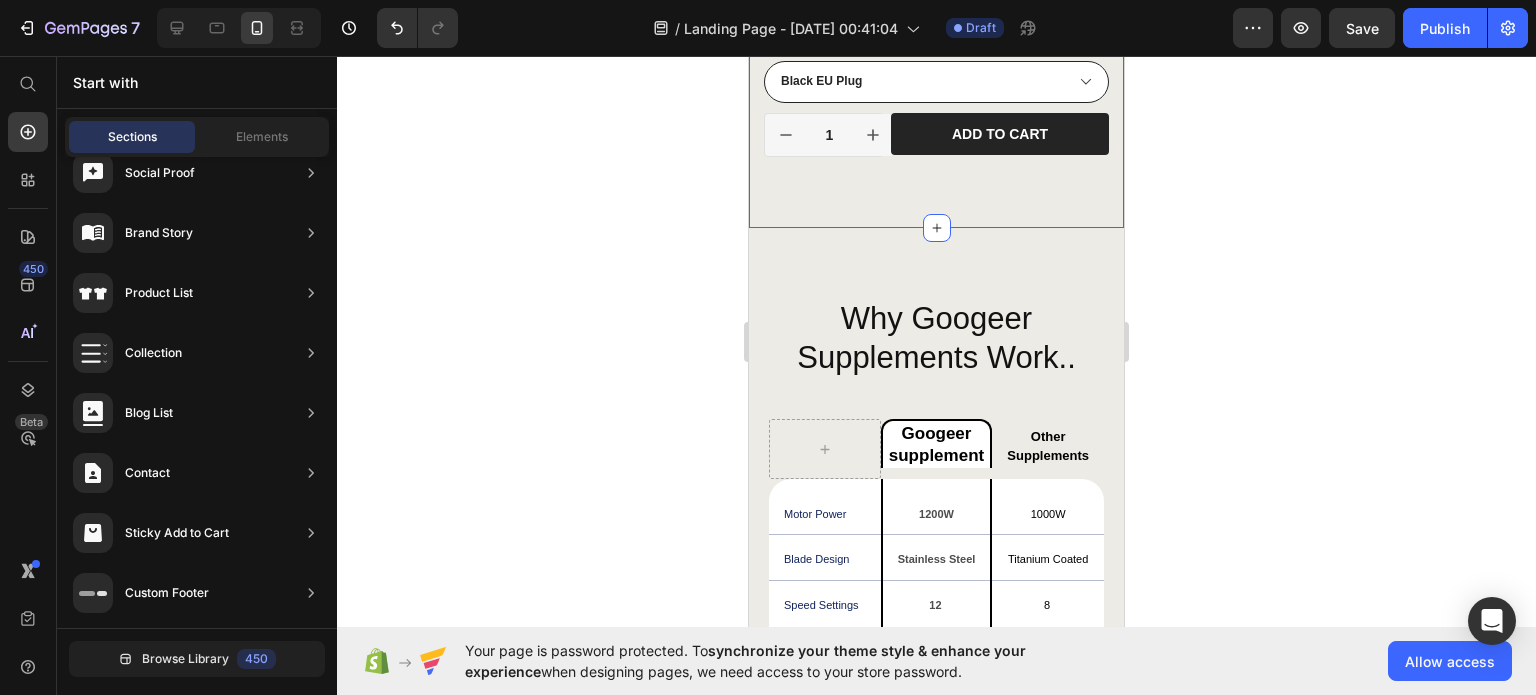 click on "ZOROURA Heading Product Images
Material
Shipping
Care instruction Accordion Icon Icon Icon Icon Icon Icon List 2,500+ Happy Customers! Text Block Row -113% off Product Badge Kaching Bundles Kaching Bundles Red-[MEDICAL_DATA] Belt Product Title Support Healthy Urine Flow Reduce [MEDICAL_DATA] Inflammation Improve Bladder Emptying Item List Icon Icon Icon Icon Icon Icon List 2,500+ Verified Reviews! Text Block Row $94.99 Product Price $94.99 Product Price -113% off Product Badge Row Color: Black EU Plug Black EU Plug Black EU Plug Black EU Plug Black AU Plug Black AU Plug Black AU Plug Black UK Plug Black UK Plug Black UK Plug Black US Plug Black US Plug Black US Plug Product Variants & Swatches Black EU Plug Black AU Plug Black UK Plug Black US Plug Product Variants & Swatches 1 Product Quantity Row Add to cart Add to Cart Row Row Product" at bounding box center [936, -288] 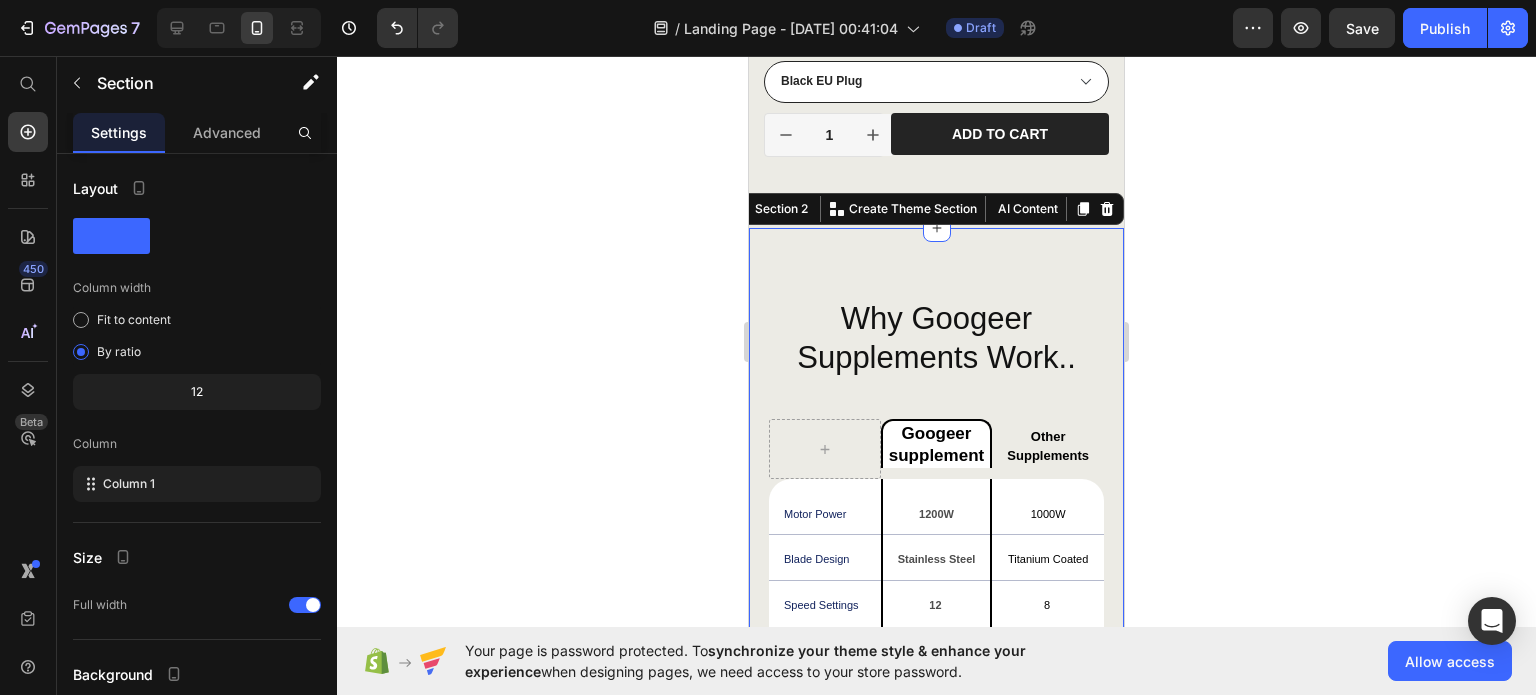 click on "Why Googeer Supplements Work.. Heading
Googeer supplement Text Block Other Supplements Text Block Row Motor Power Text Block 1200W Text Block Row 1000W Text Block Row Blade Design Text Block Stainless Steel Text Block Row Titanium Coated Text Block Row Speed Settings Text Block 12 Text Block Row 8 Text Block Row Noise Level Text Block 65 dB Text Block Row 75 dB Text Block Row Safety Features Text Block
Icon Row
Icon Row Row Cleaning Ease Text Block
Icon Row
Icon Row Row Row Row Section 2   You can create reusable sections Create Theme Section AI Content Write with GemAI What would you like to describe here? Tone and Voice Persuasive Product Red-[MEDICAL_DATA] Belt Show more Generate" at bounding box center [936, 564] 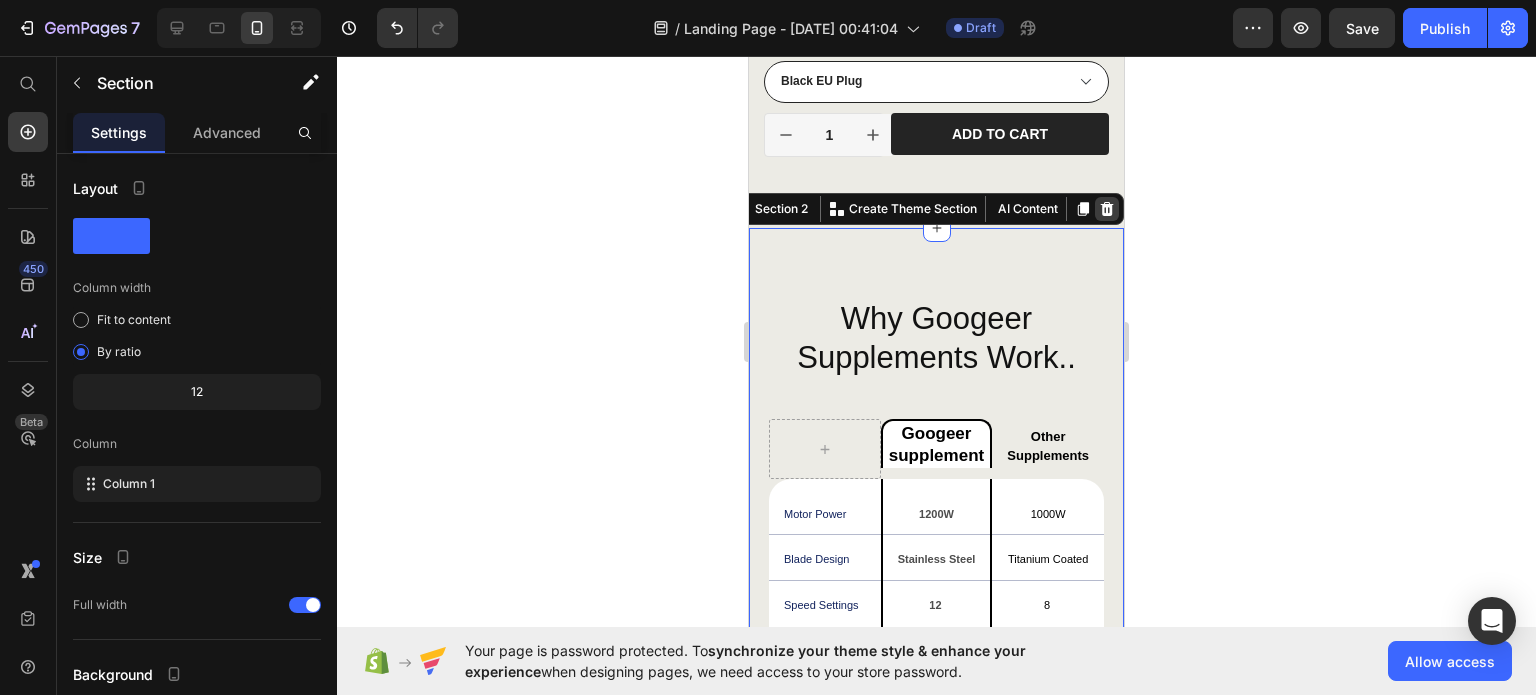 click 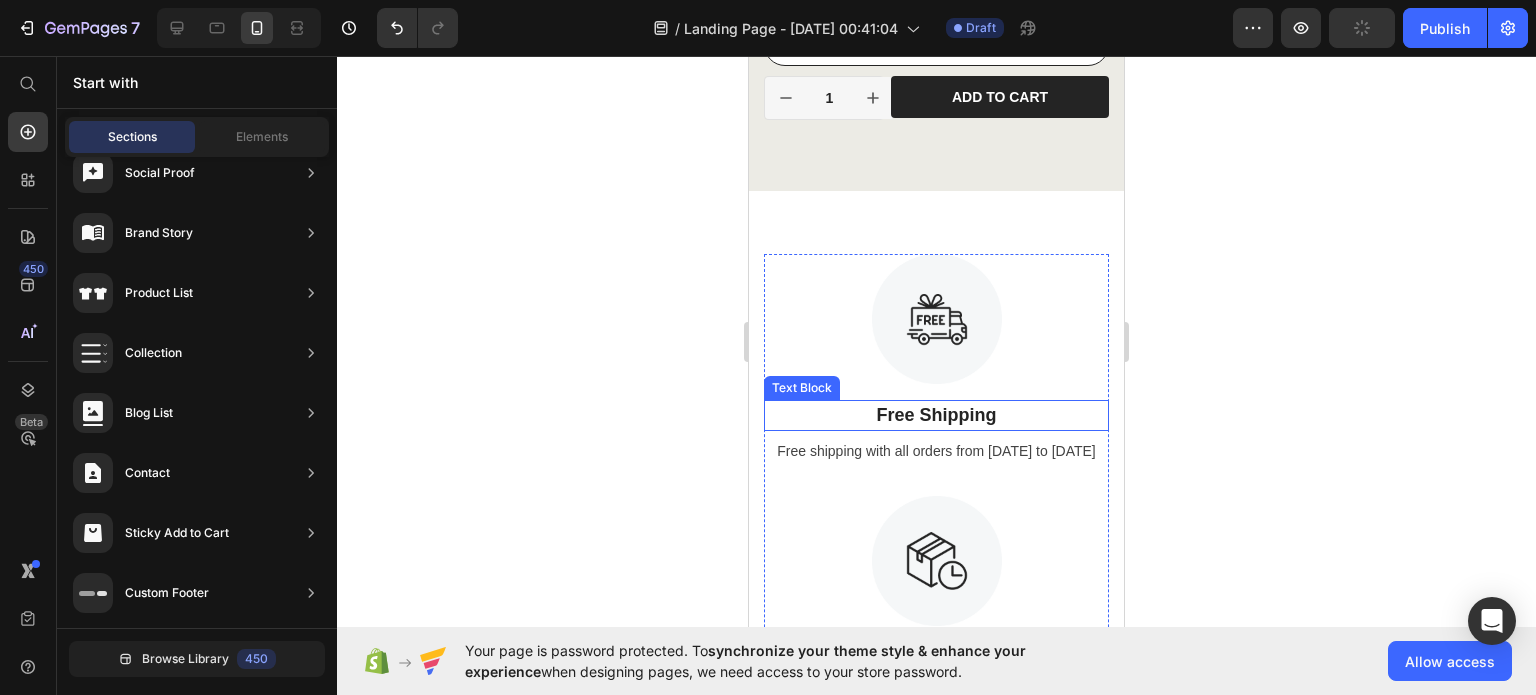 scroll, scrollTop: 1100, scrollLeft: 0, axis: vertical 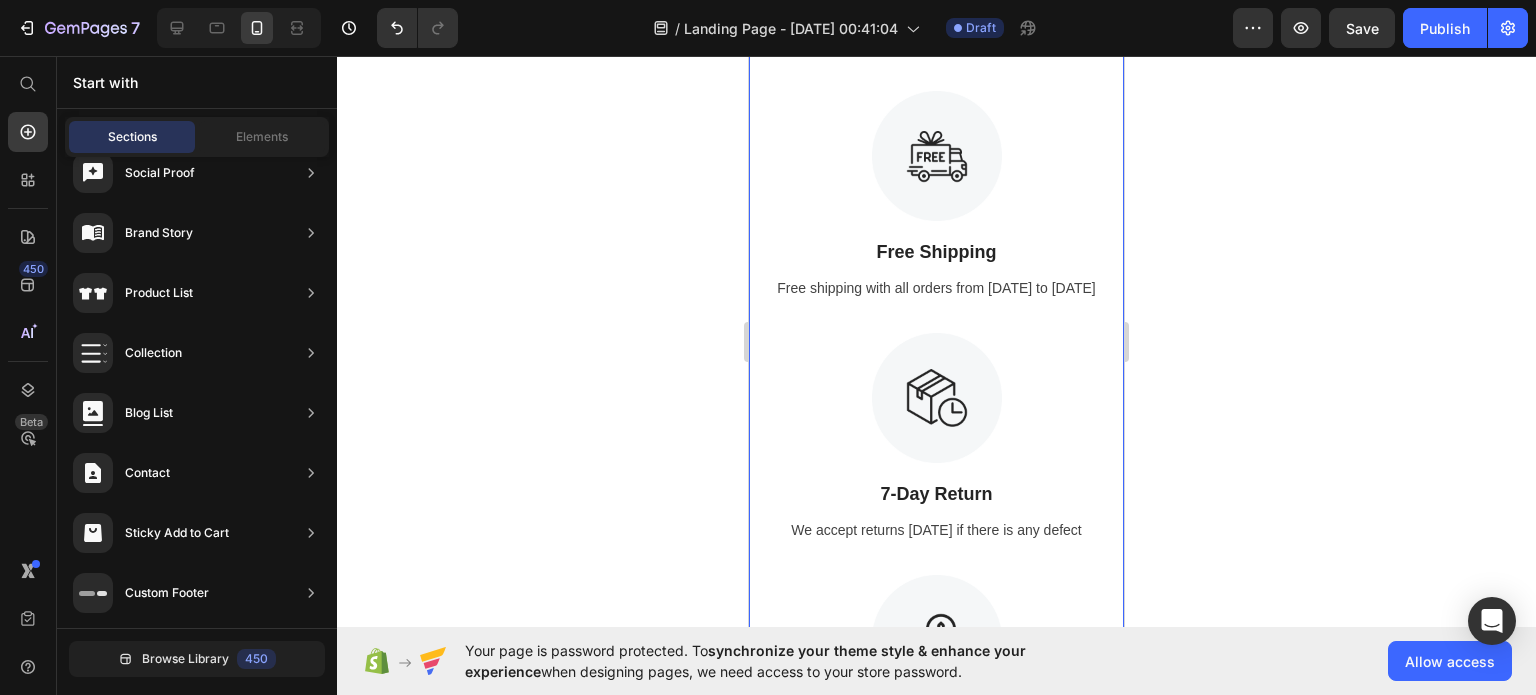 click on "Image Free Shipping Text Block Free shipping with all orders
from [DATE] to [DATE] Text Image 7-Day Return Text Block We accept returns [DATE]
if there is any defect Text Image Damage Compensation Text Block We will compensate or exchange in case you receive a defective order Text Image Expert Customer Service Text Block We offer 24/7 phone and chat support to help with all questions Text Row Section 2" at bounding box center (936, 588) 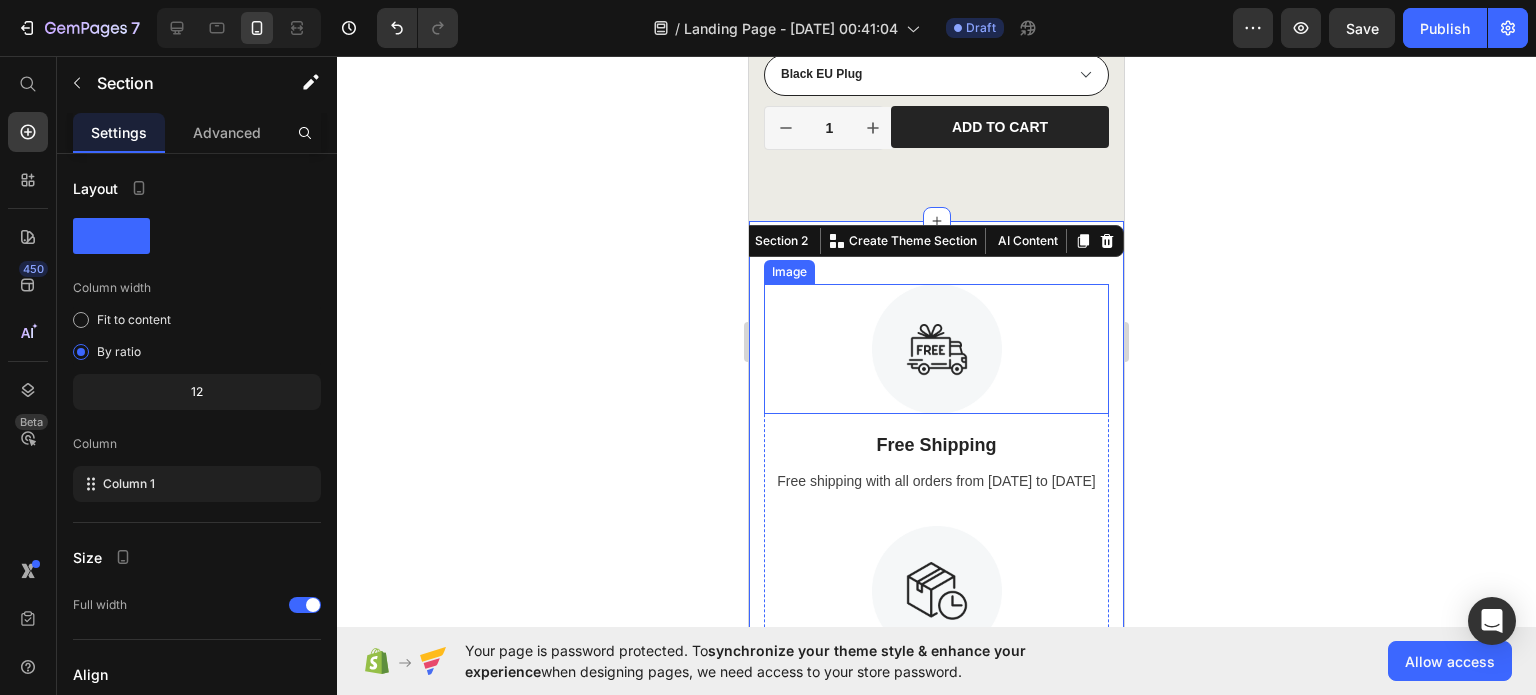 scroll, scrollTop: 900, scrollLeft: 0, axis: vertical 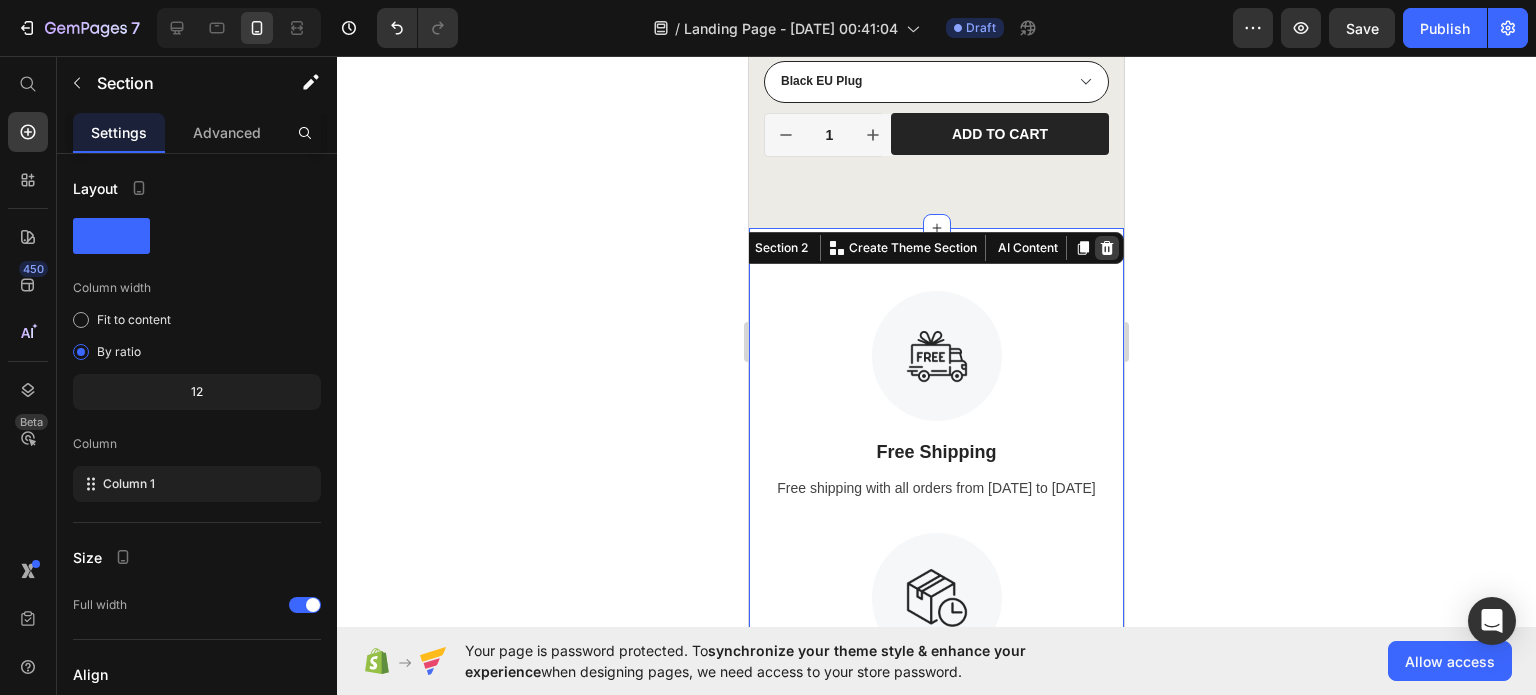 click 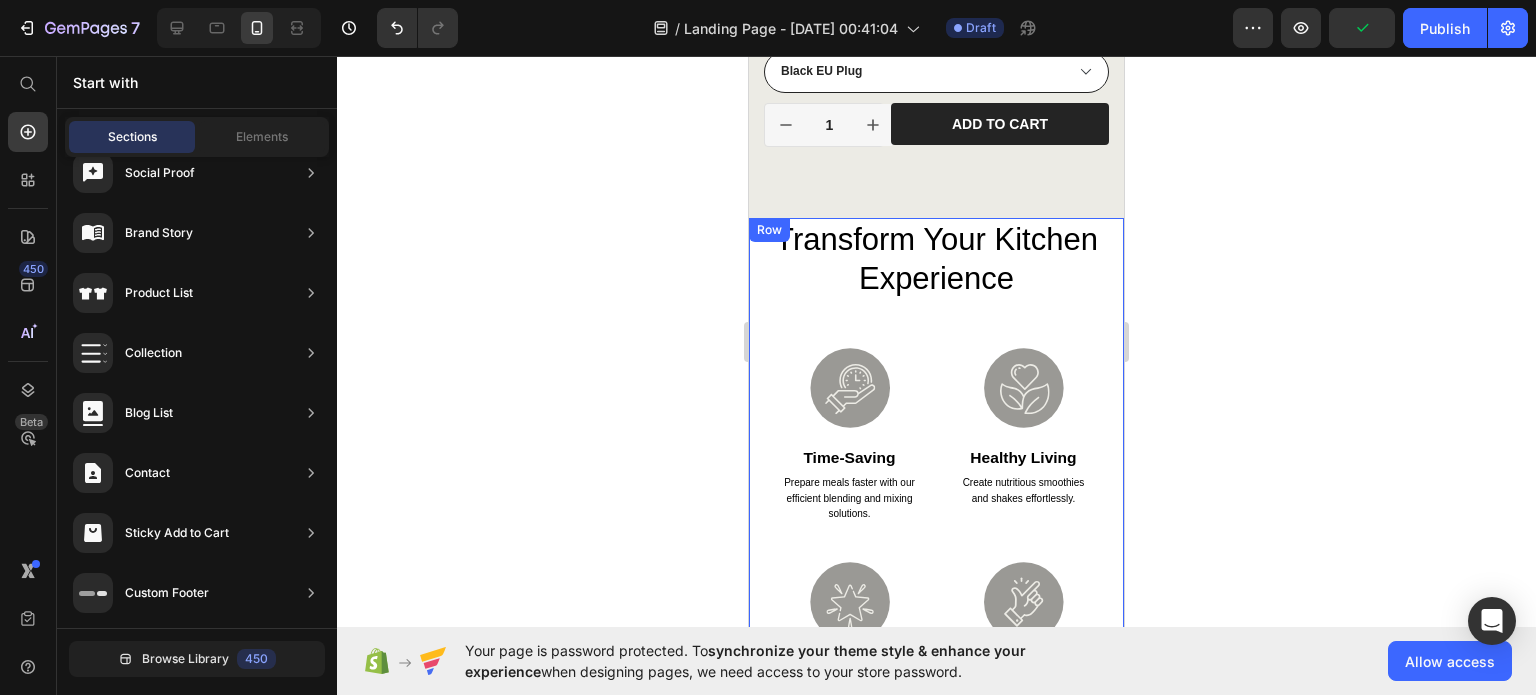 scroll, scrollTop: 900, scrollLeft: 0, axis: vertical 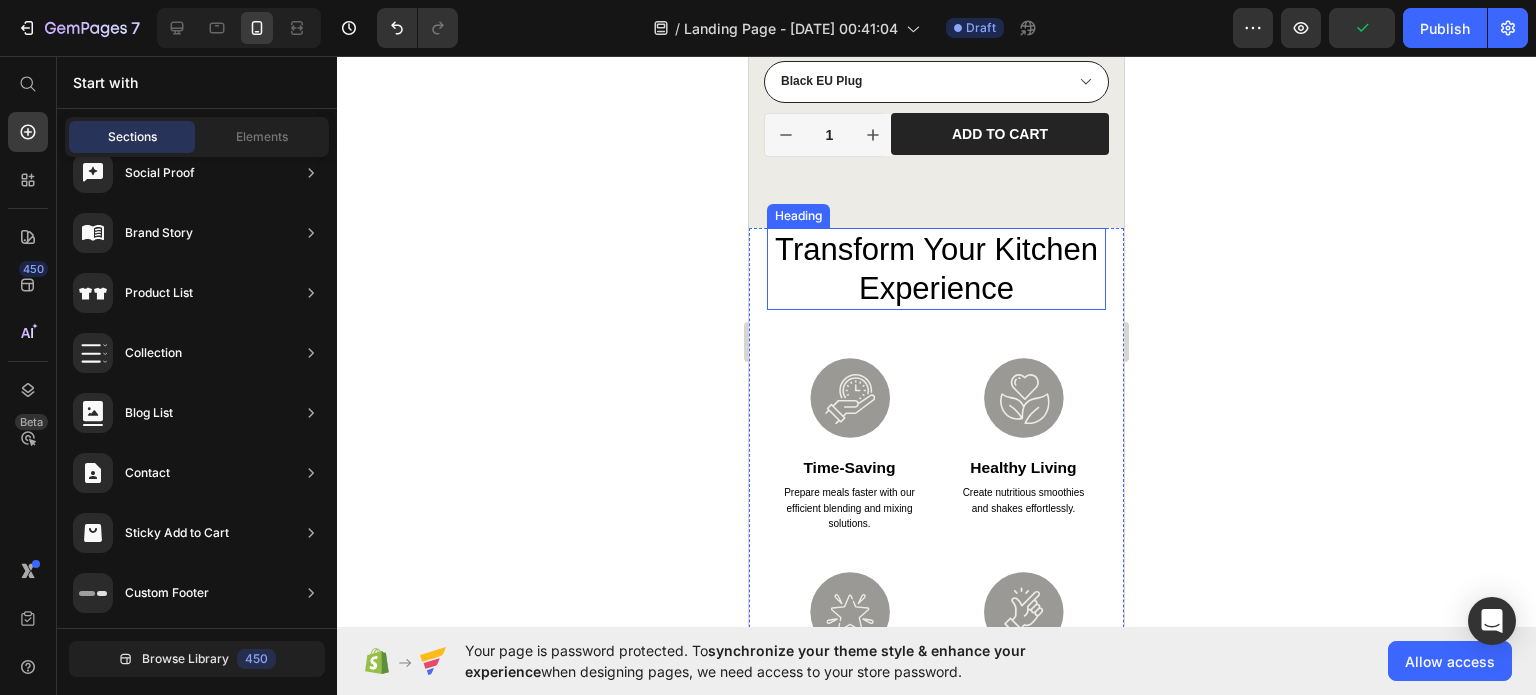 click on "transform your kitchen experience" at bounding box center (936, 269) 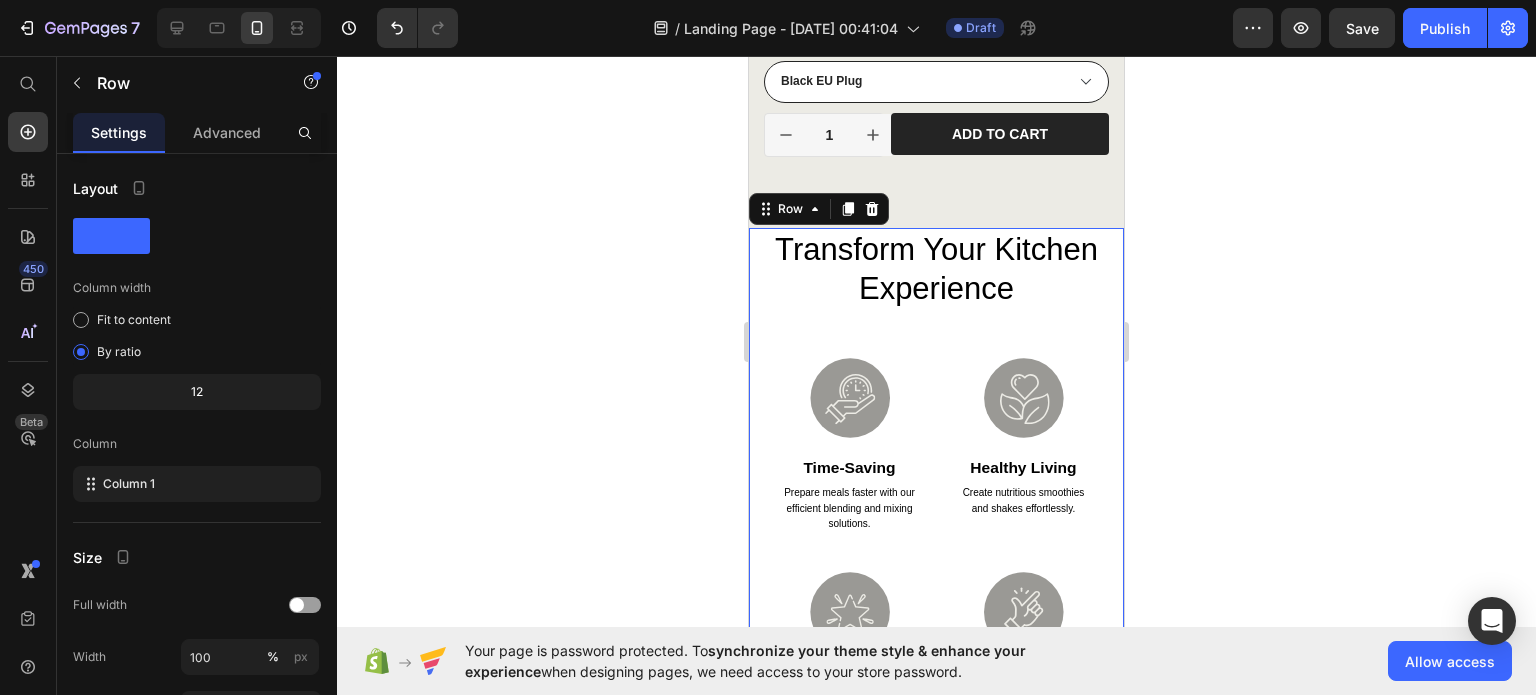 click on "transform your kitchen experience Heading Image Time-Saving Heading Prepare meals faster with our efficient blending and mixing solutions. Text Block Image Healthy Living Heading Create nutritious smoothies and shakes effortlessly. Text Block Image Professional Results Heading Achieve restaurant-quality results at home or in your business. Text Block Image User-Friendly Heading Intuitive controls and ergonomic design ensure ease of use for everyone. Text Block Row Row   0" at bounding box center (936, 488) 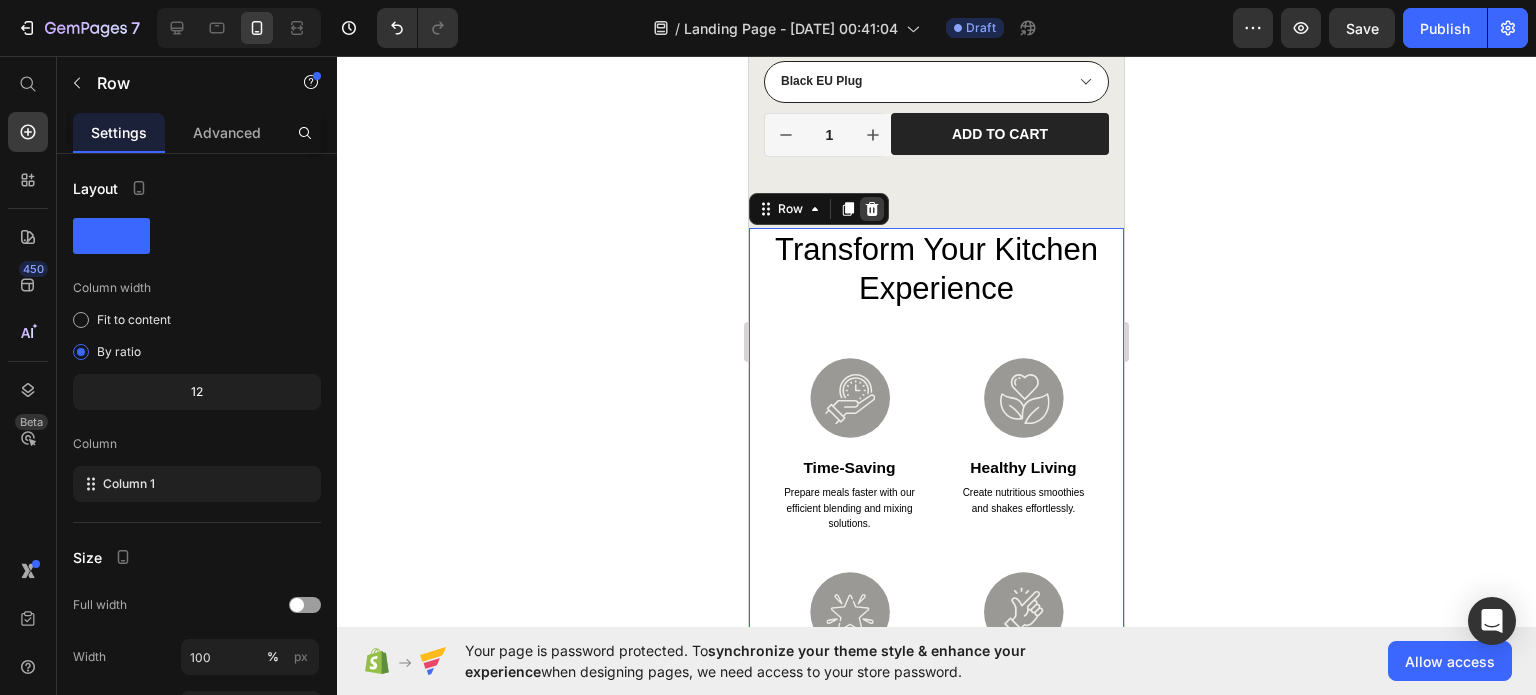 click 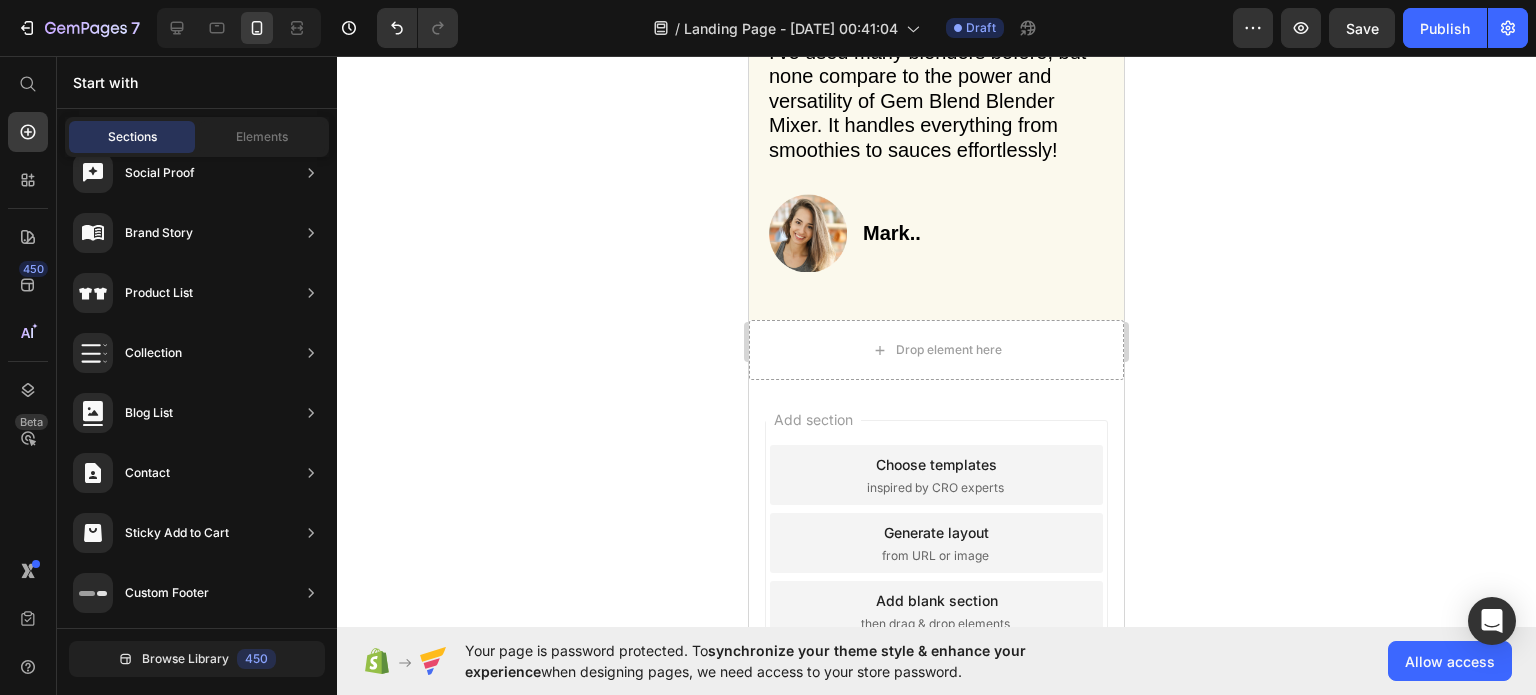 scroll, scrollTop: 2150, scrollLeft: 0, axis: vertical 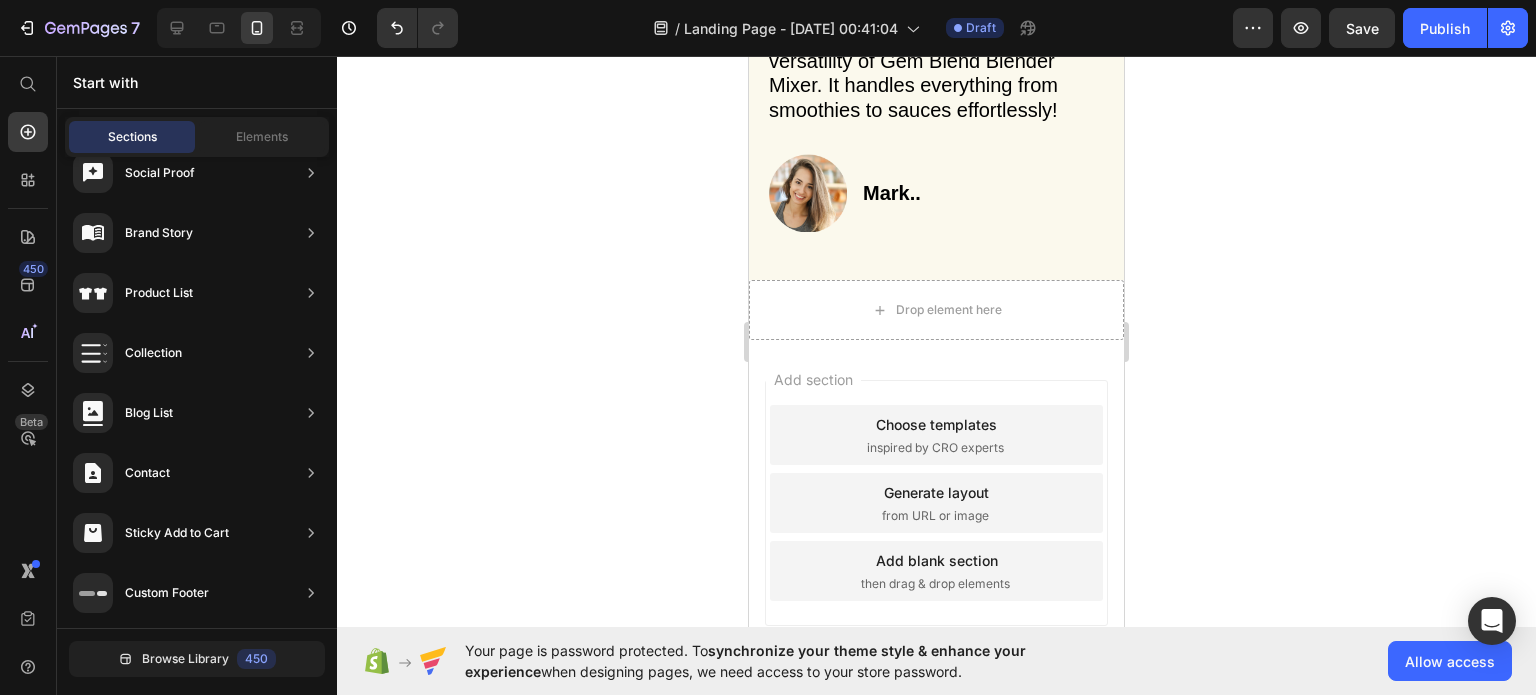 click on "Add section Choose templates inspired by CRO experts Generate layout from URL or image Add blank section then drag & drop elements" at bounding box center [936, 531] 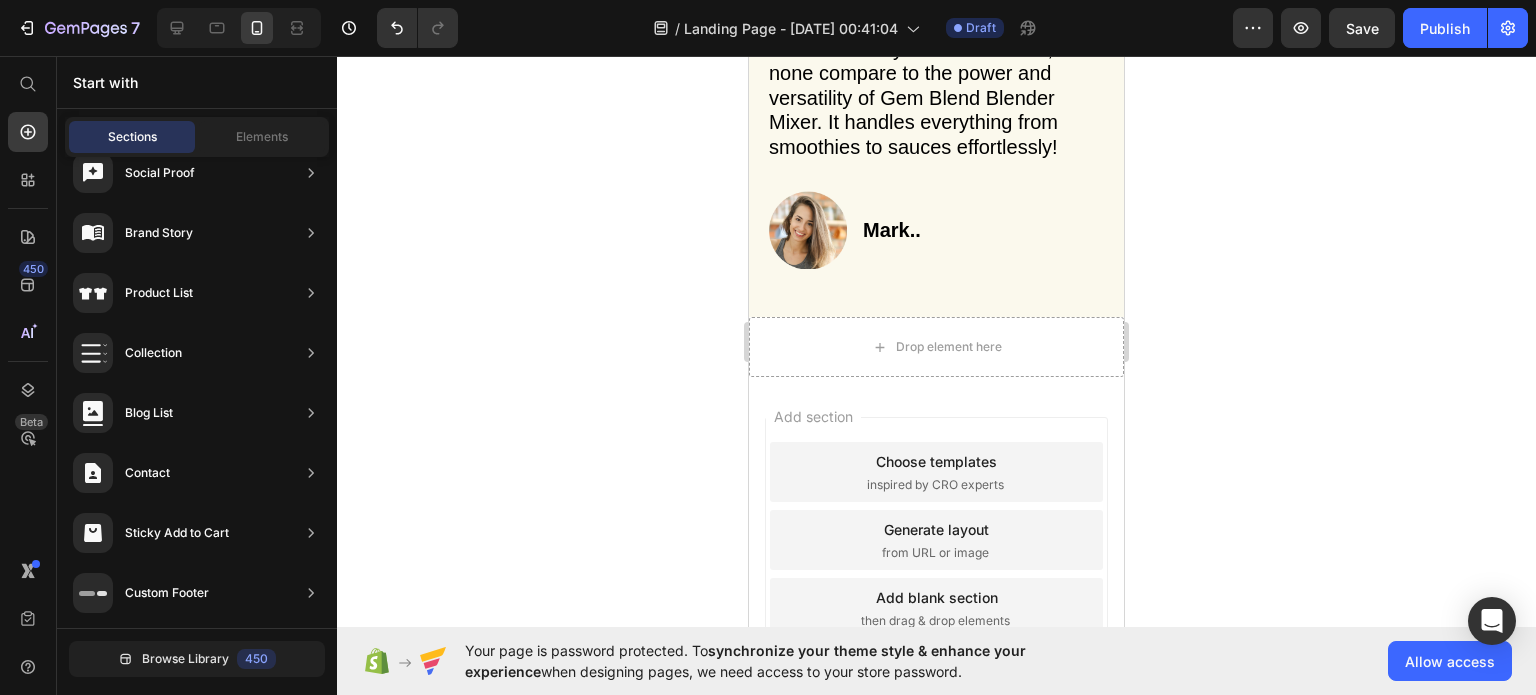 scroll, scrollTop: 2050, scrollLeft: 0, axis: vertical 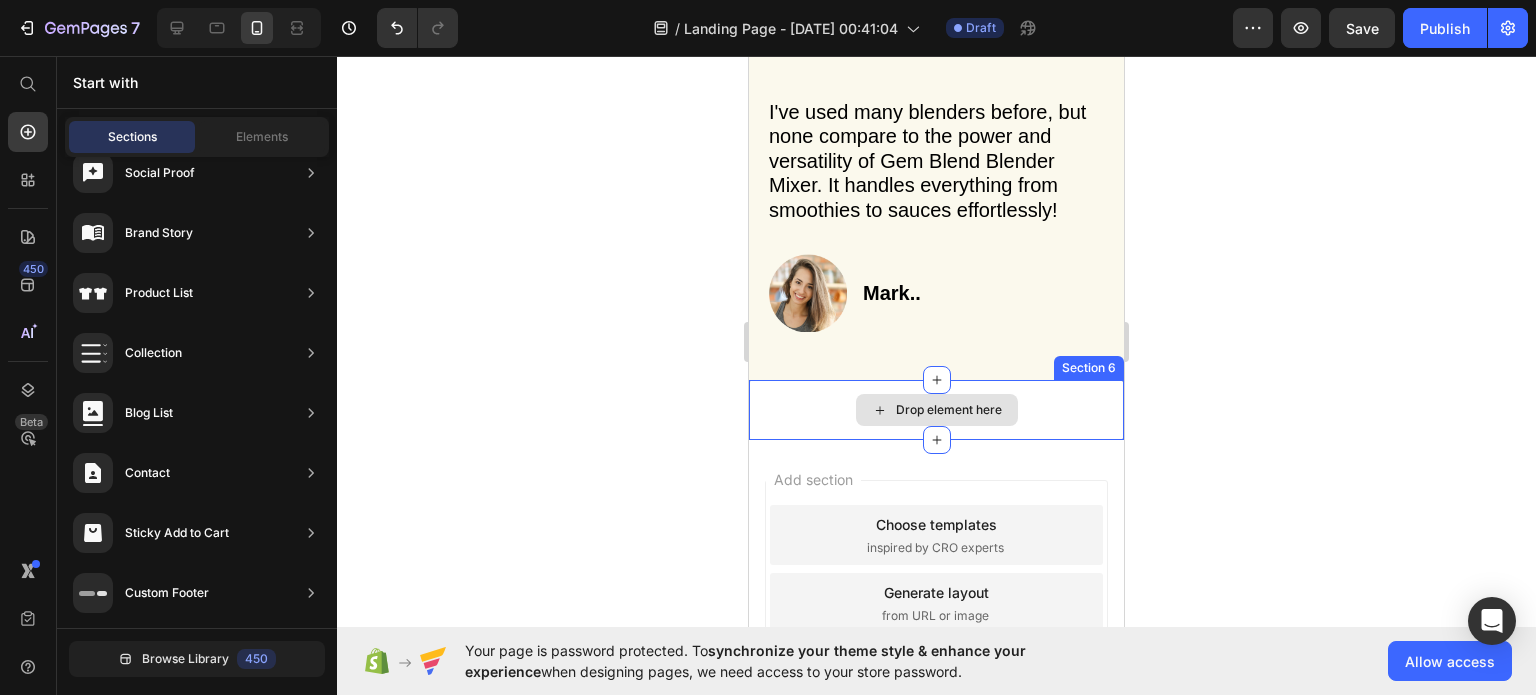 click on "Drop element here" at bounding box center [936, 410] 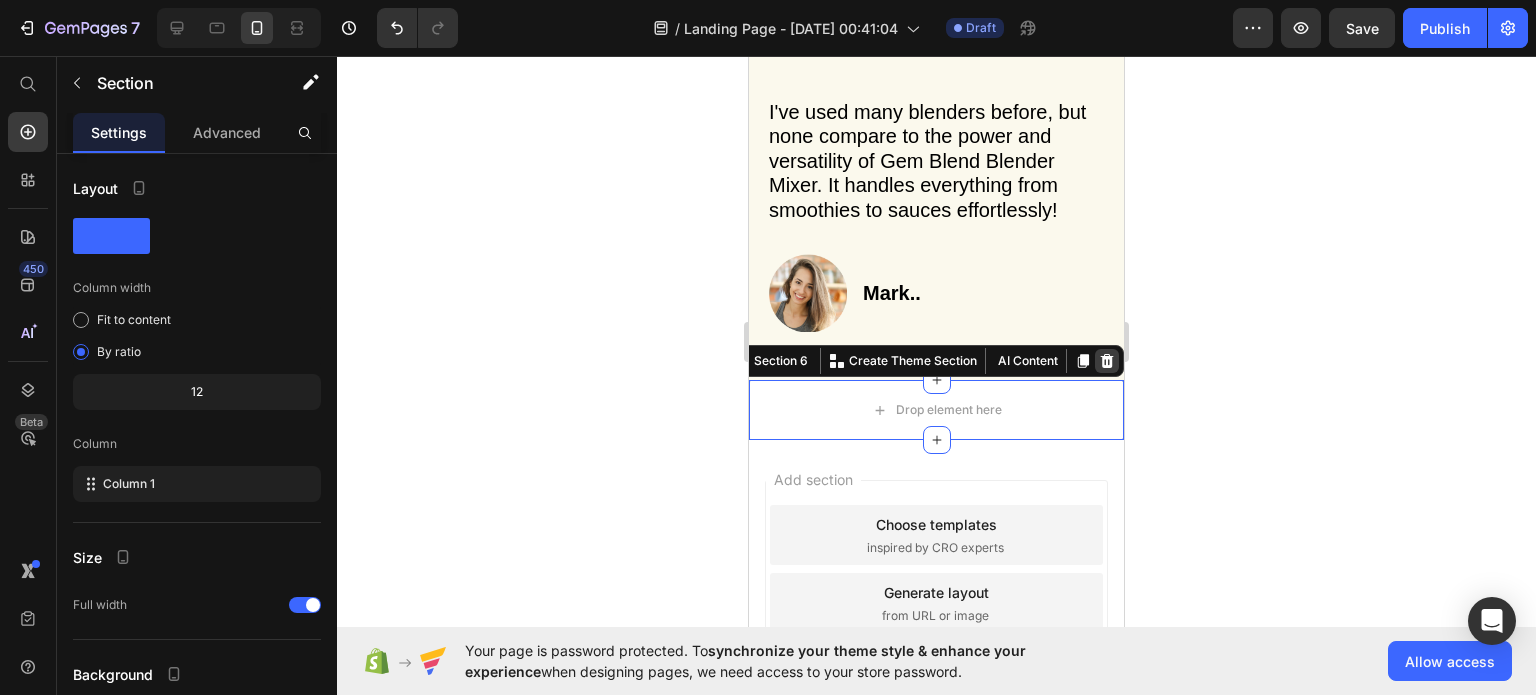 click 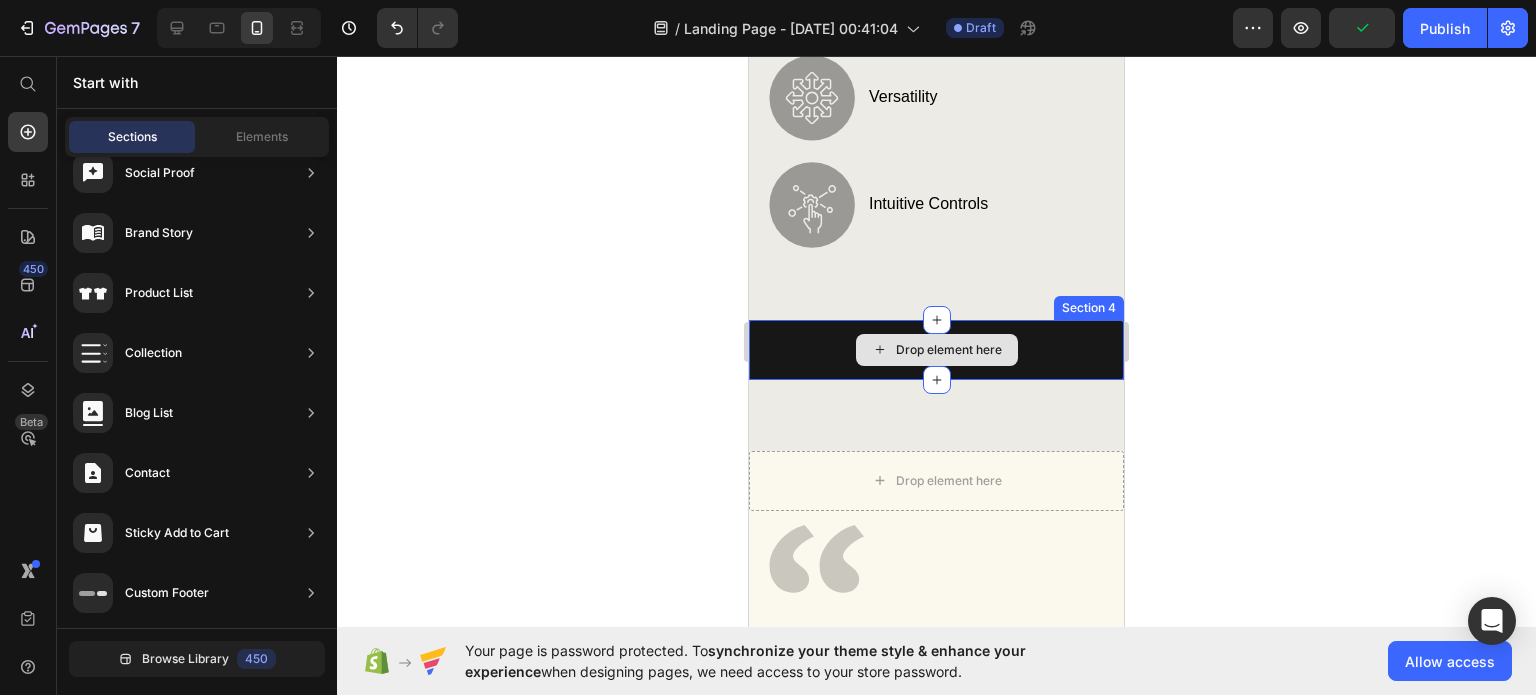 scroll, scrollTop: 1550, scrollLeft: 0, axis: vertical 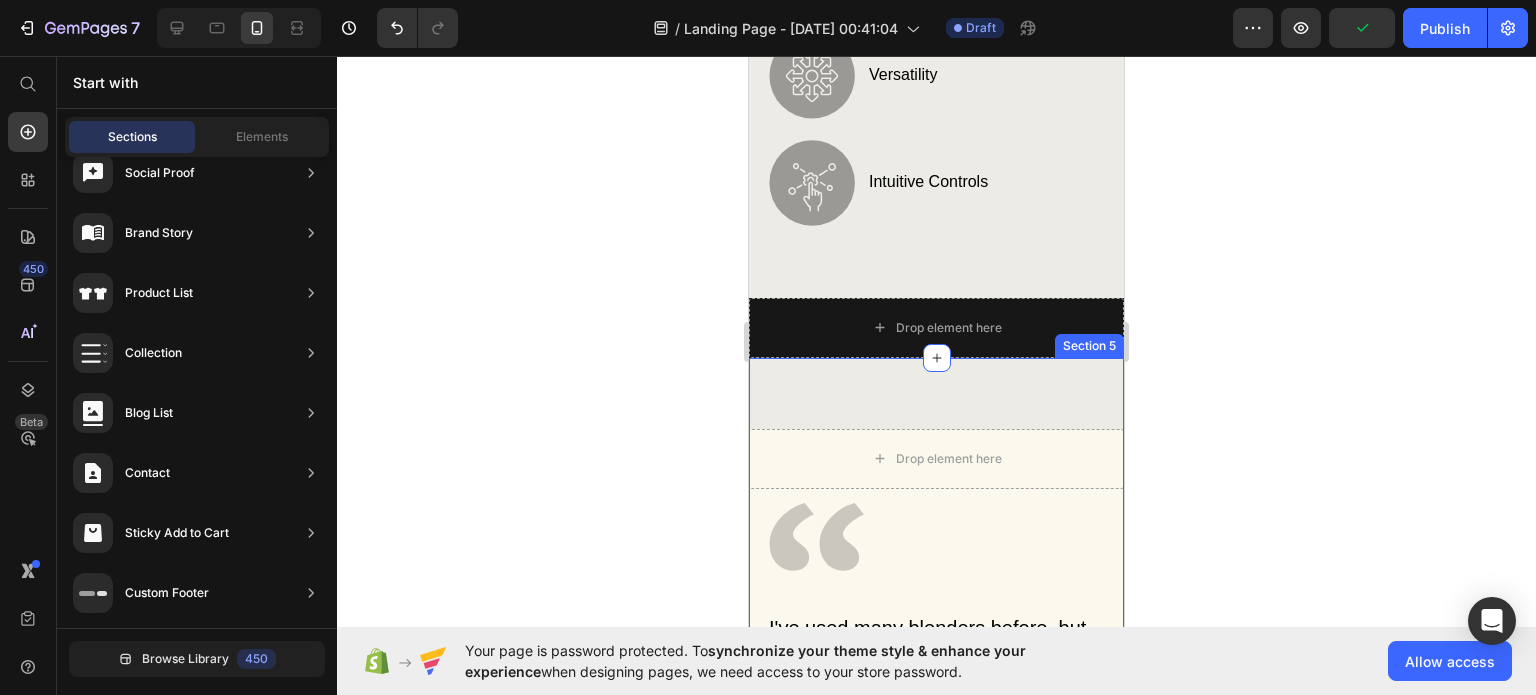click on "Drop element here
Icon I've used many blenders before, but none compare to the power and versatility of Gem Blend Blender Mixer. It handles everything from smoothies to sauces effortlessly! Text Block Image Mark.. [GEOGRAPHIC_DATA] Section 5" at bounding box center [936, 627] 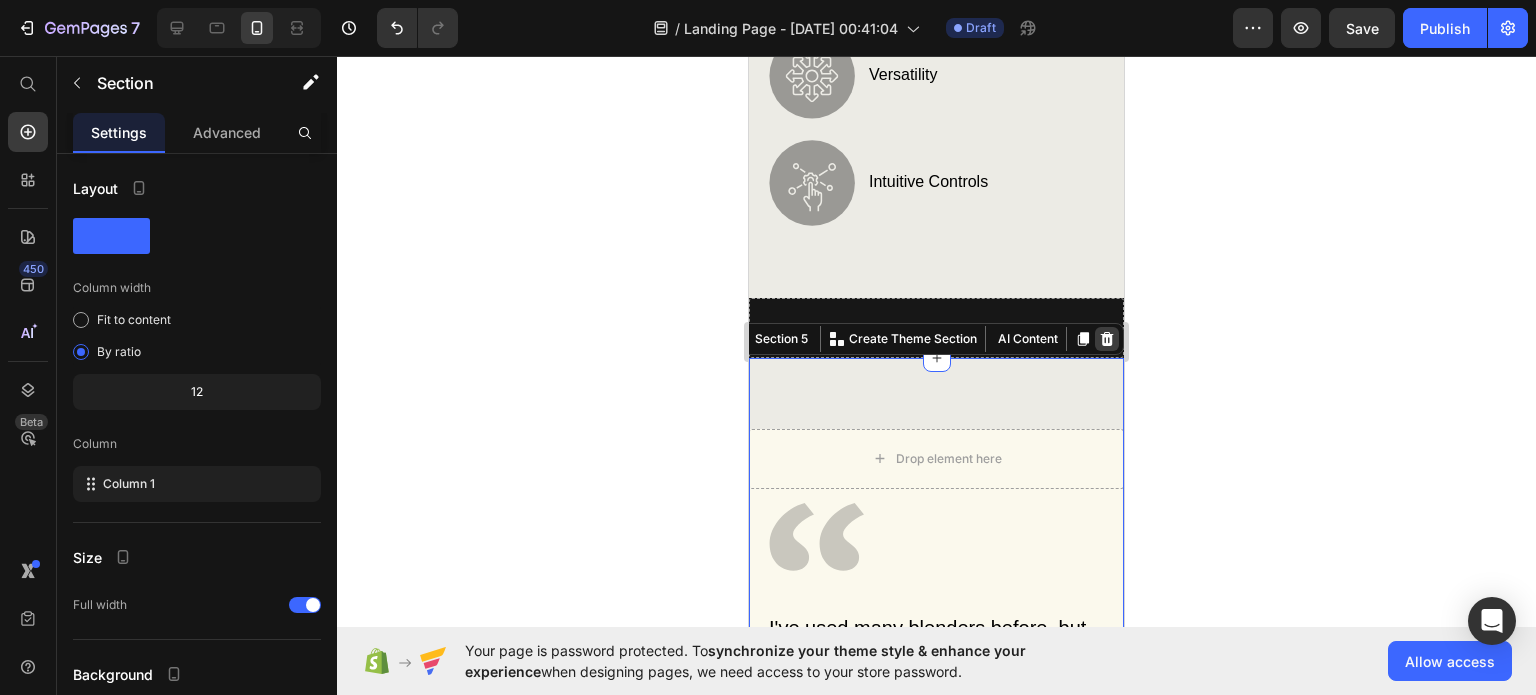 click 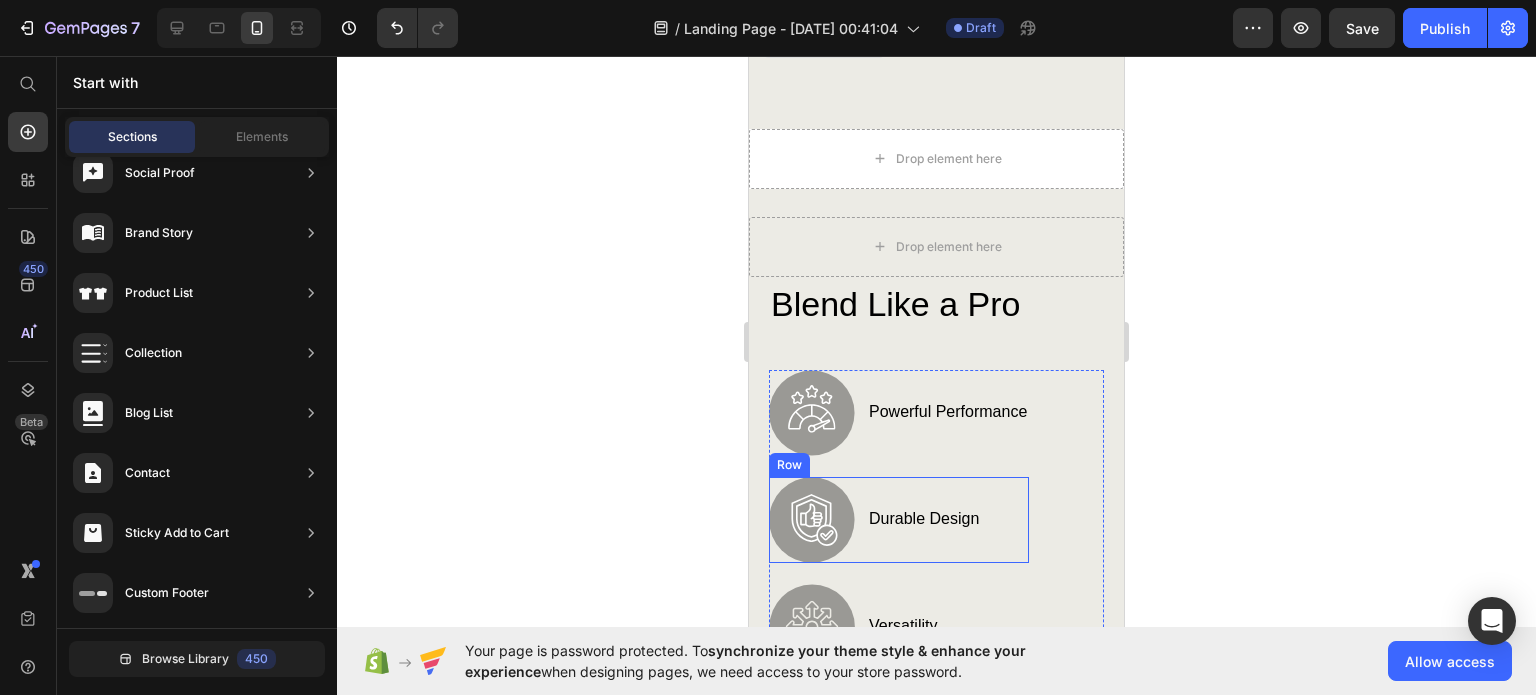 scroll, scrollTop: 950, scrollLeft: 0, axis: vertical 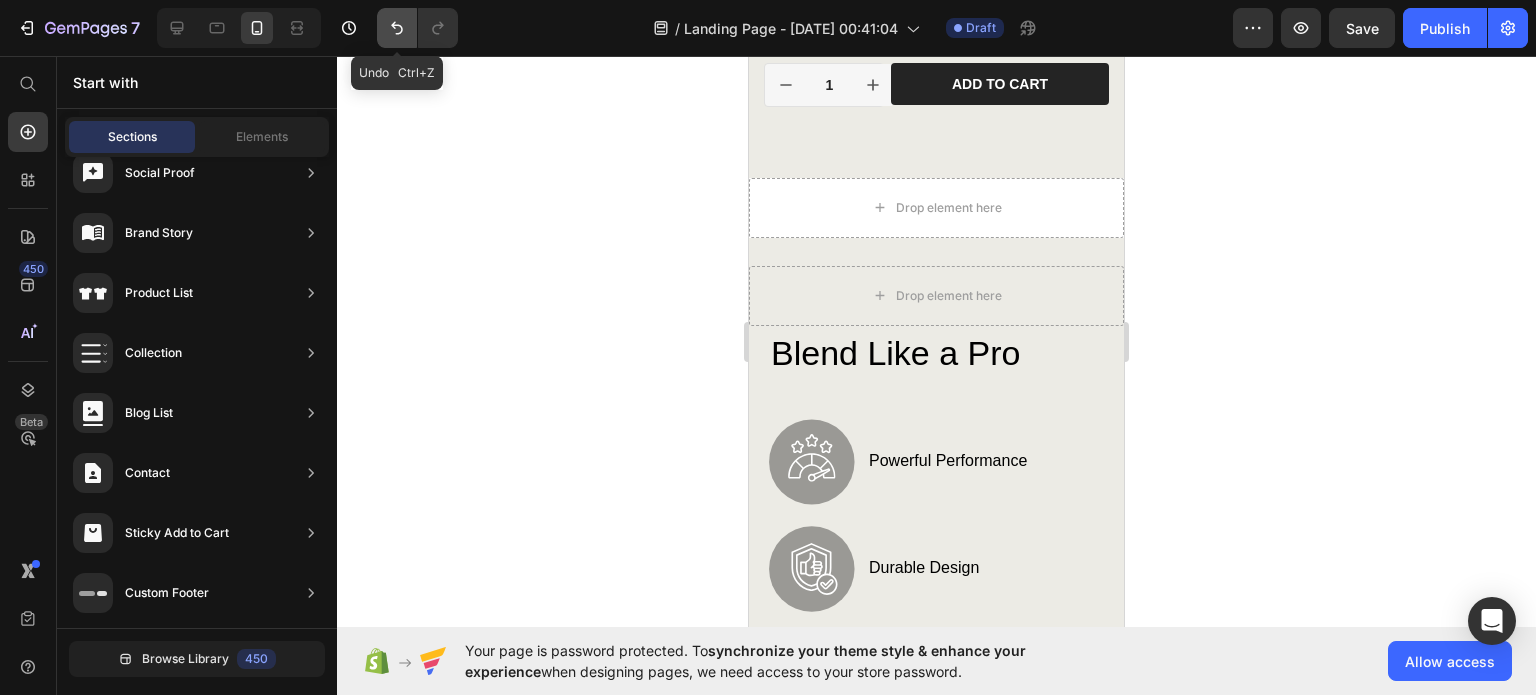 click 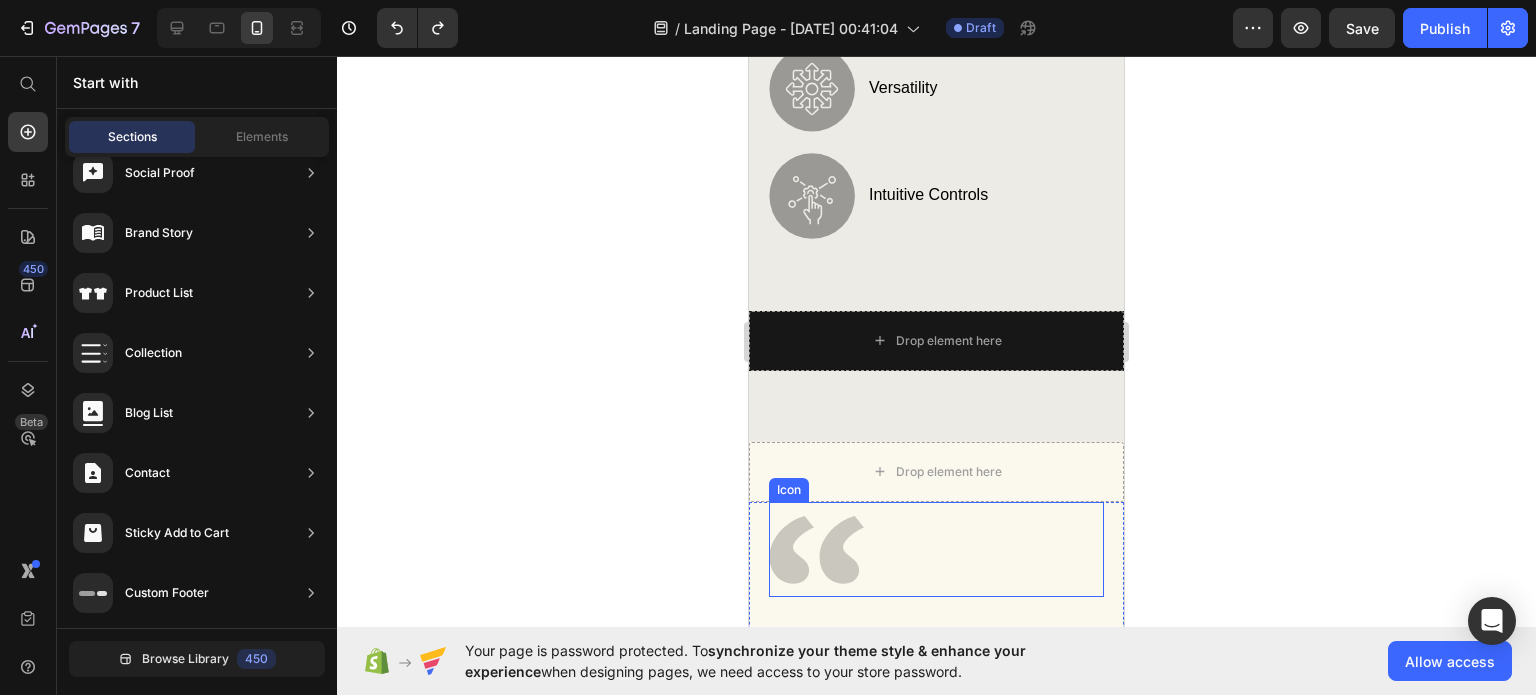 scroll, scrollTop: 1450, scrollLeft: 0, axis: vertical 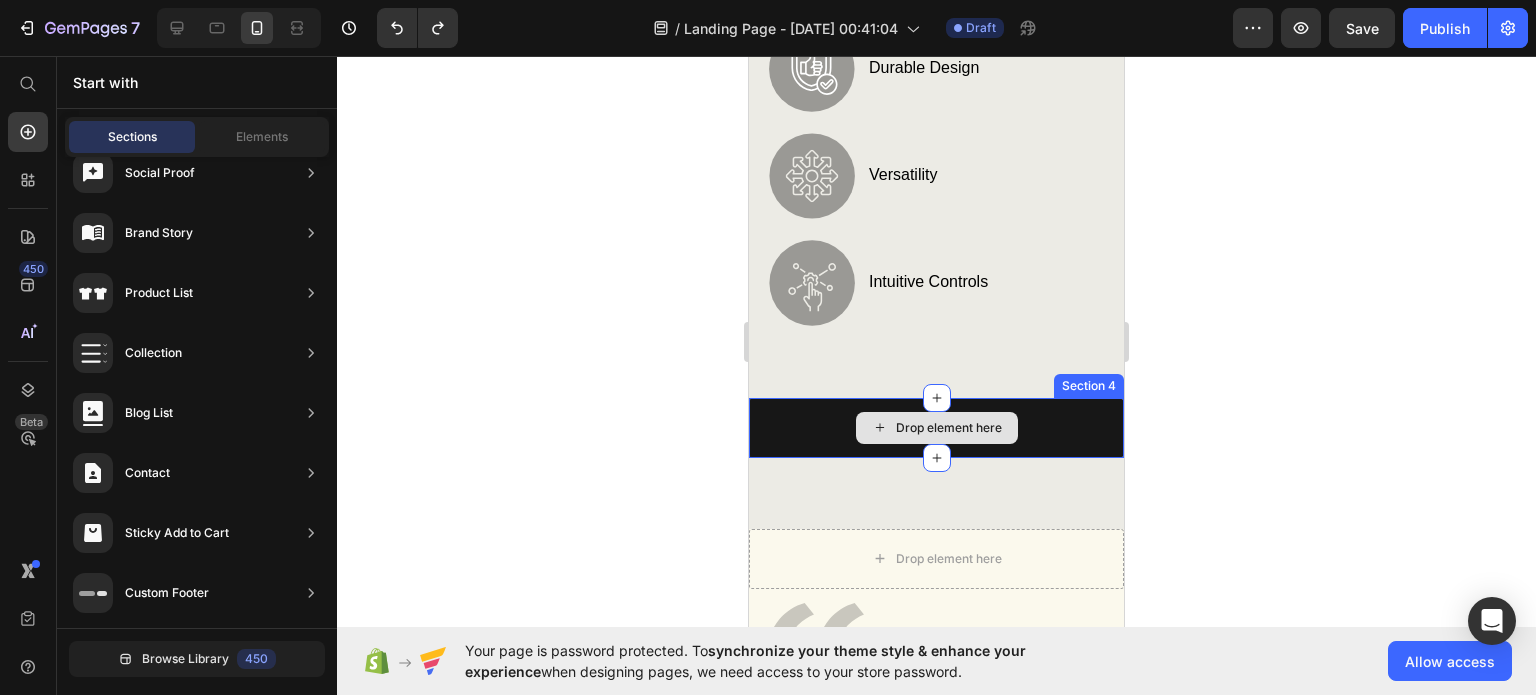 click on "Drop element here" at bounding box center [936, 428] 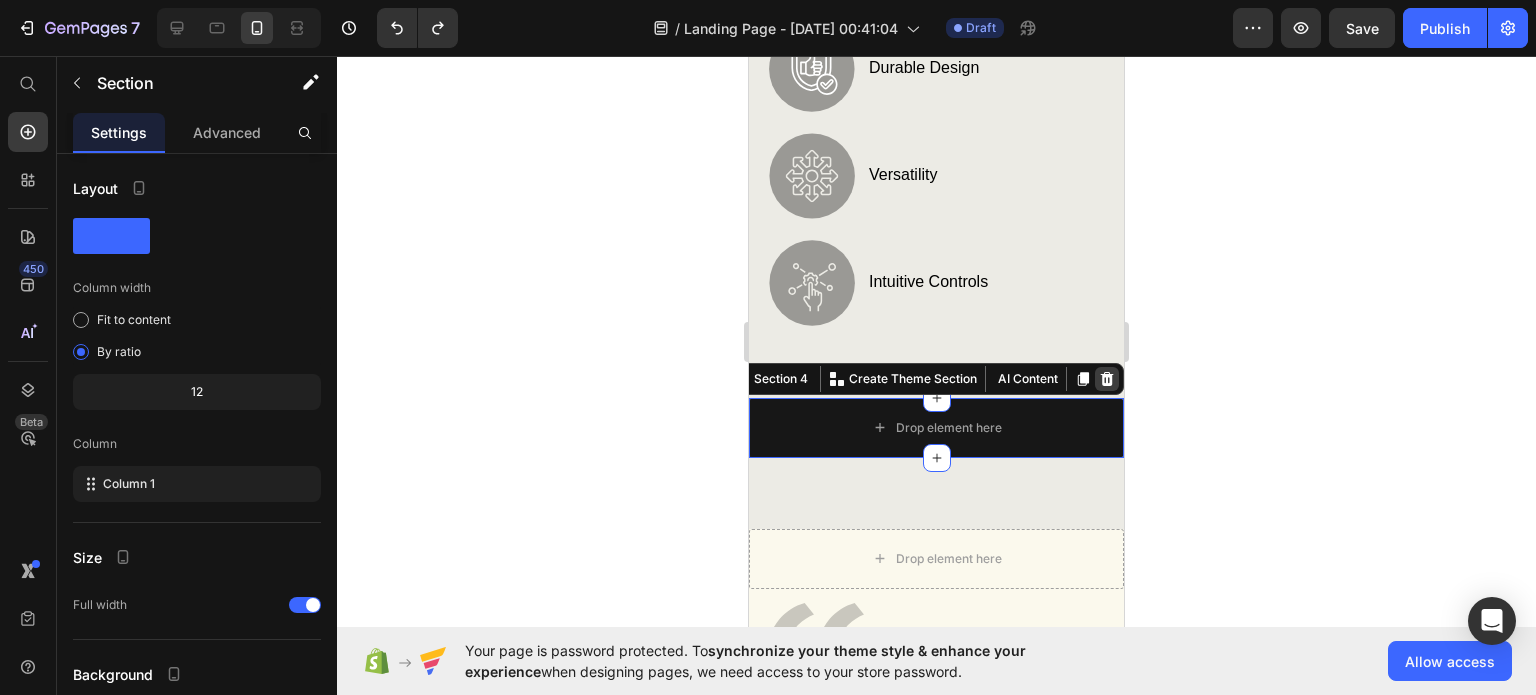 click 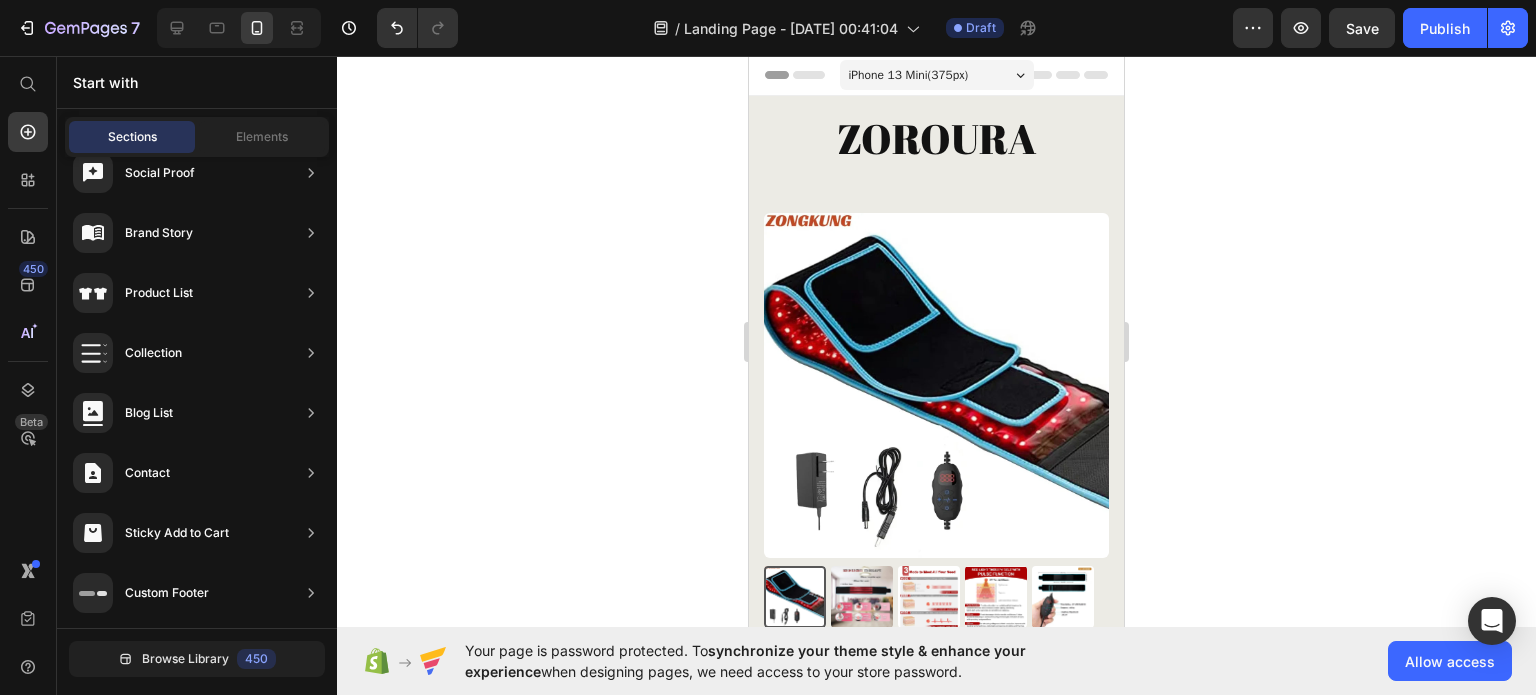 scroll, scrollTop: 0, scrollLeft: 0, axis: both 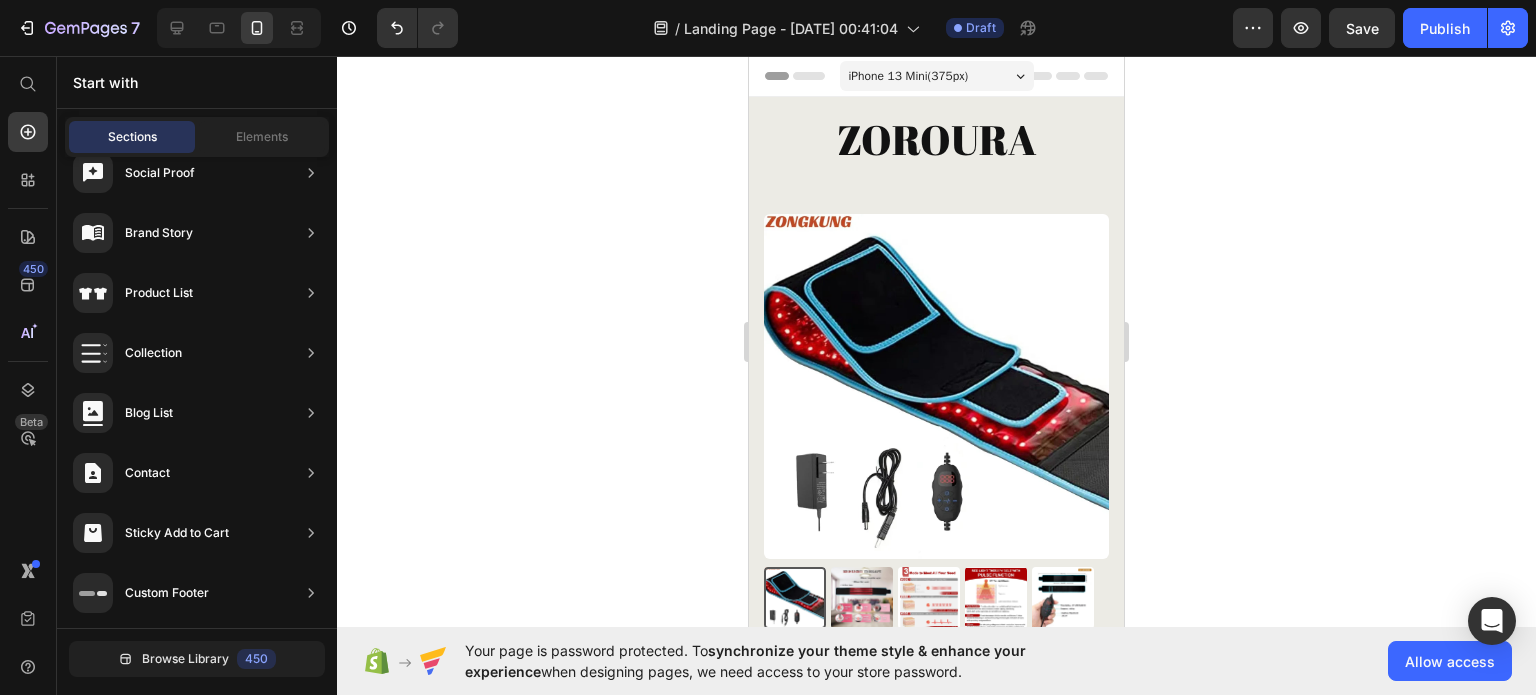 click 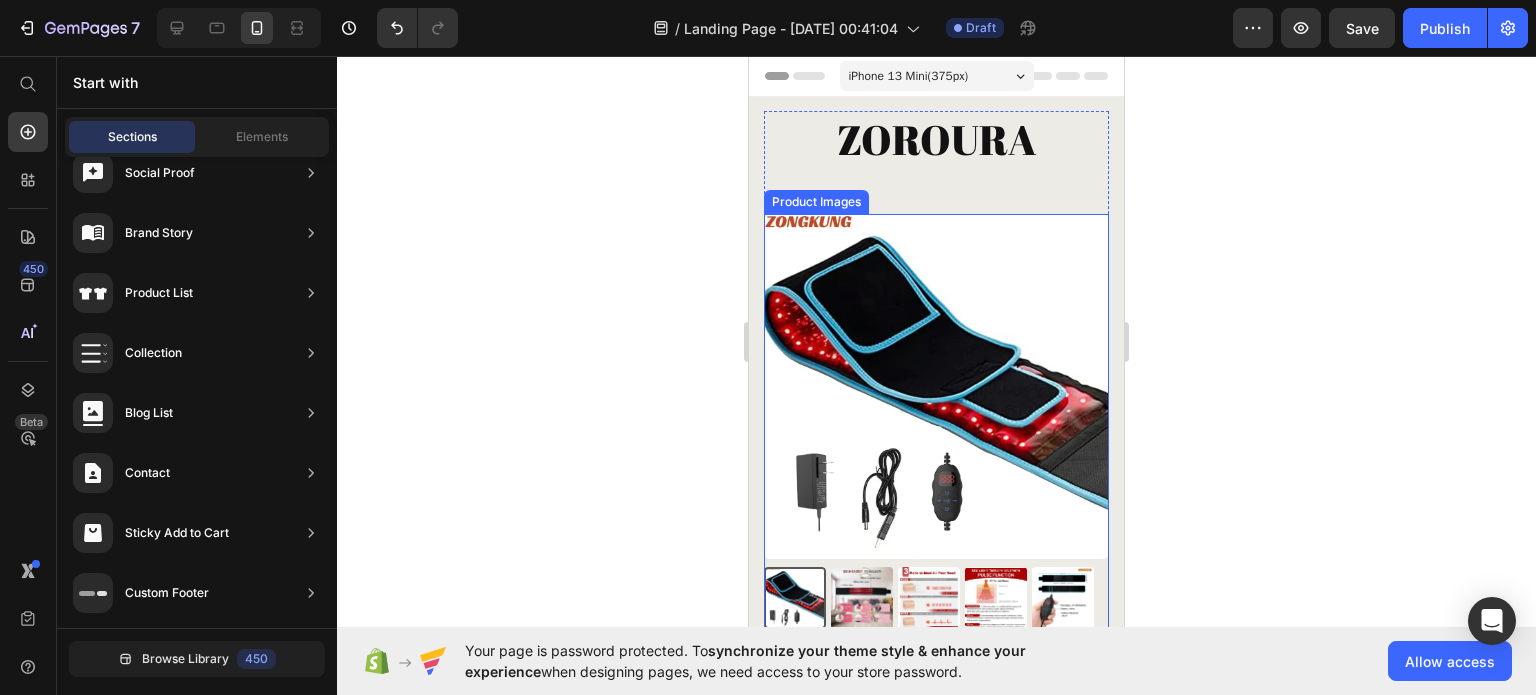 click at bounding box center (936, 386) 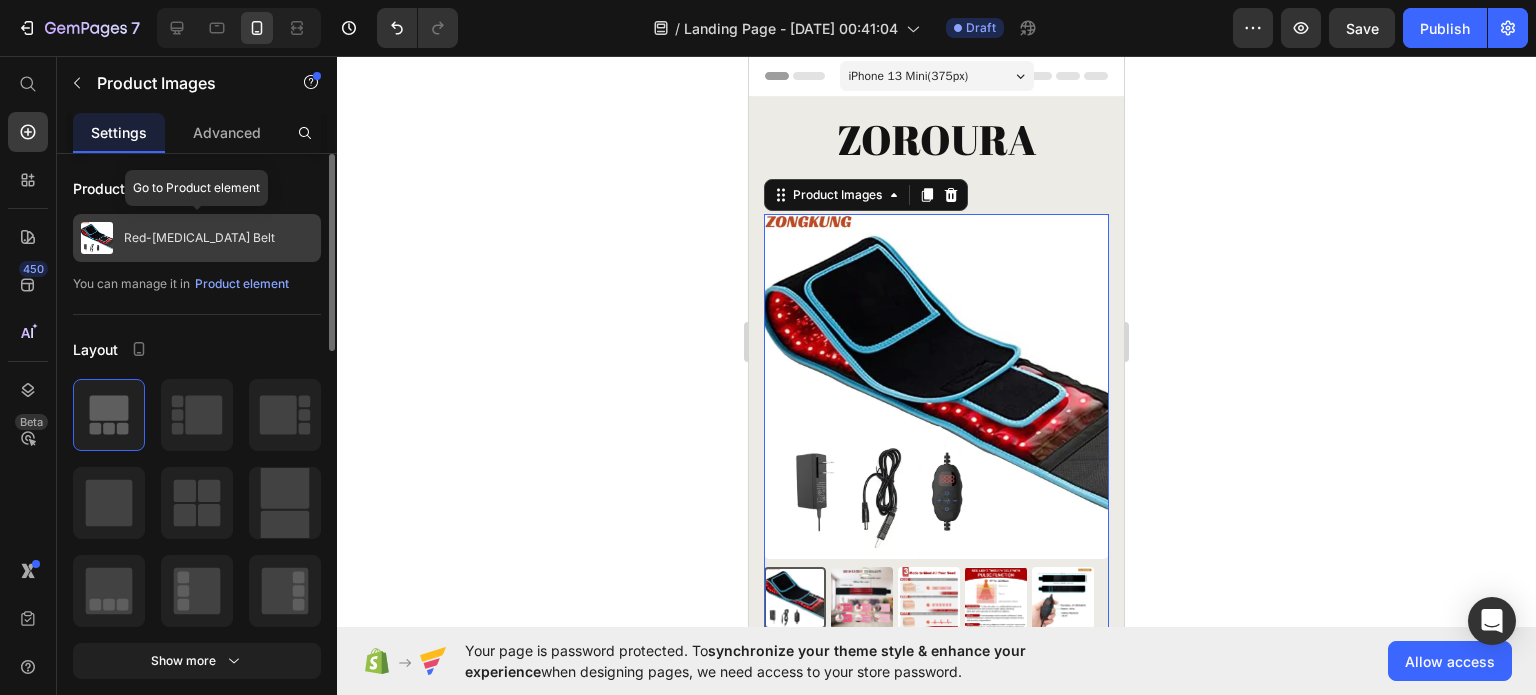 click on "Red-[MEDICAL_DATA] Belt" at bounding box center (199, 238) 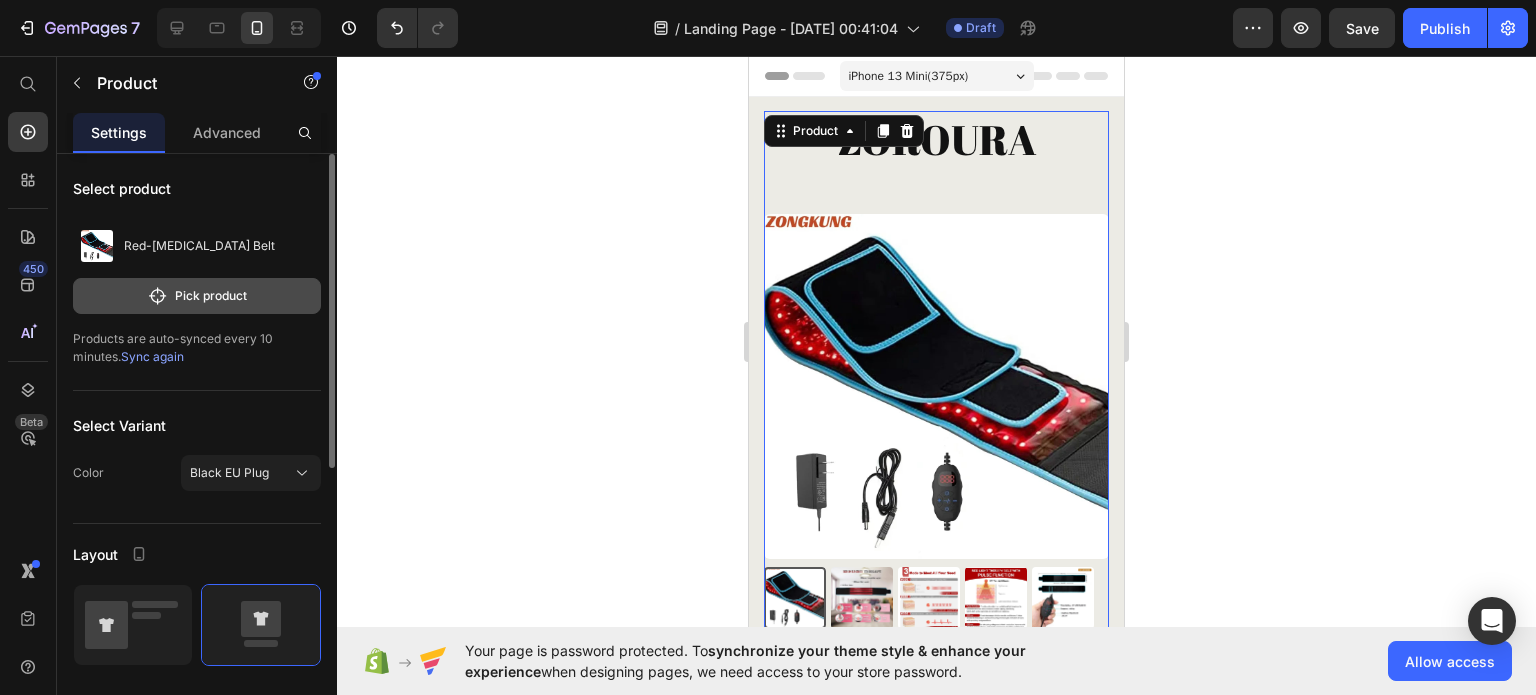 click on "Pick product" at bounding box center (197, 296) 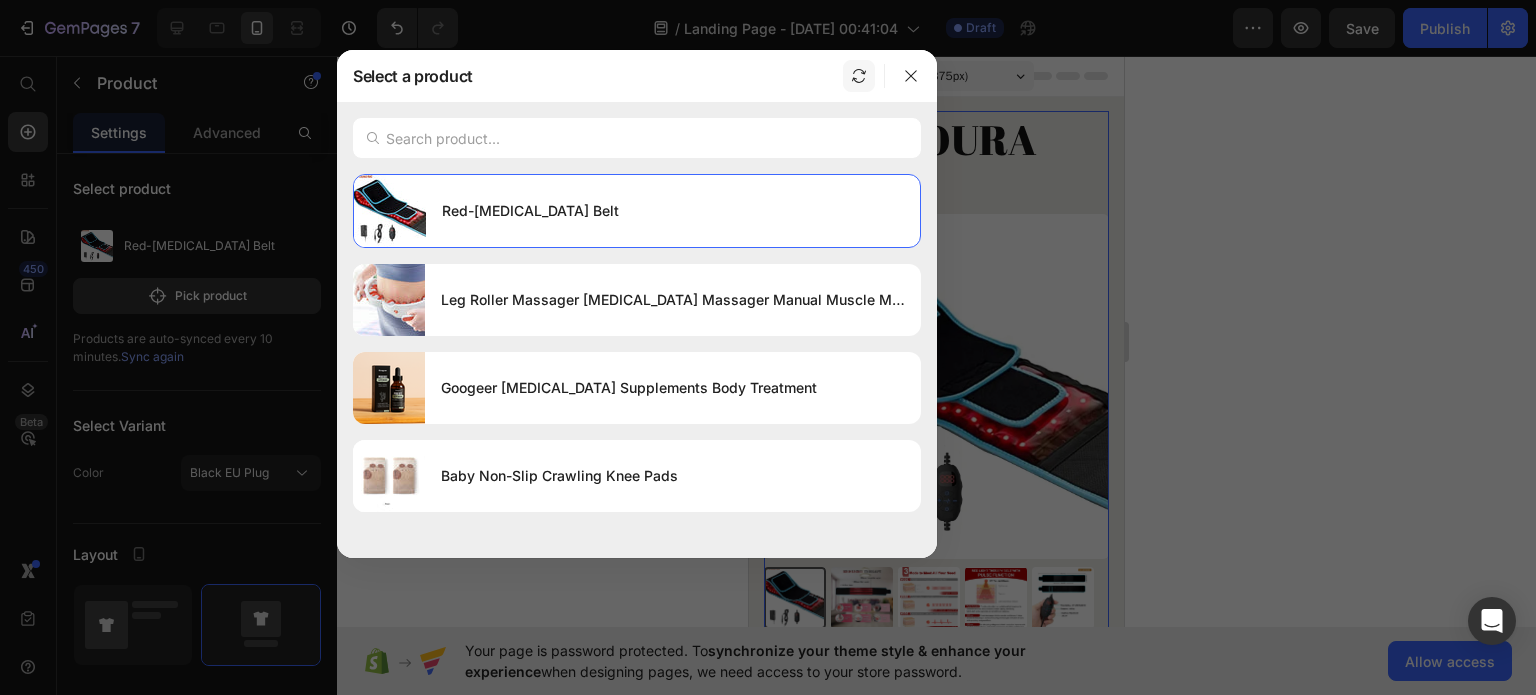 click 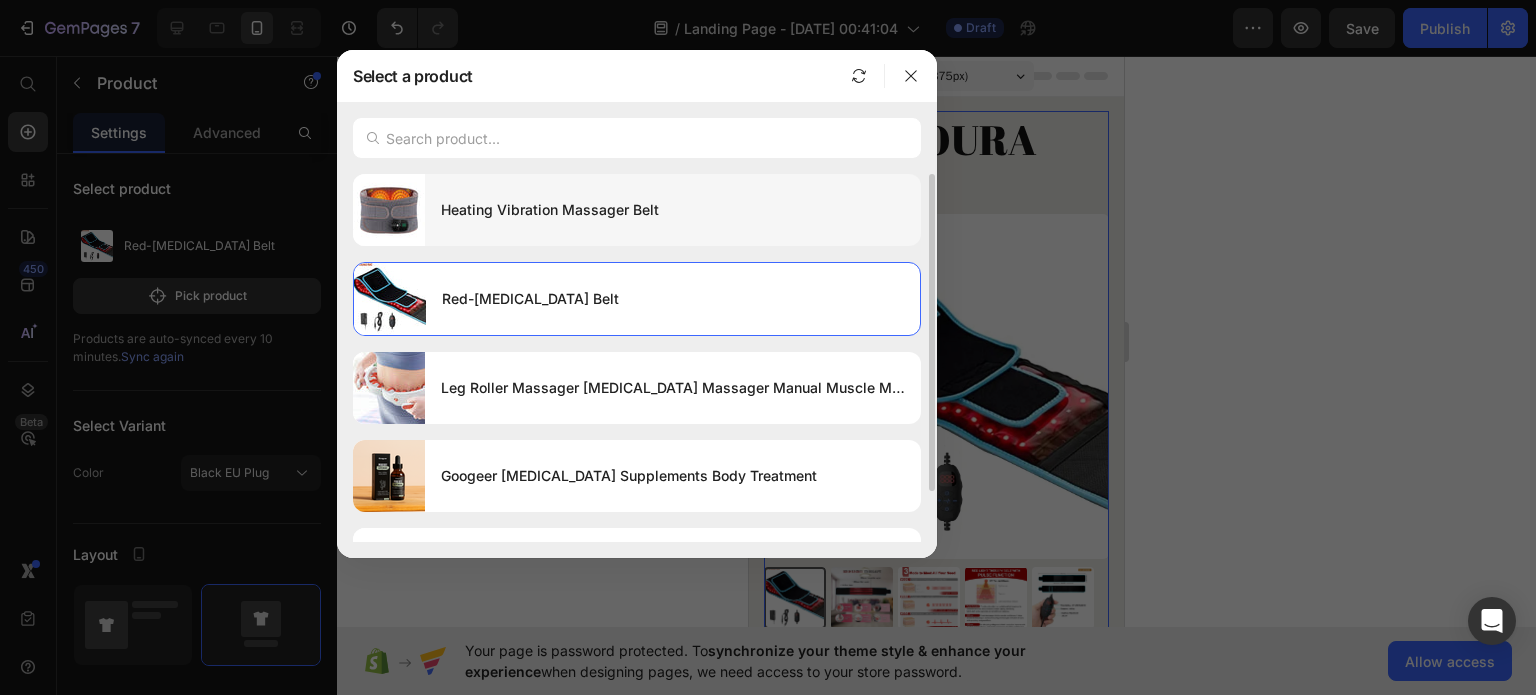 click on "Heating Vibration Massager Belt" at bounding box center [673, 210] 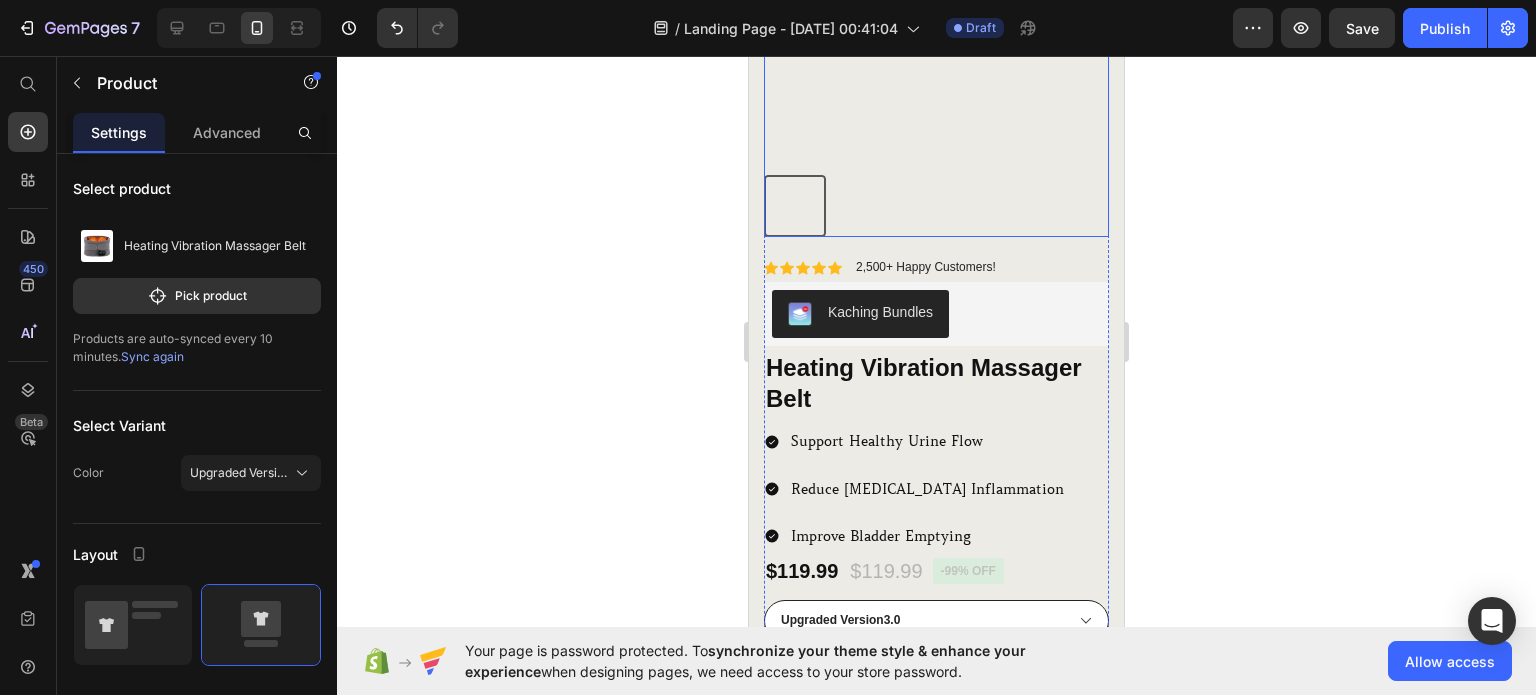 scroll, scrollTop: 400, scrollLeft: 0, axis: vertical 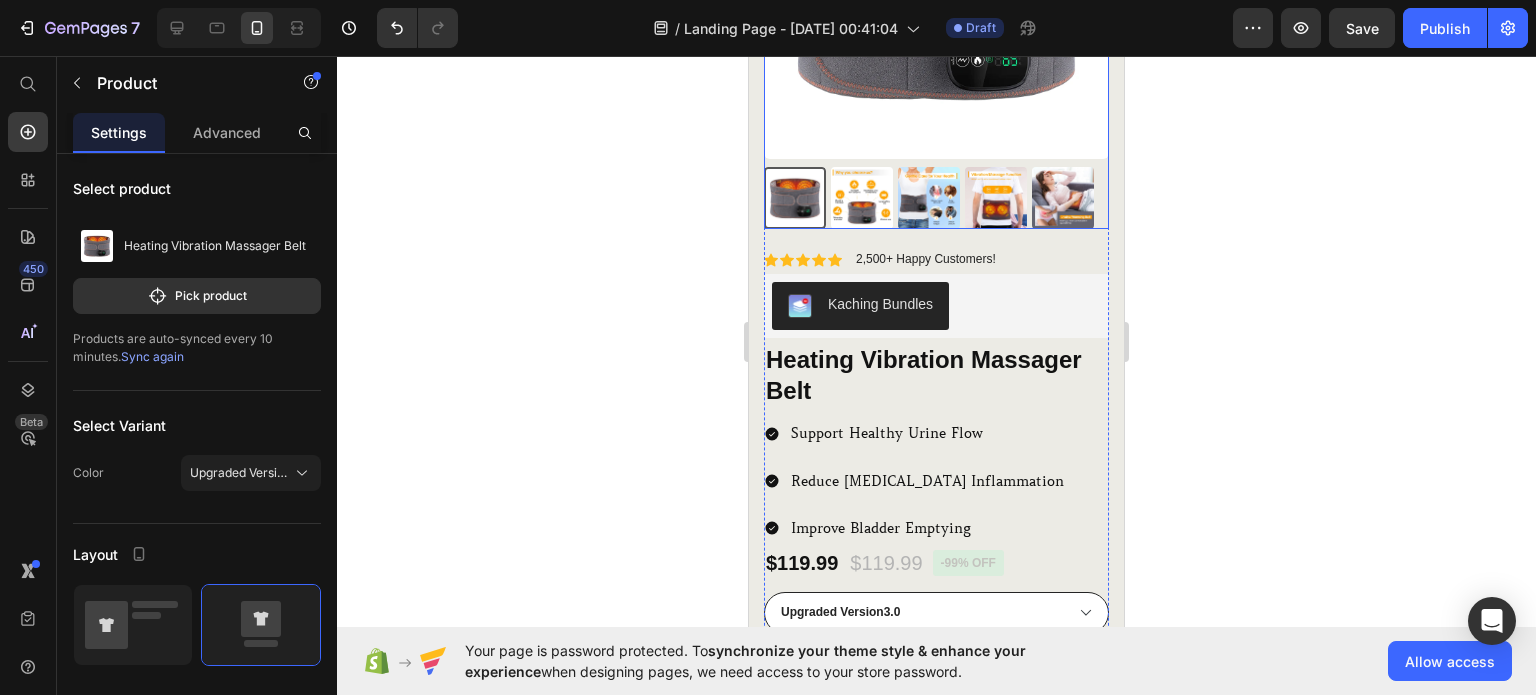 click at bounding box center [862, 198] 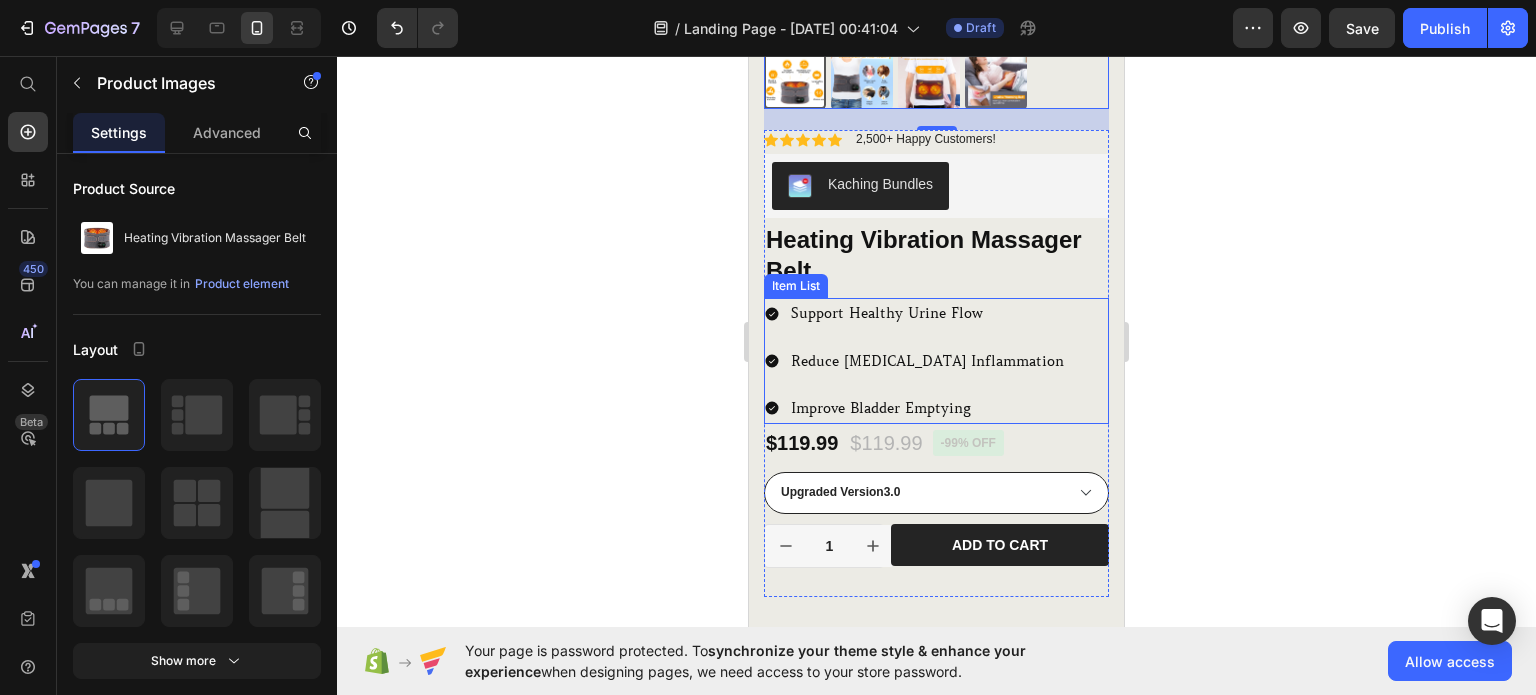 scroll, scrollTop: 600, scrollLeft: 0, axis: vertical 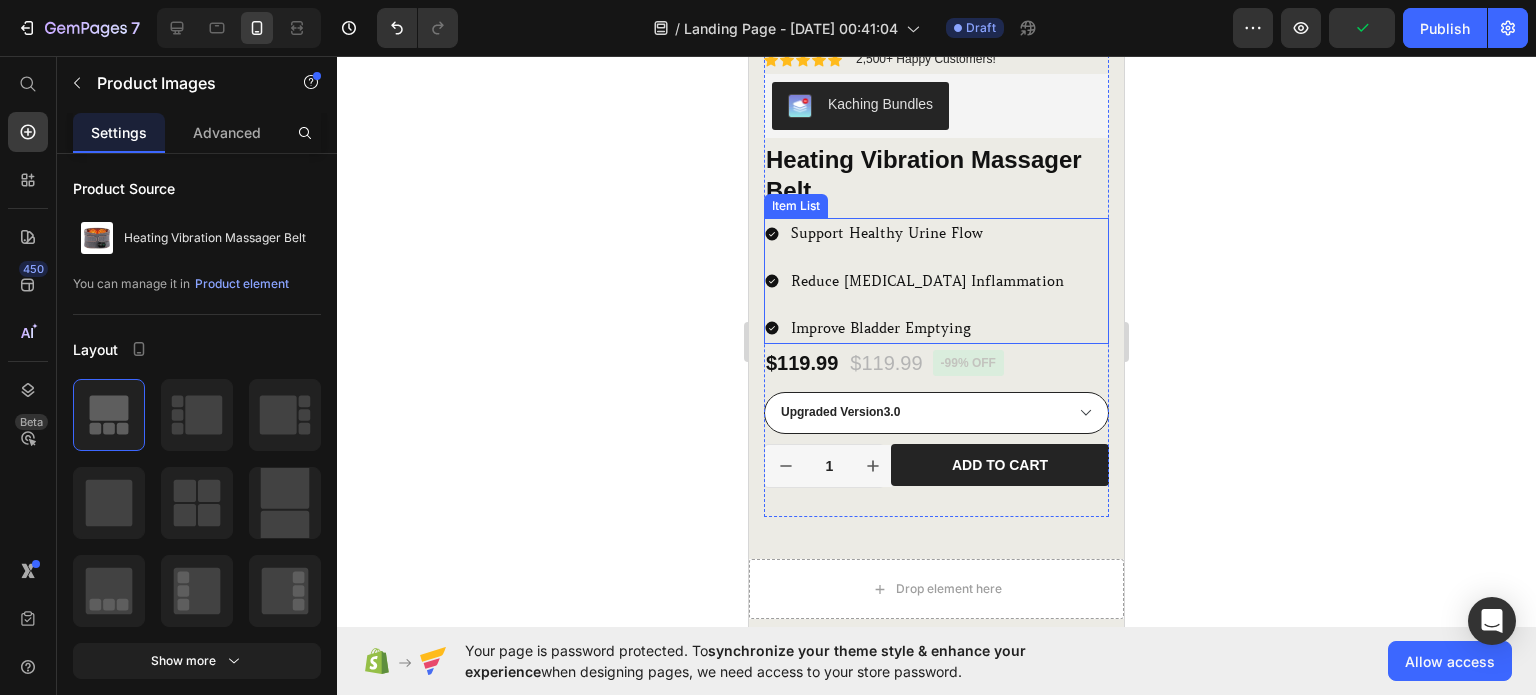 click on "Support Healthy Urine Flow" at bounding box center [927, 233] 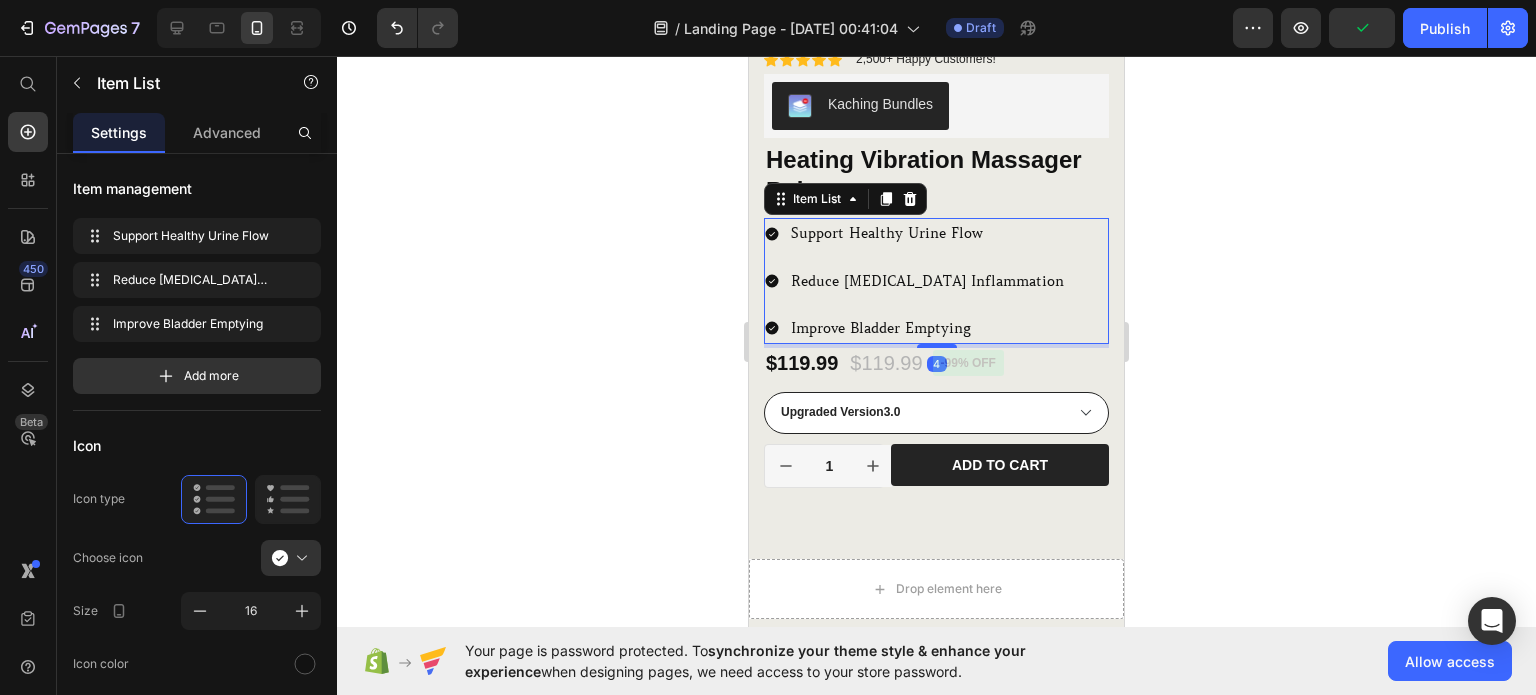 click on "Support Healthy Urine Flow" at bounding box center (927, 233) 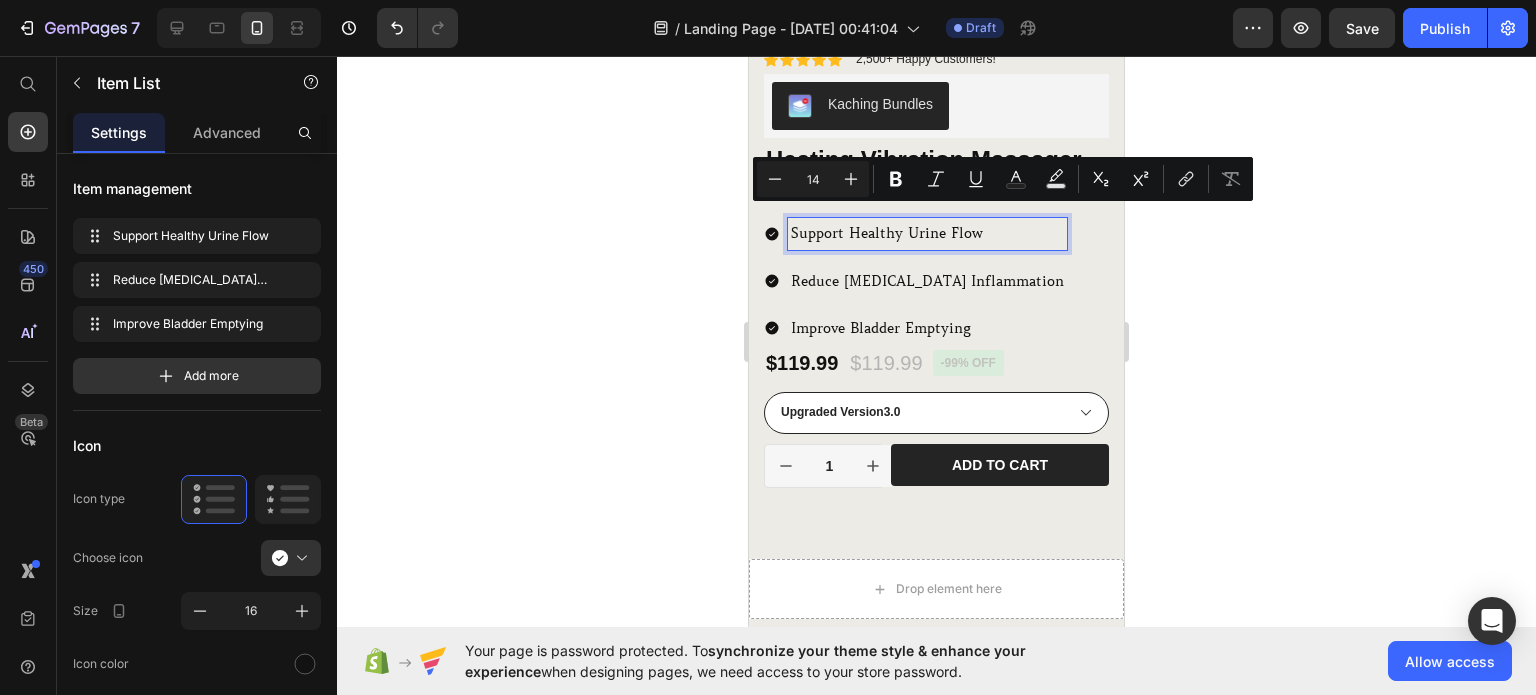 click on "Support Healthy Urine Flow" at bounding box center (927, 233) 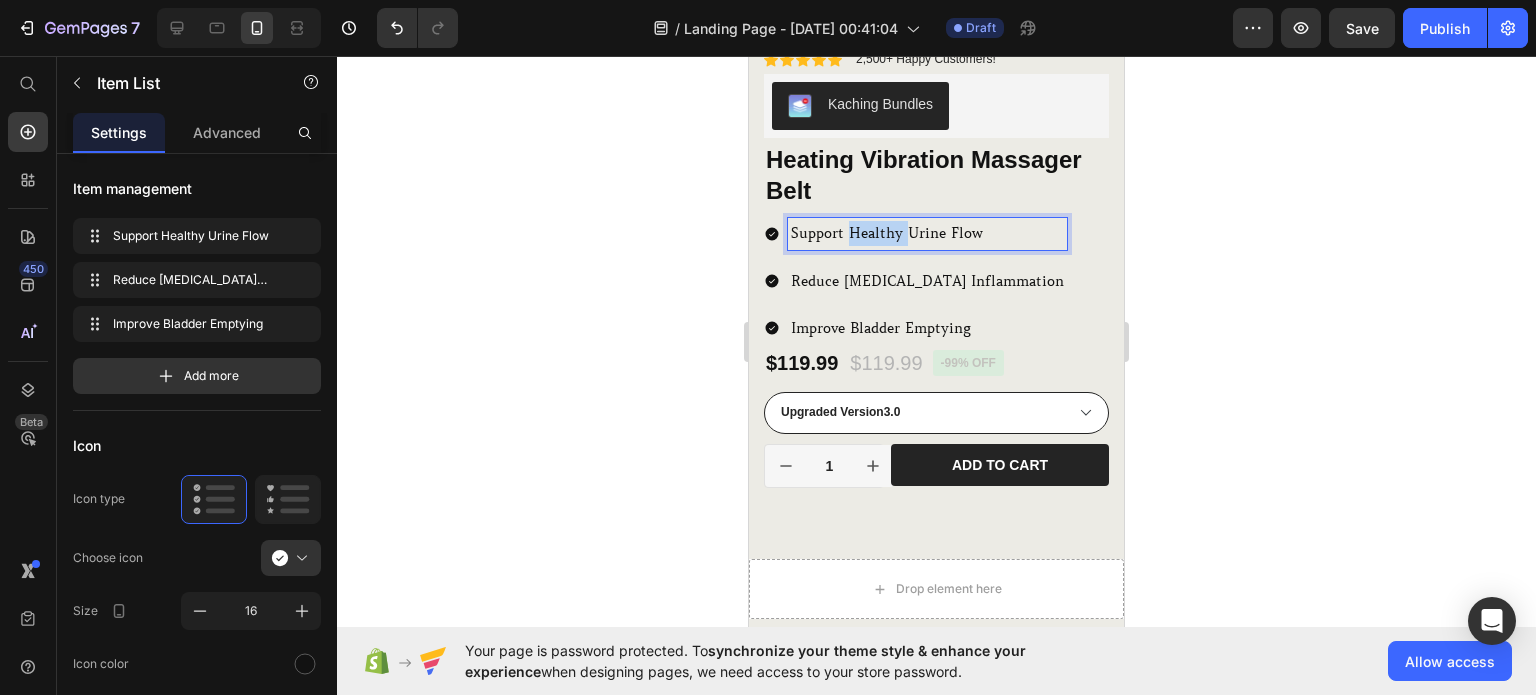 click on "Support Healthy Urine Flow" at bounding box center [927, 233] 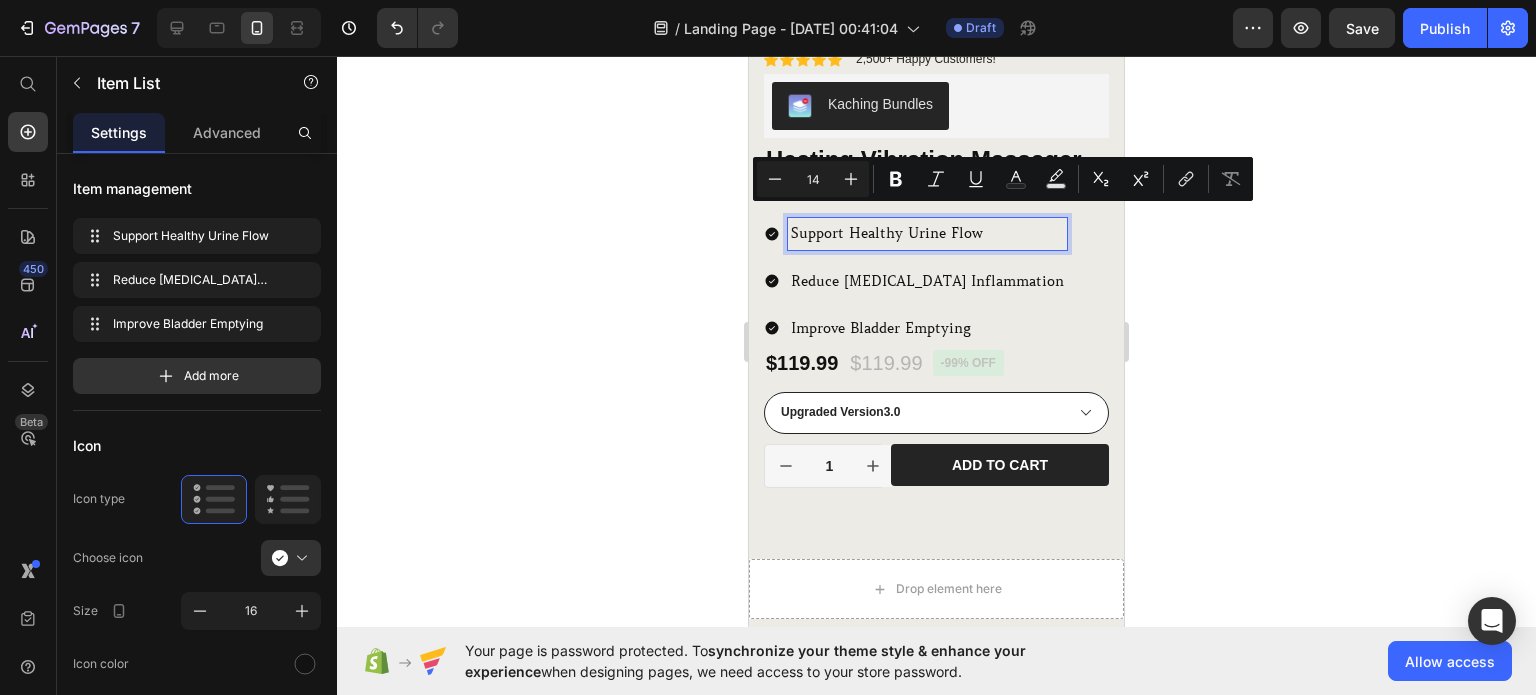 click on "Support Healthy Urine Flow" at bounding box center (927, 233) 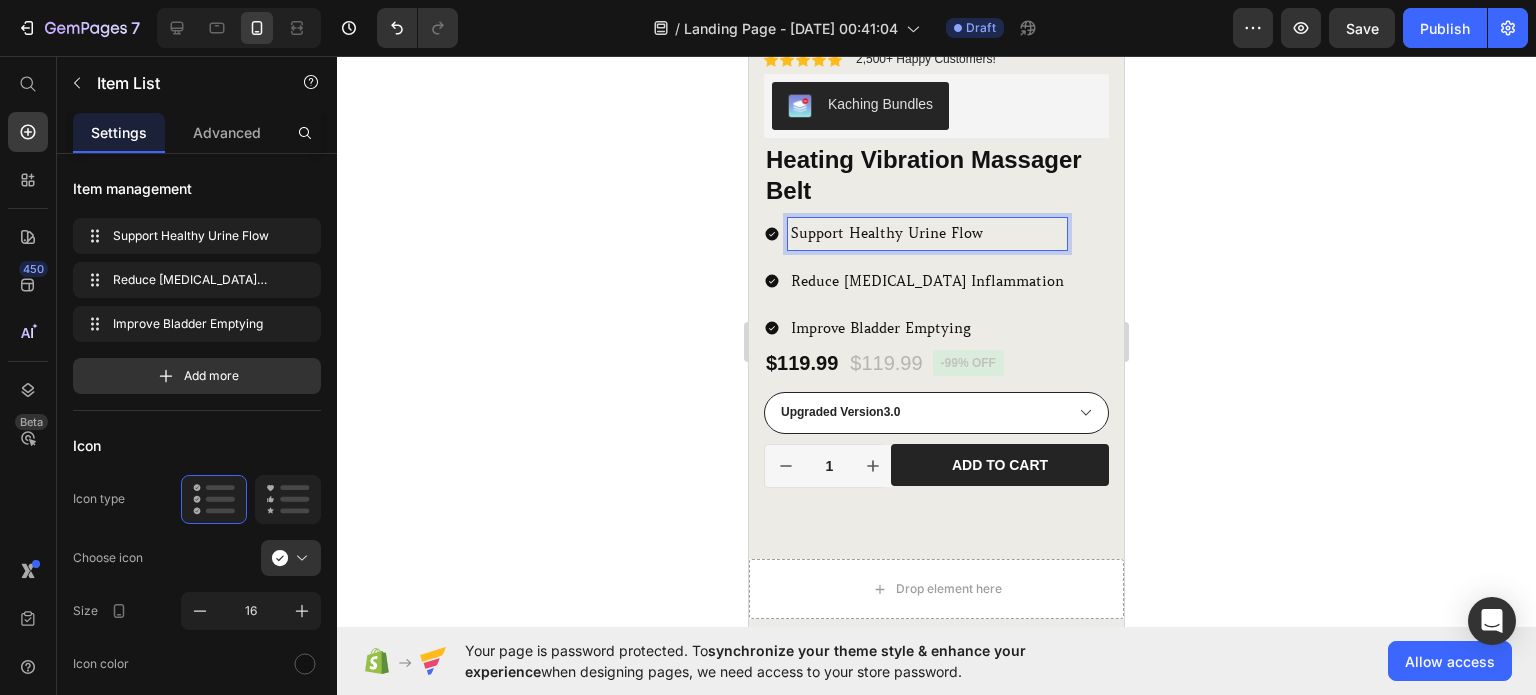 click on "Support Healthy Urine Flow" at bounding box center (927, 233) 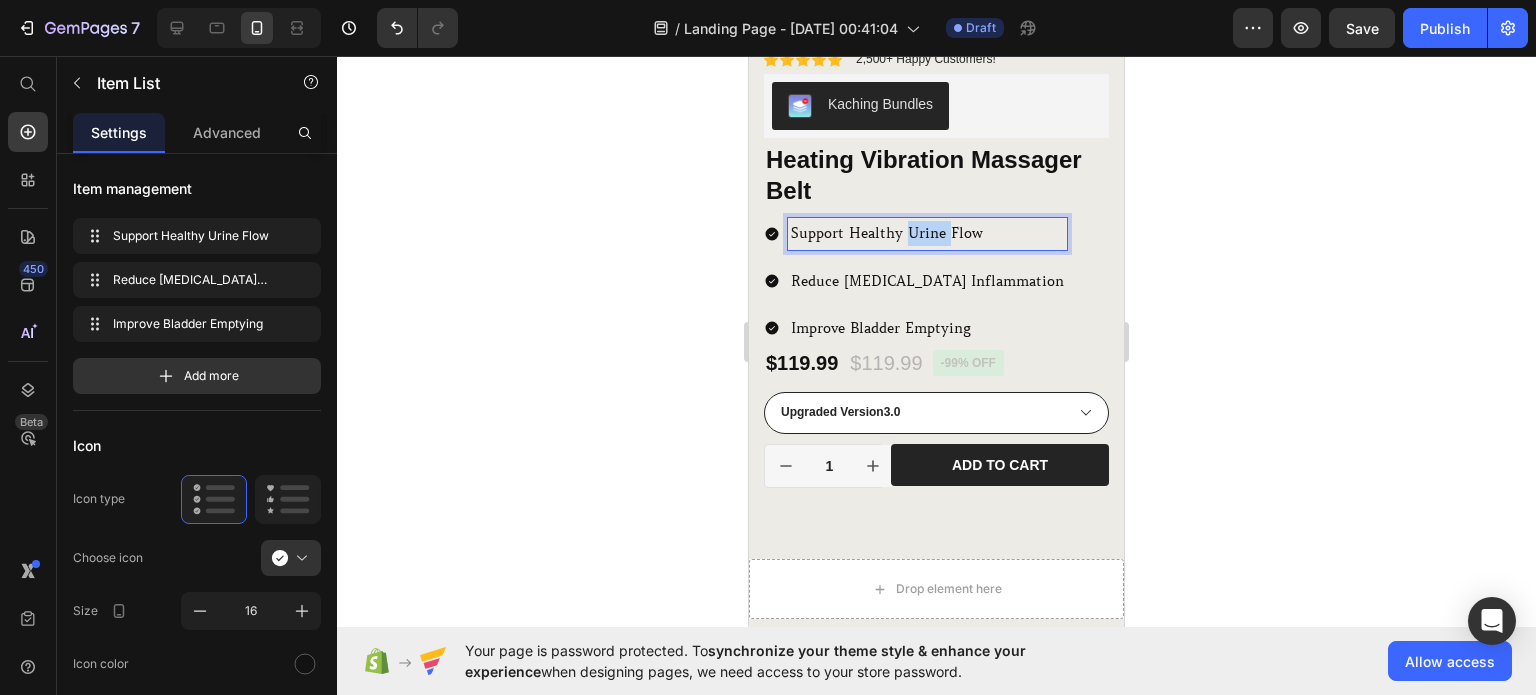 click on "Support Healthy Urine Flow" at bounding box center [927, 233] 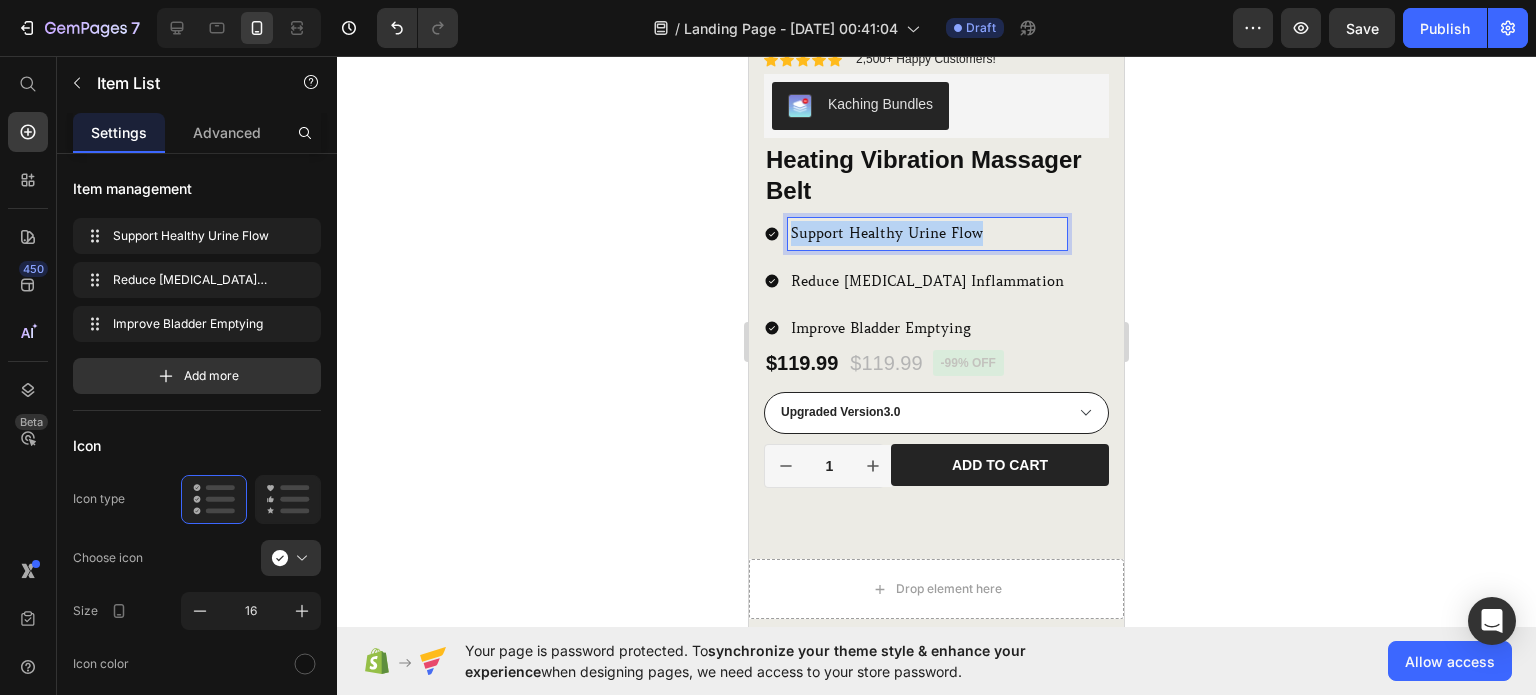 click on "Support Healthy Urine Flow" at bounding box center (927, 233) 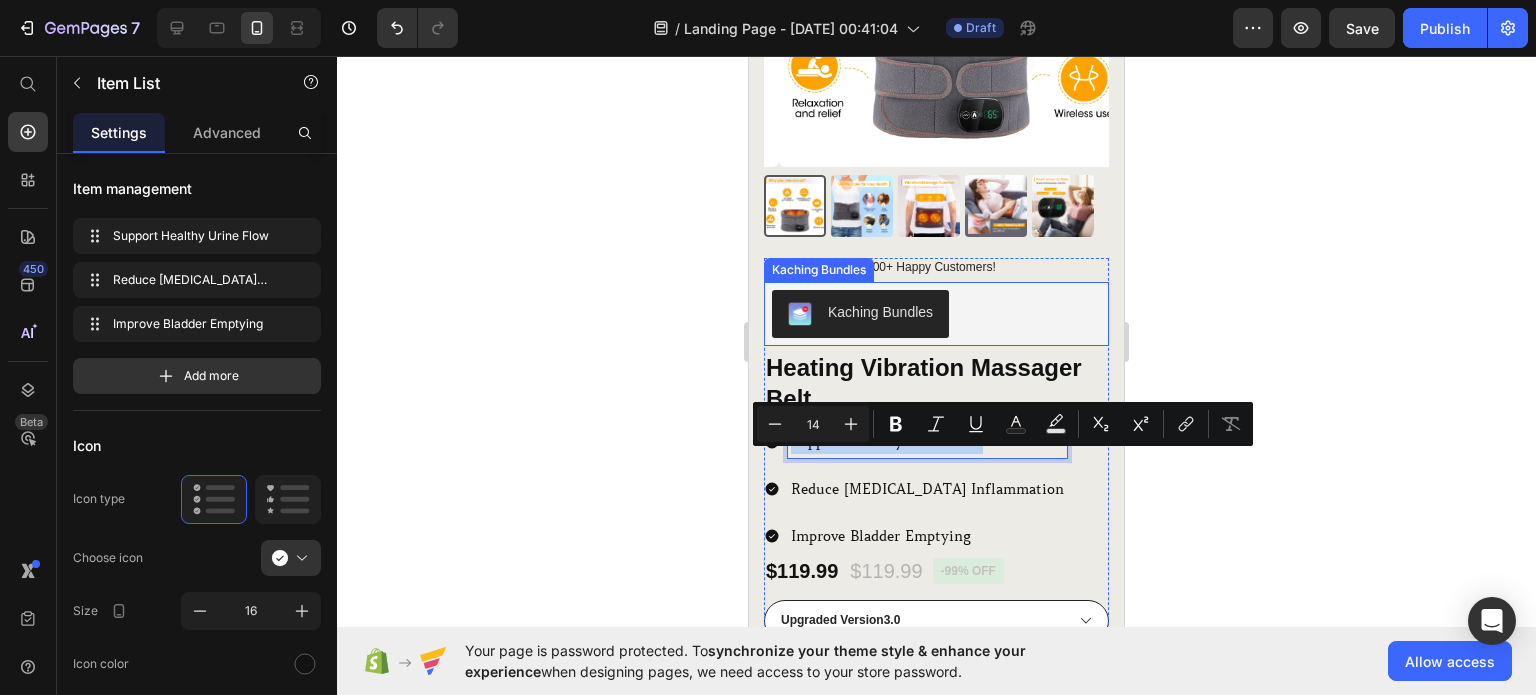 scroll, scrollTop: 400, scrollLeft: 0, axis: vertical 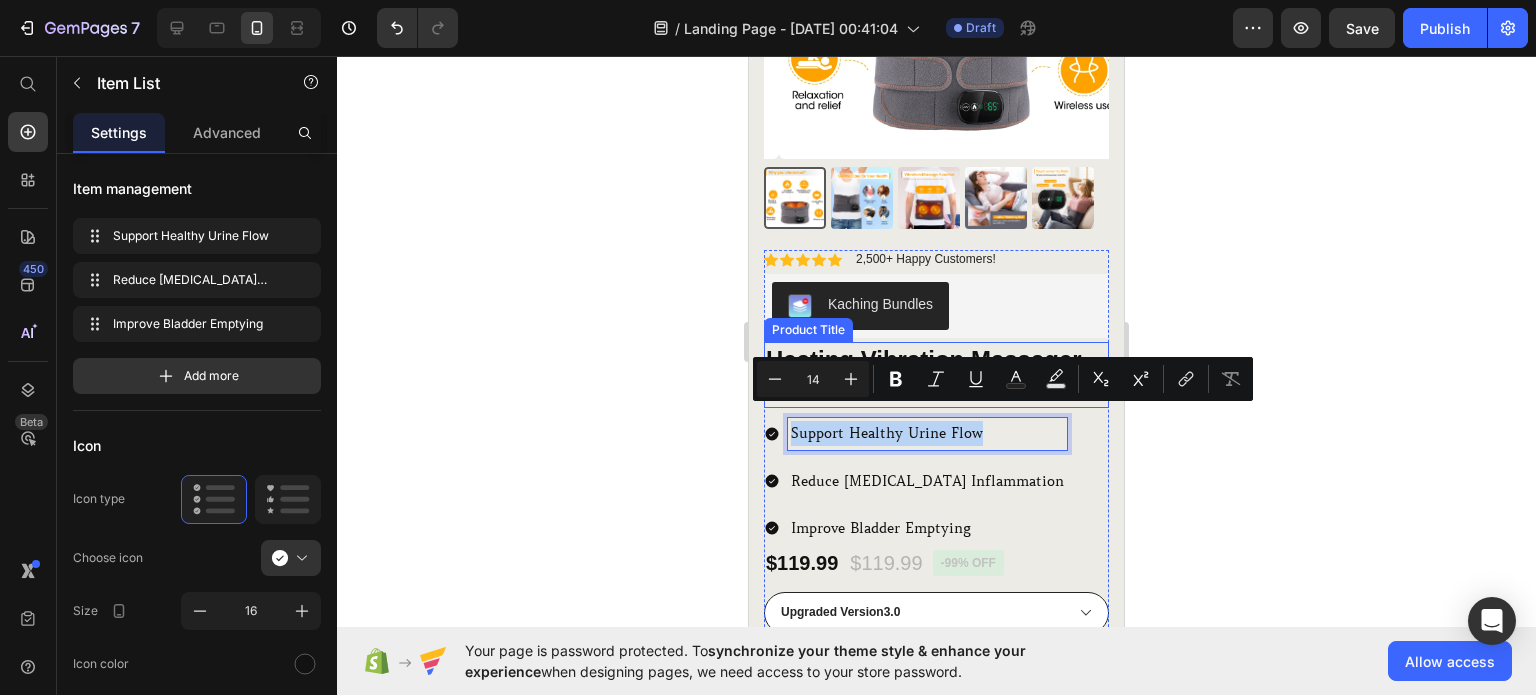 click on "Heating Vibration Massager Belt" at bounding box center (936, 375) 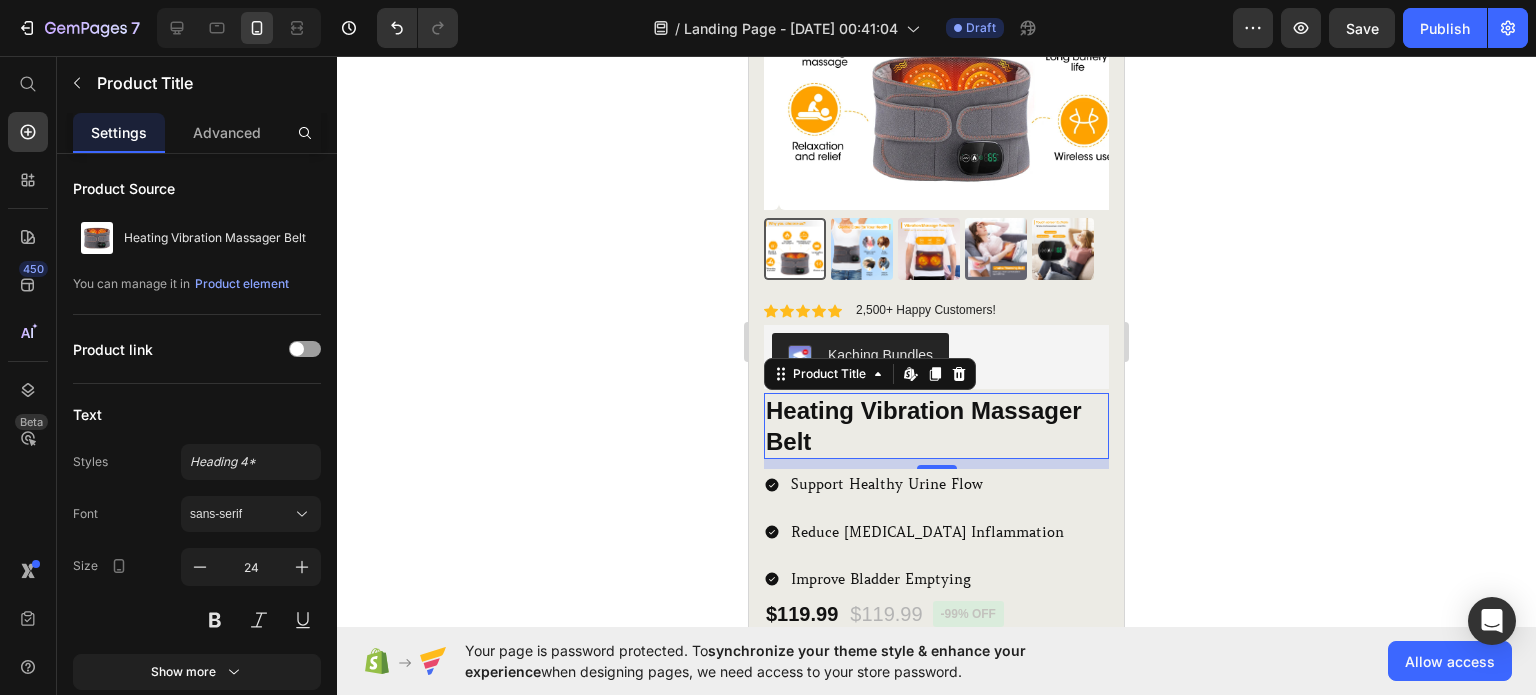 scroll, scrollTop: 400, scrollLeft: 0, axis: vertical 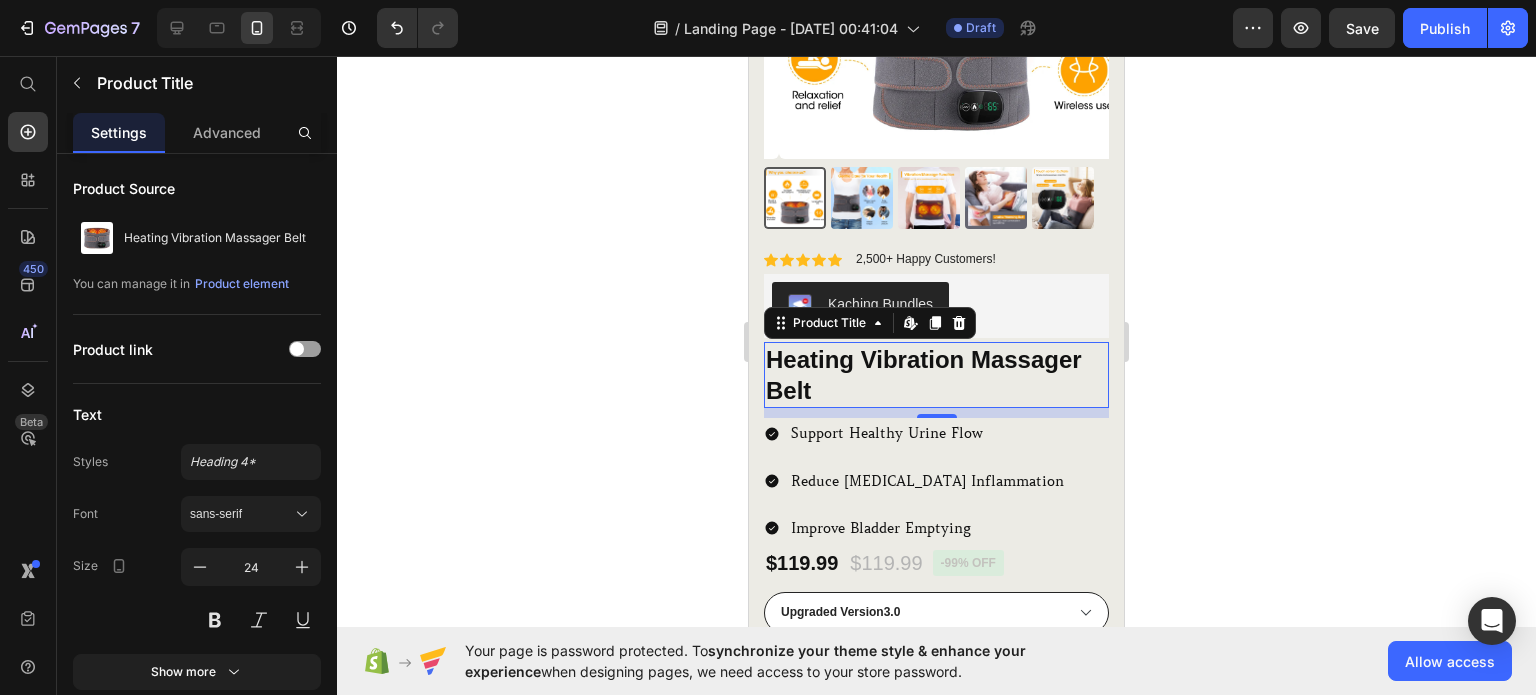 click on "Heating Vibration Massager Belt" at bounding box center (936, 375) 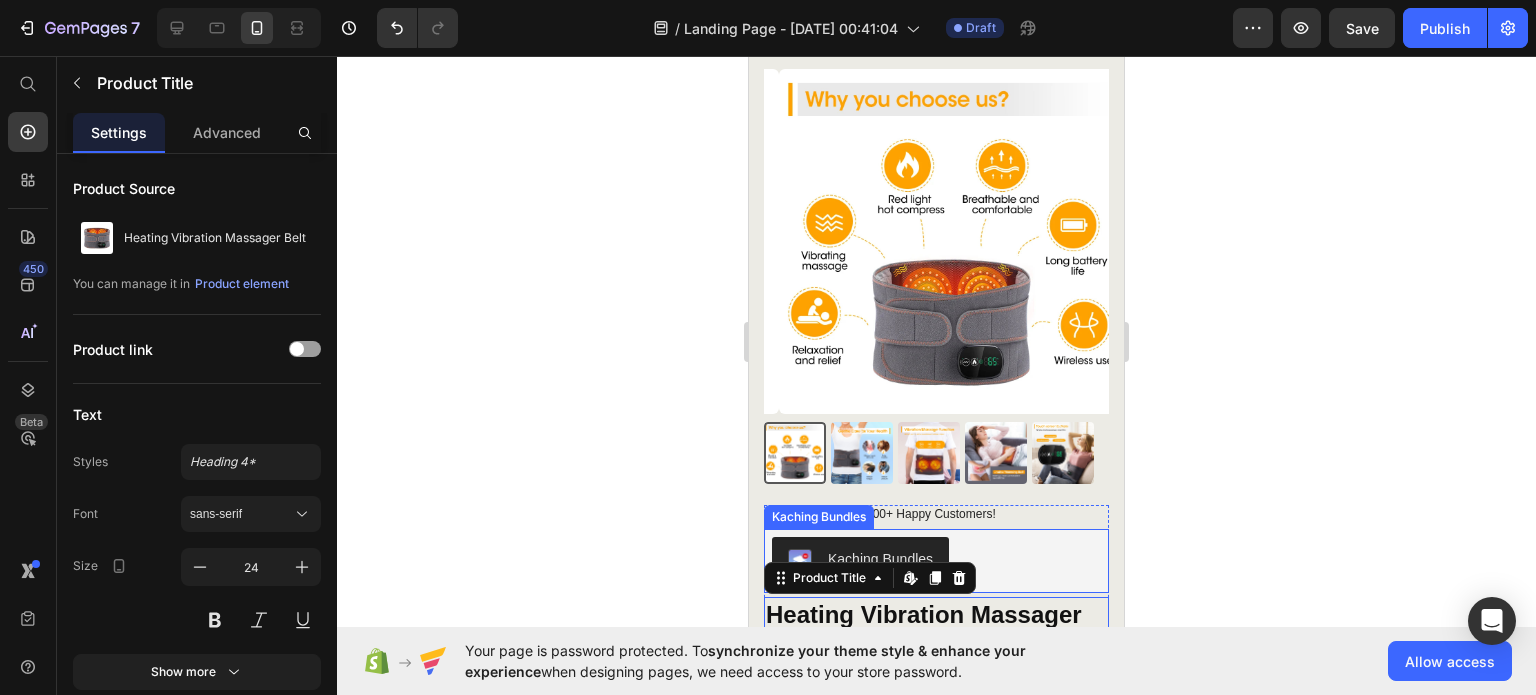 scroll, scrollTop: 100, scrollLeft: 0, axis: vertical 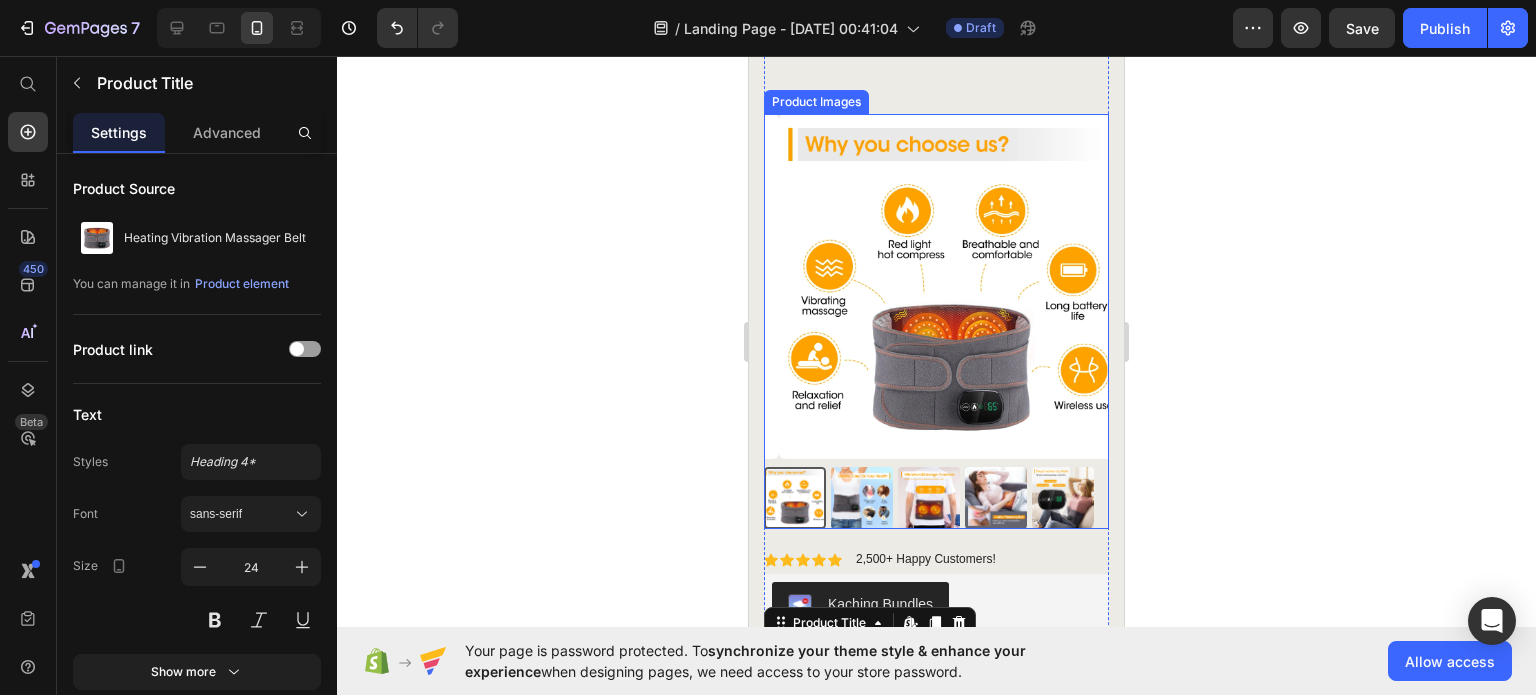 click at bounding box center (795, 498) 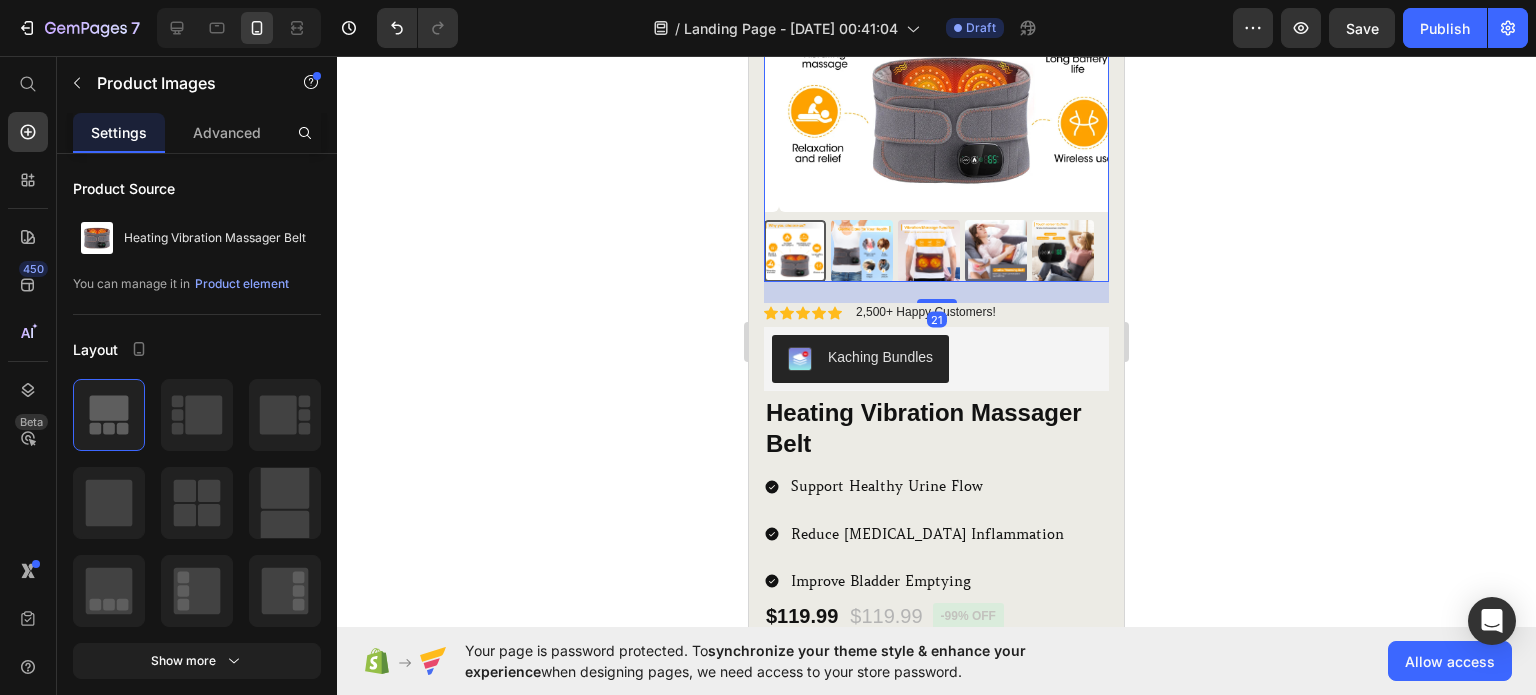 scroll, scrollTop: 400, scrollLeft: 0, axis: vertical 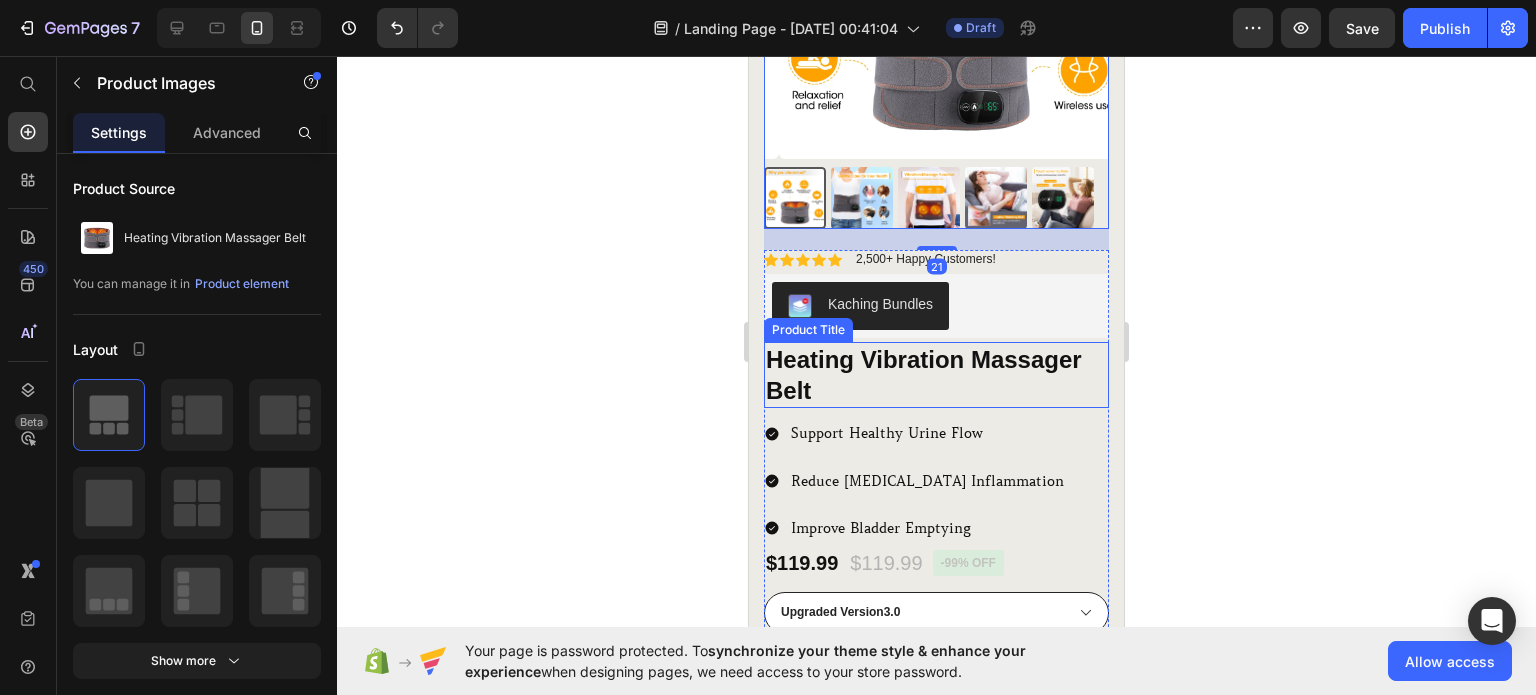 click on "Heating Vibration Massager Belt" at bounding box center (936, 375) 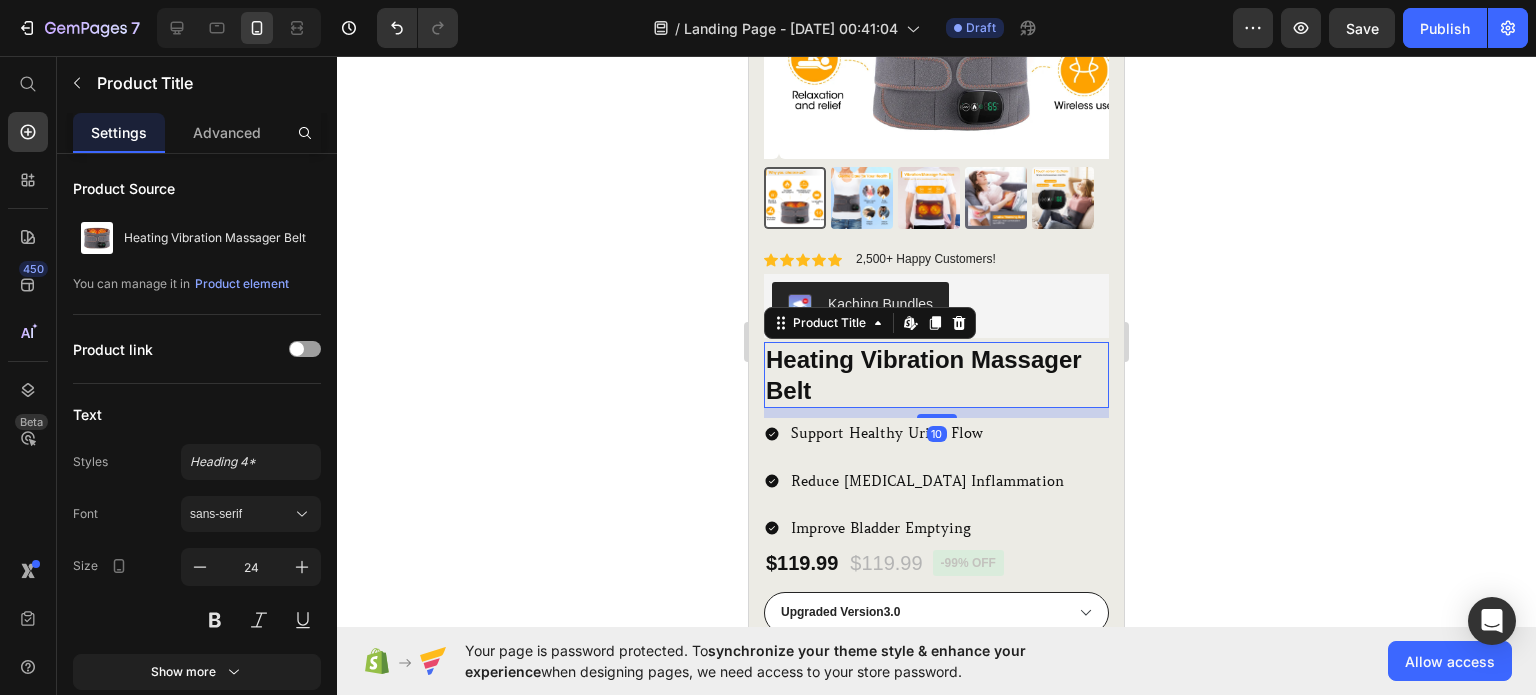 click on "Heating Vibration Massager Belt" at bounding box center [936, 375] 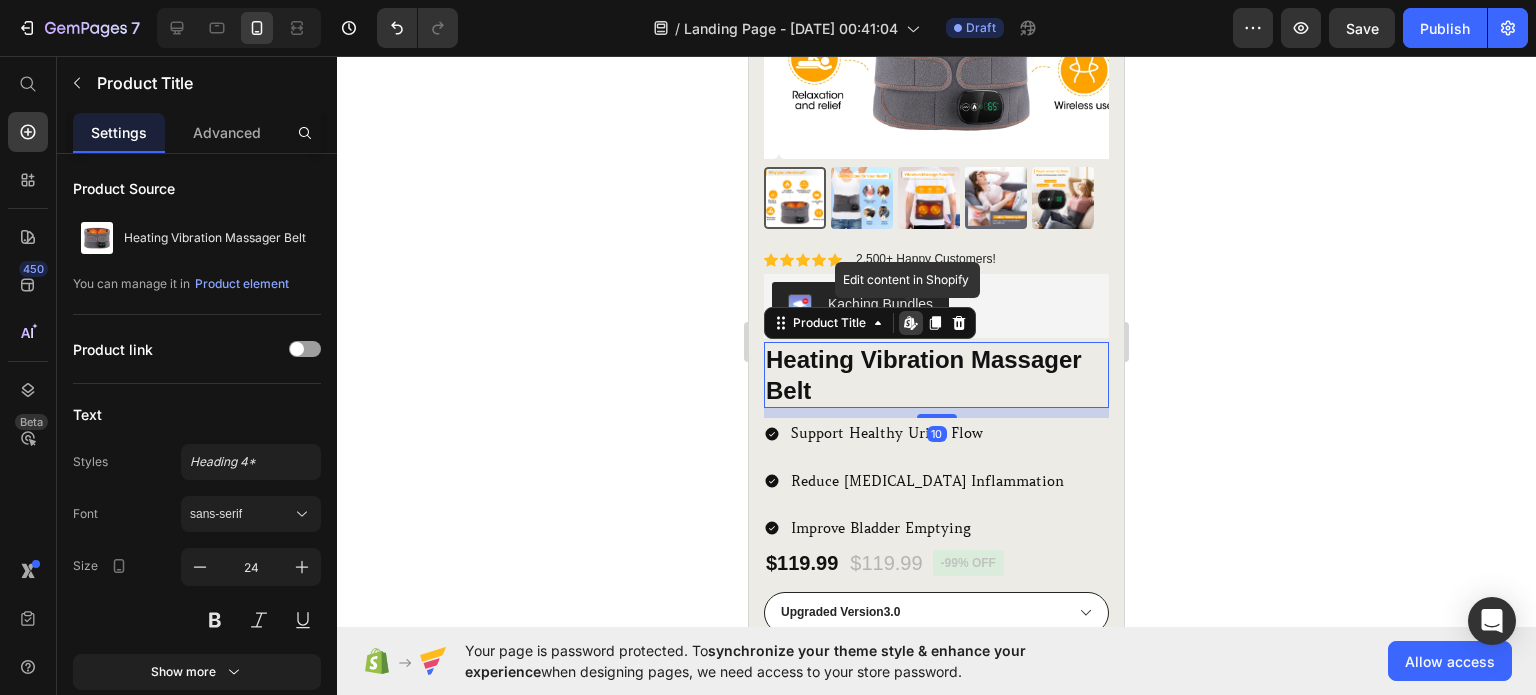 click on "Heating Vibration Massager Belt" at bounding box center [936, 375] 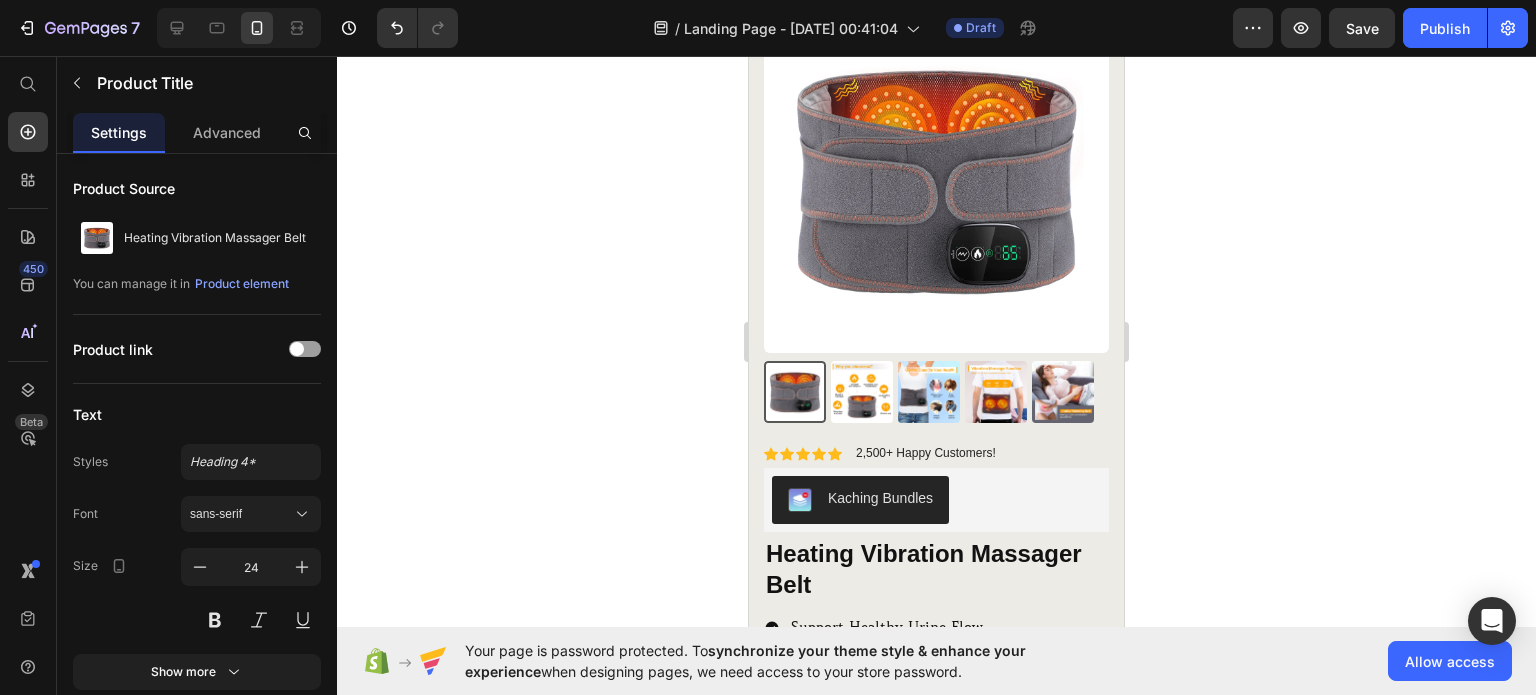 scroll, scrollTop: 161, scrollLeft: 0, axis: vertical 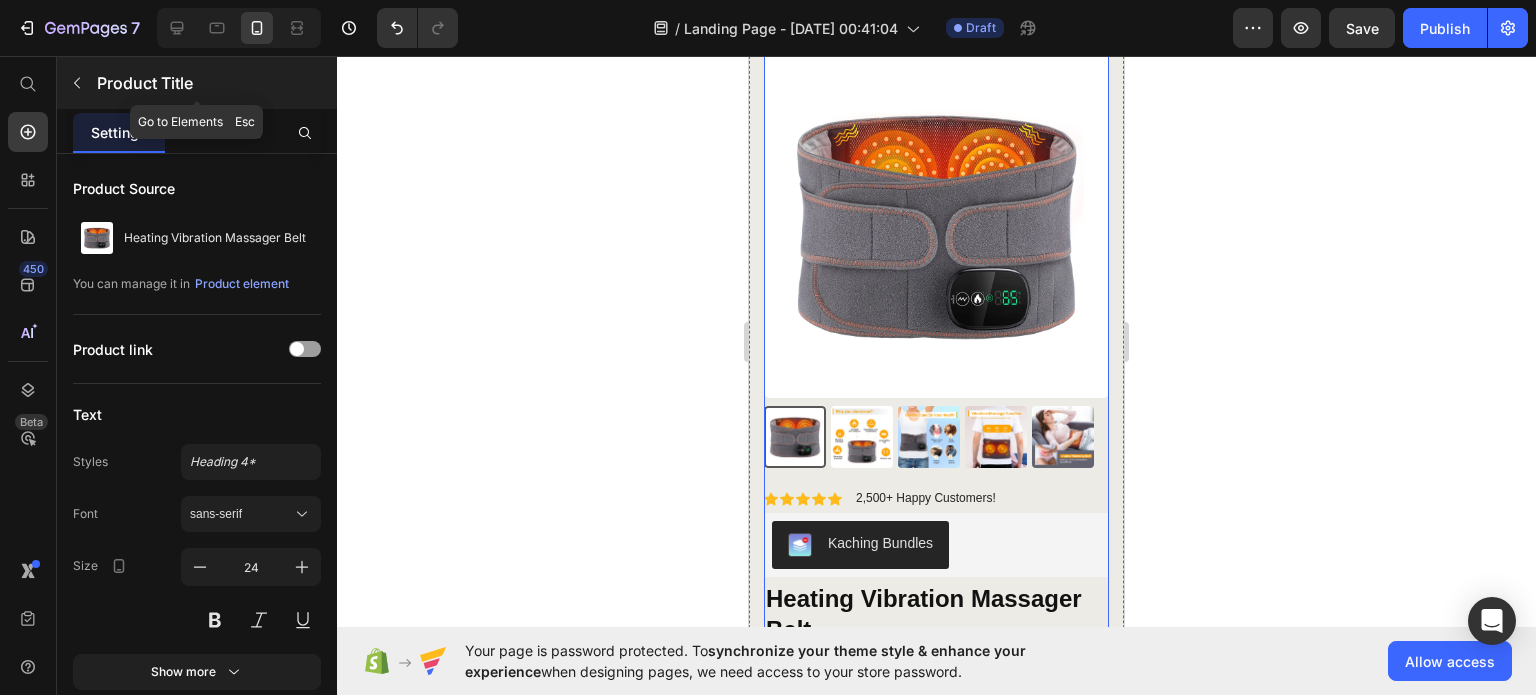 click at bounding box center [77, 83] 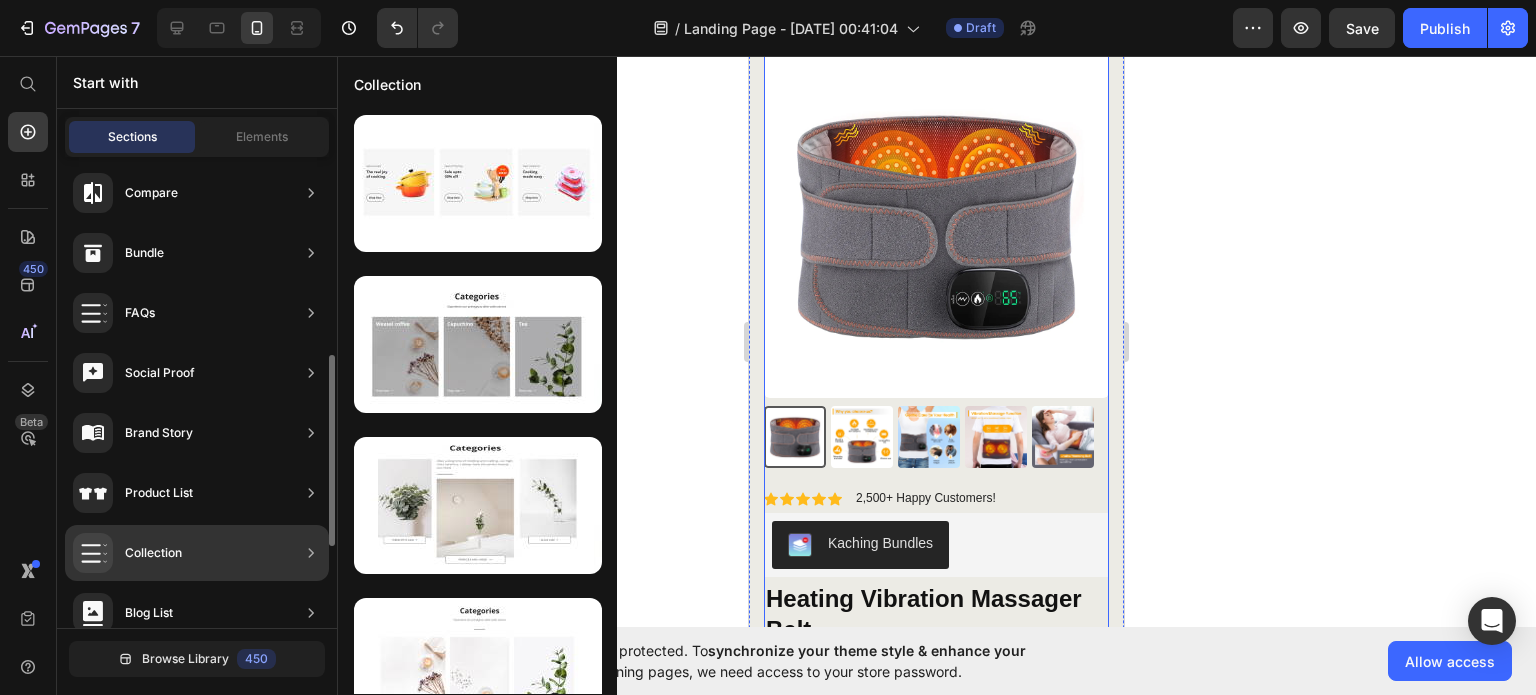 scroll, scrollTop: 388, scrollLeft: 0, axis: vertical 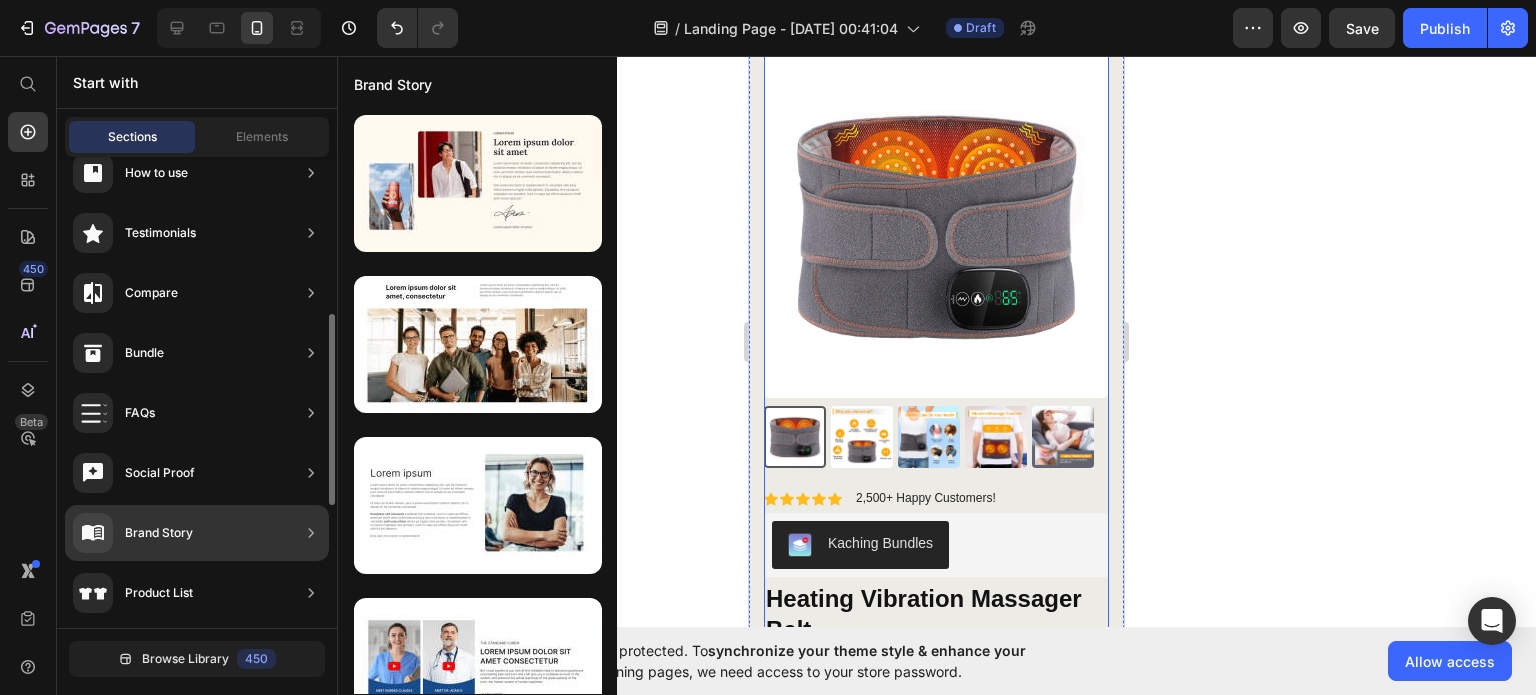 click on "Social Proof" 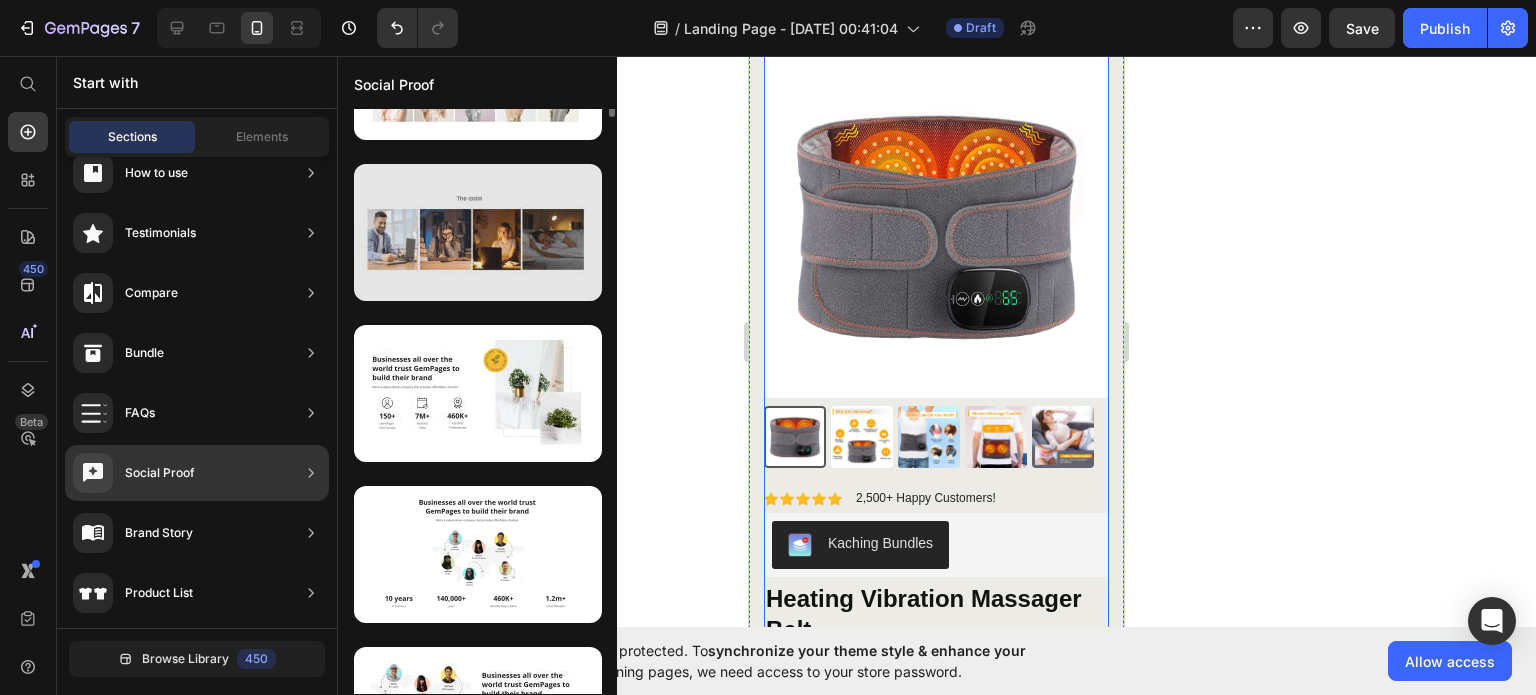 scroll, scrollTop: 0, scrollLeft: 0, axis: both 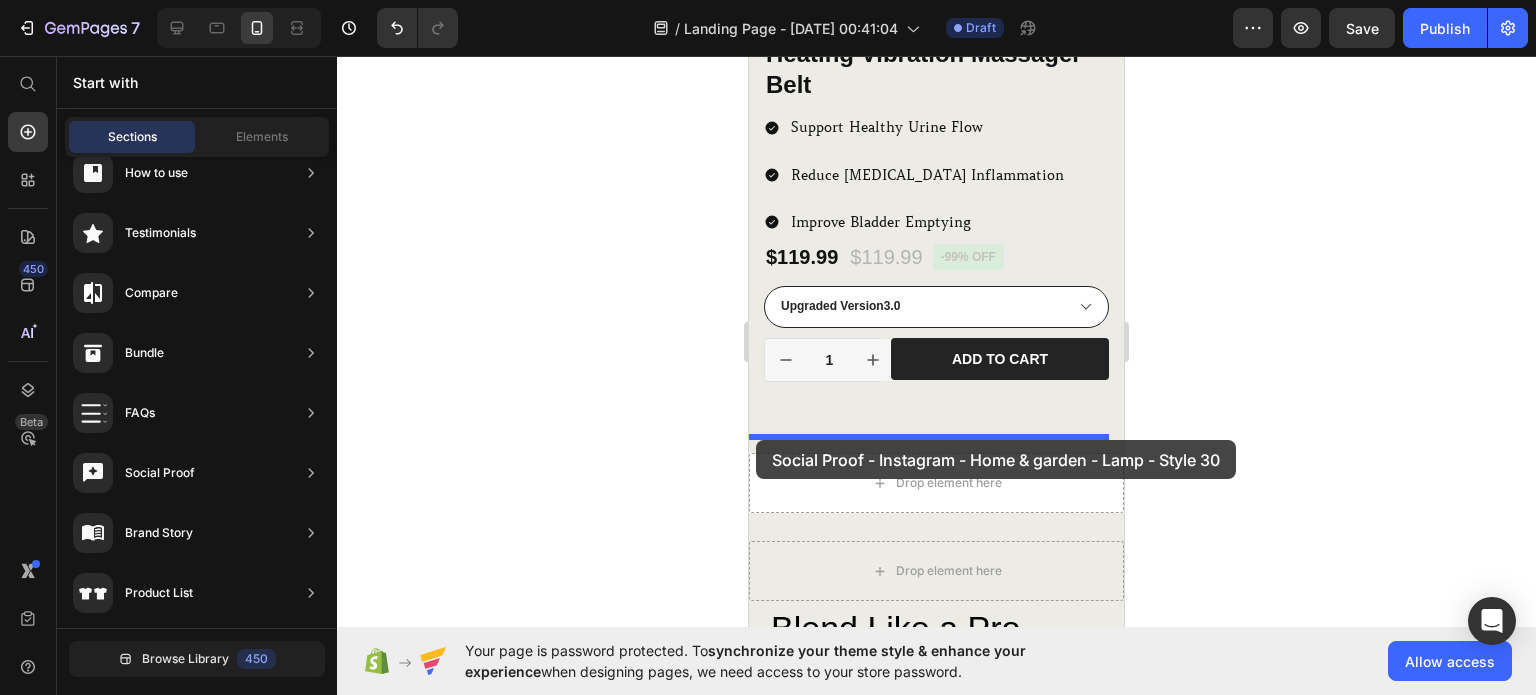 drag, startPoint x: 1241, startPoint y: 408, endPoint x: 756, endPoint y: 440, distance: 486.05453 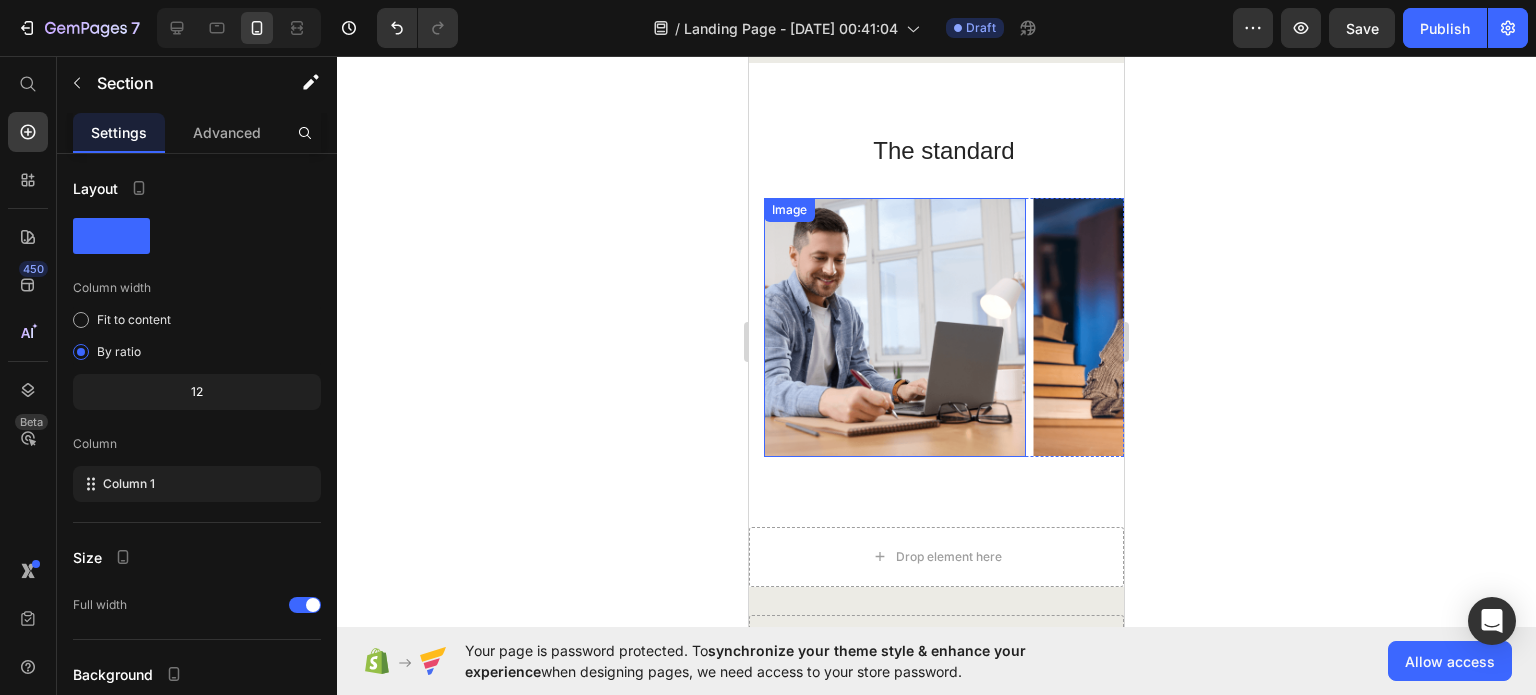 scroll, scrollTop: 1106, scrollLeft: 0, axis: vertical 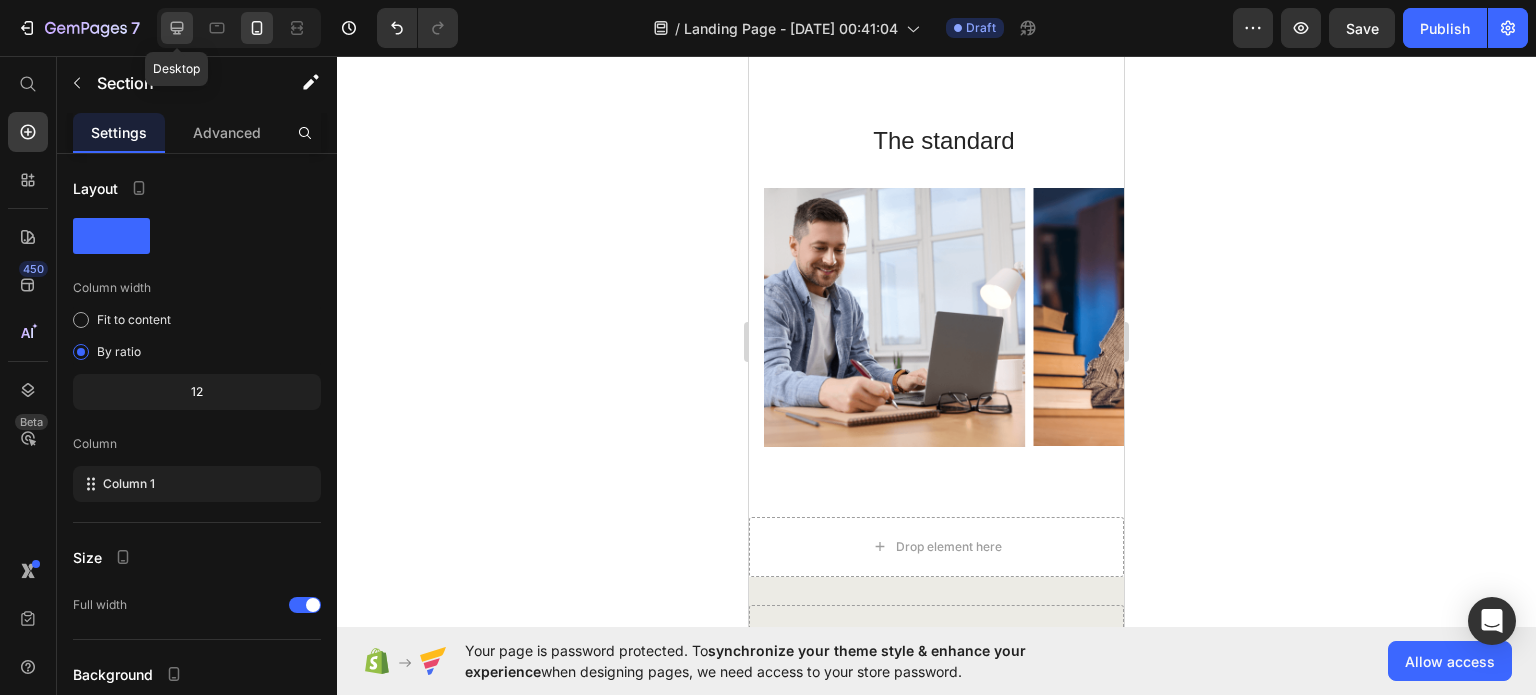 click 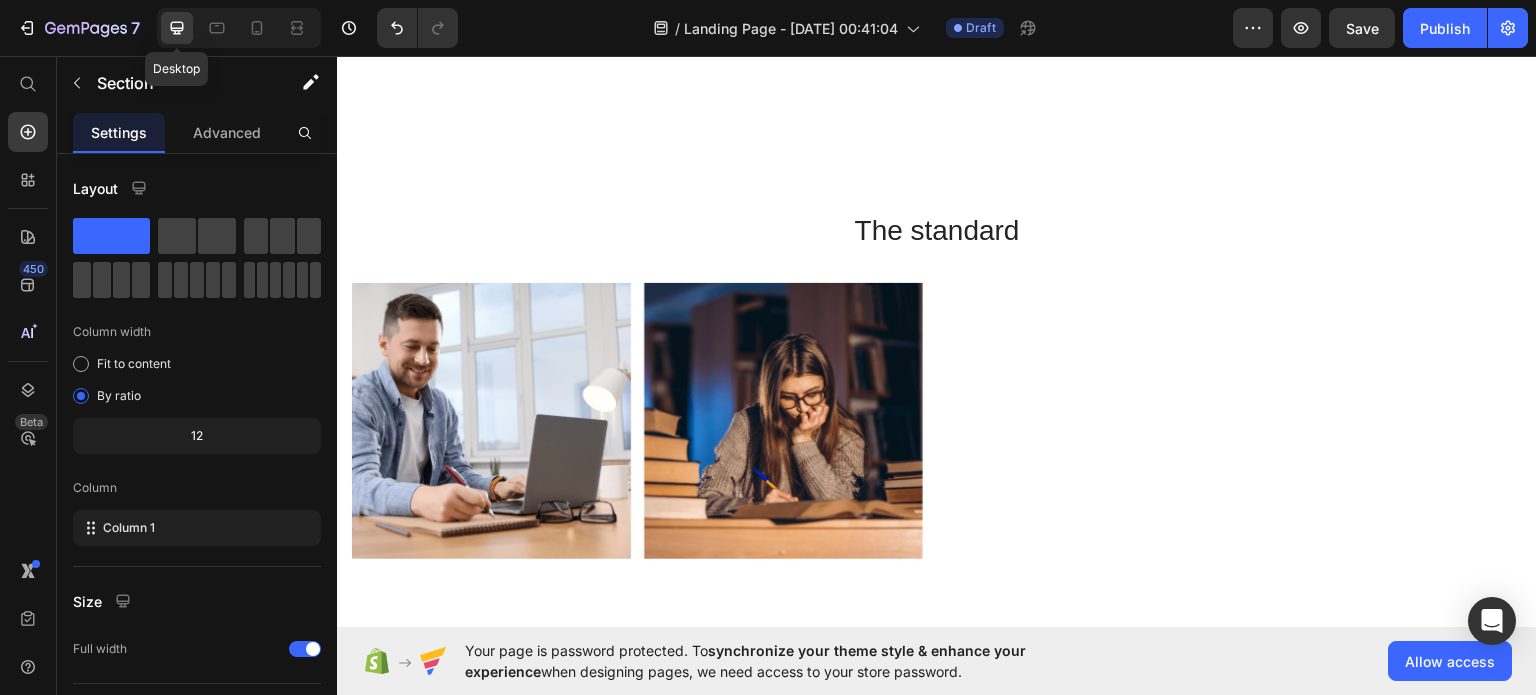 scroll, scrollTop: 1081, scrollLeft: 0, axis: vertical 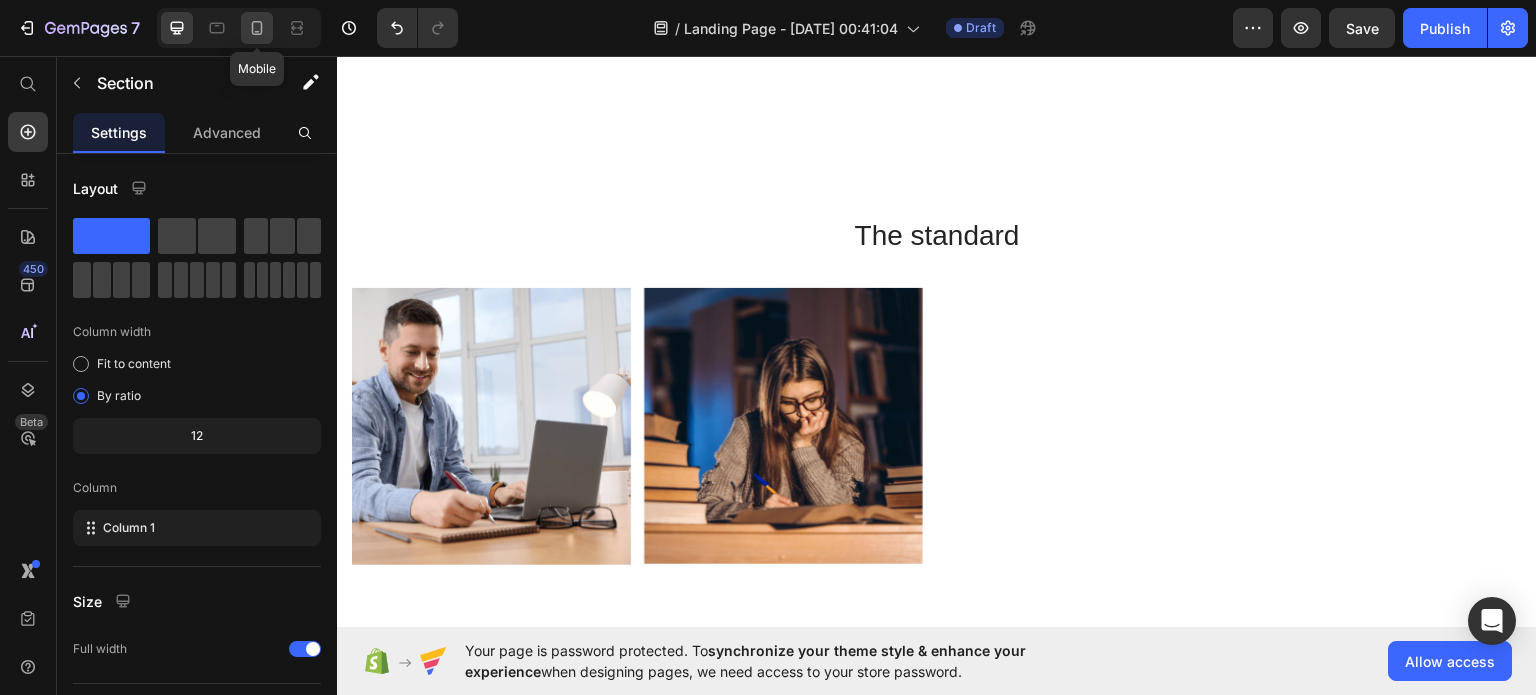 click 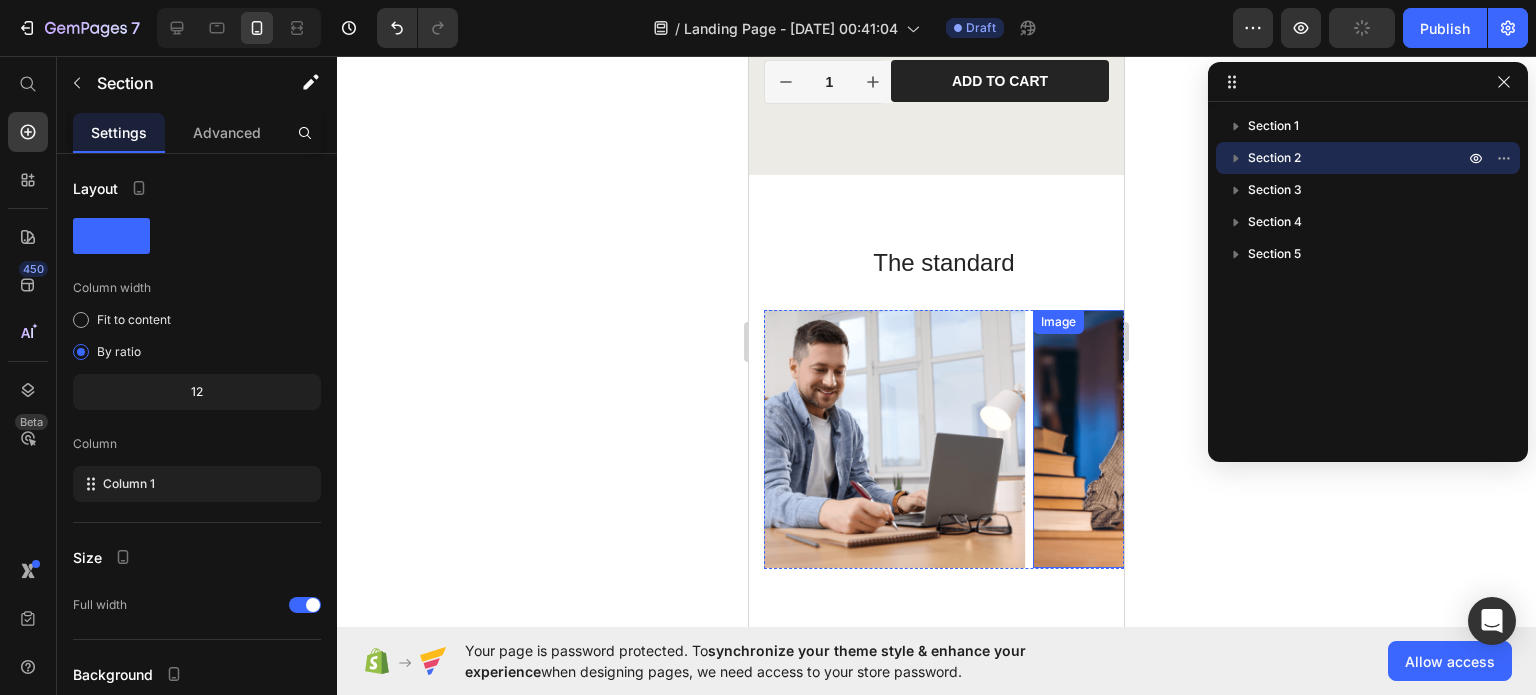 scroll, scrollTop: 1016, scrollLeft: 0, axis: vertical 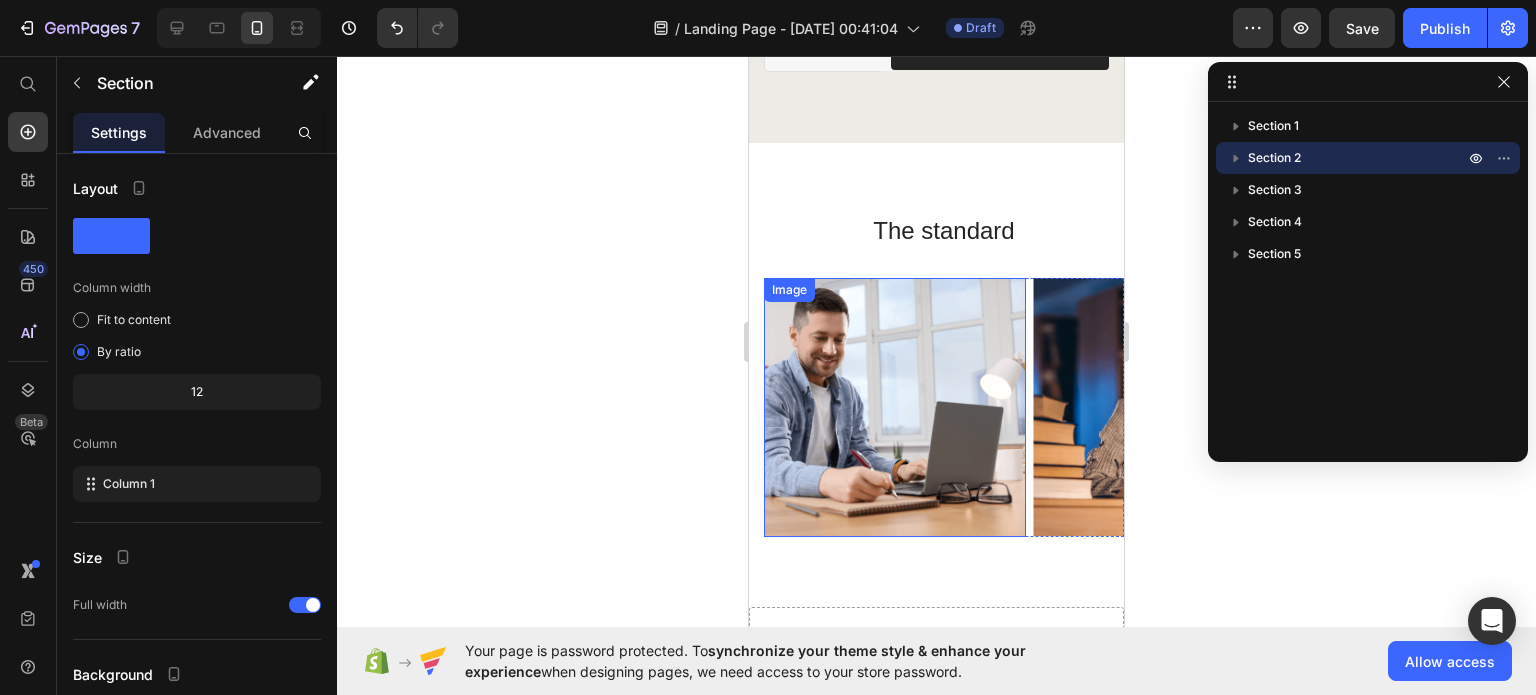 click at bounding box center [895, 407] 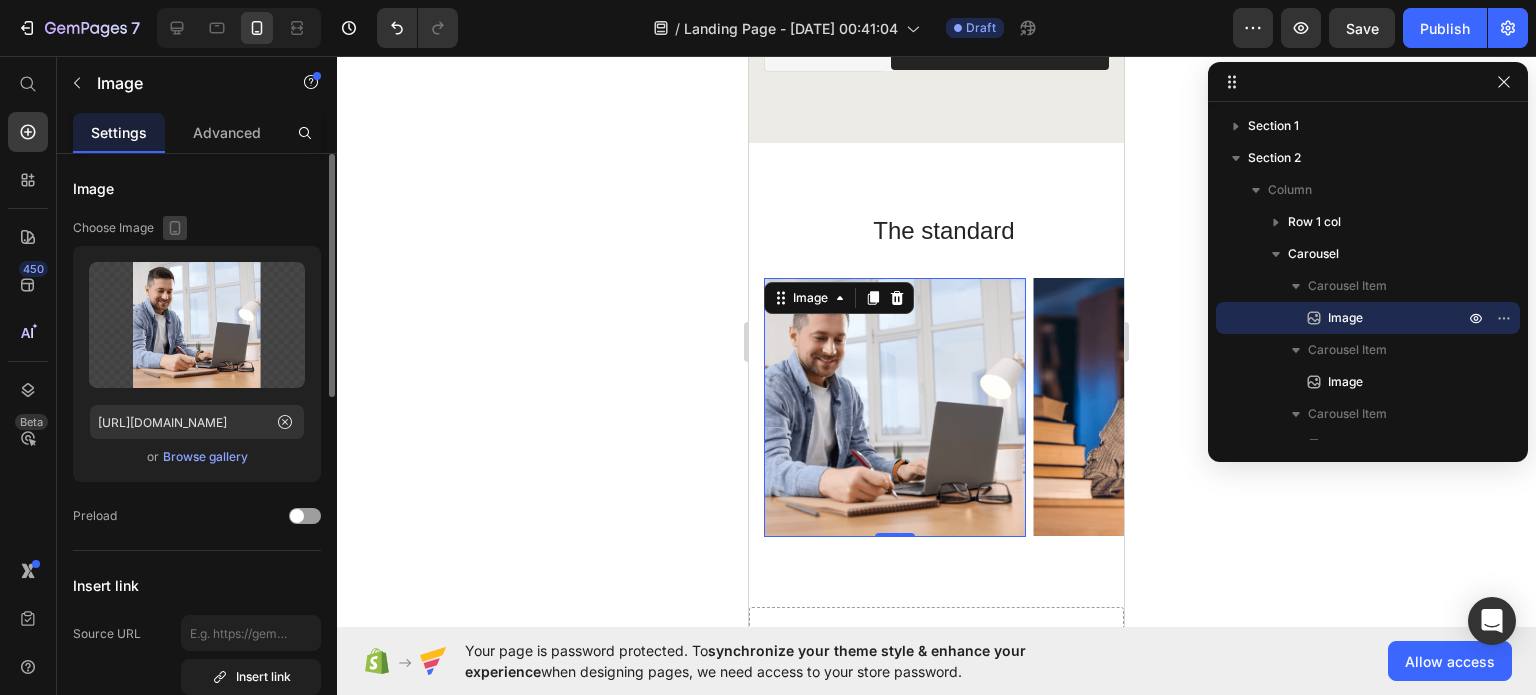 click 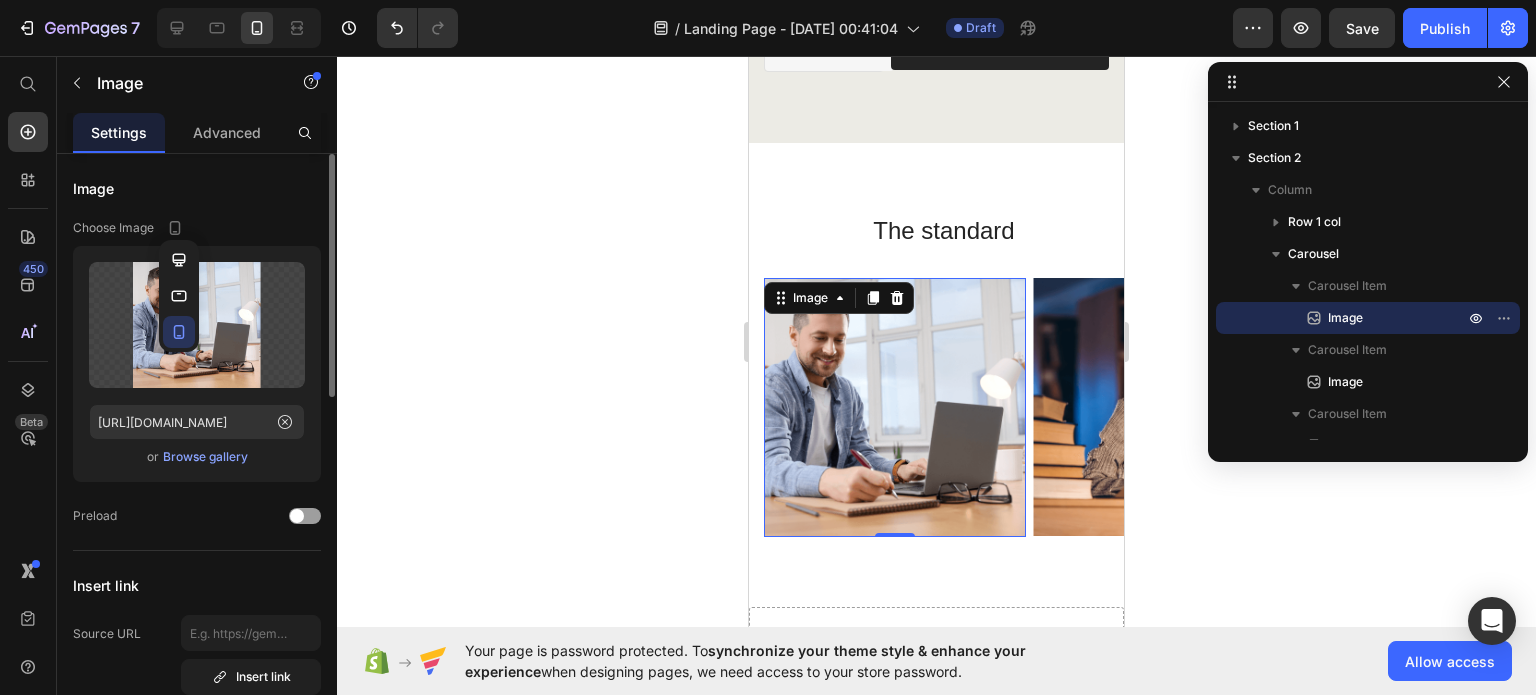 click on "Image" at bounding box center [197, 188] 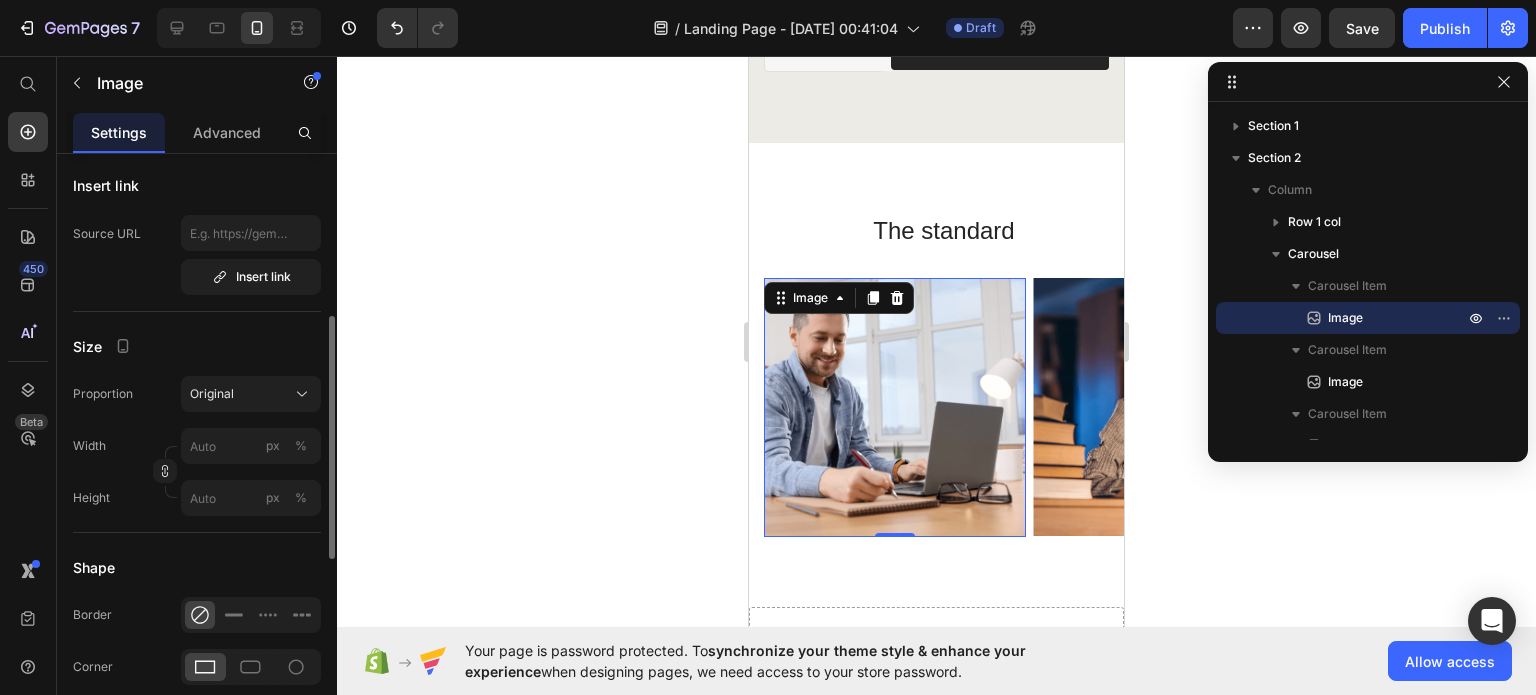 scroll, scrollTop: 500, scrollLeft: 0, axis: vertical 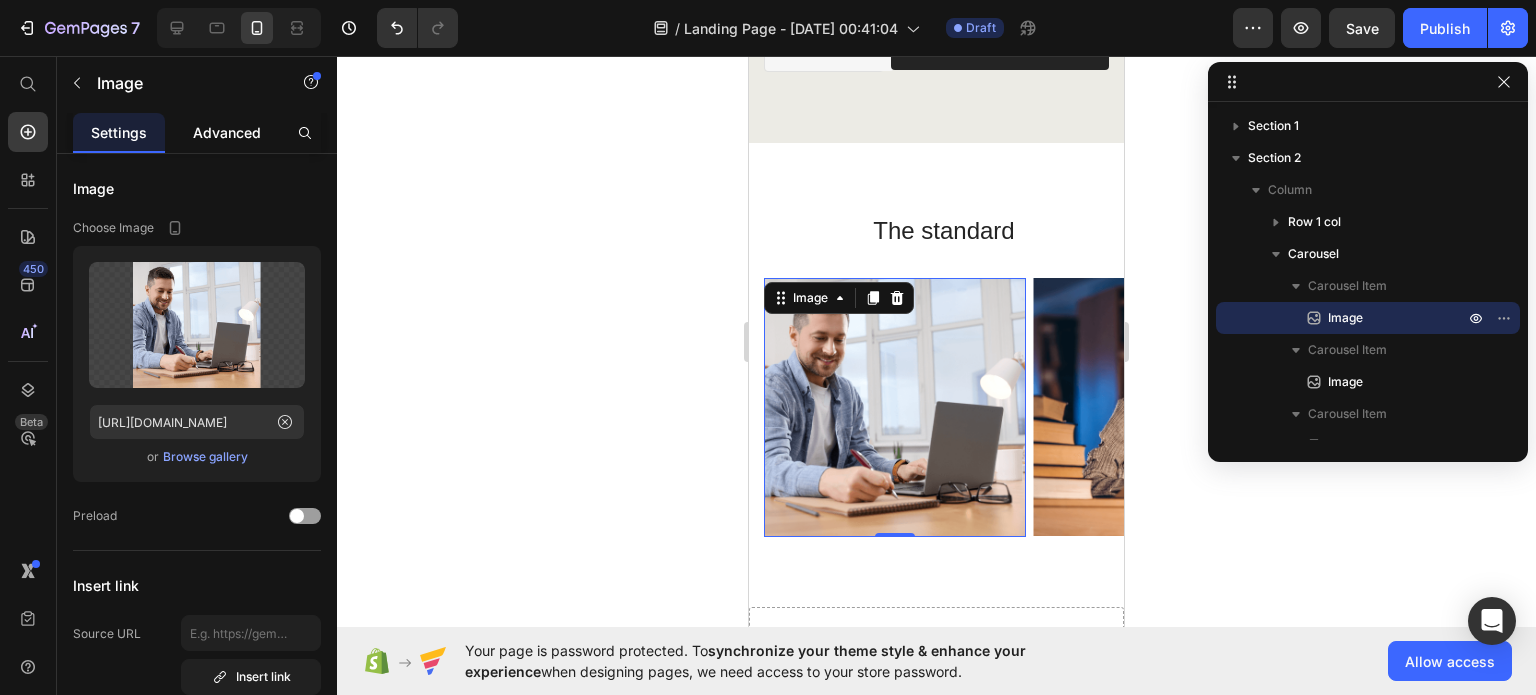 click on "Advanced" at bounding box center (227, 132) 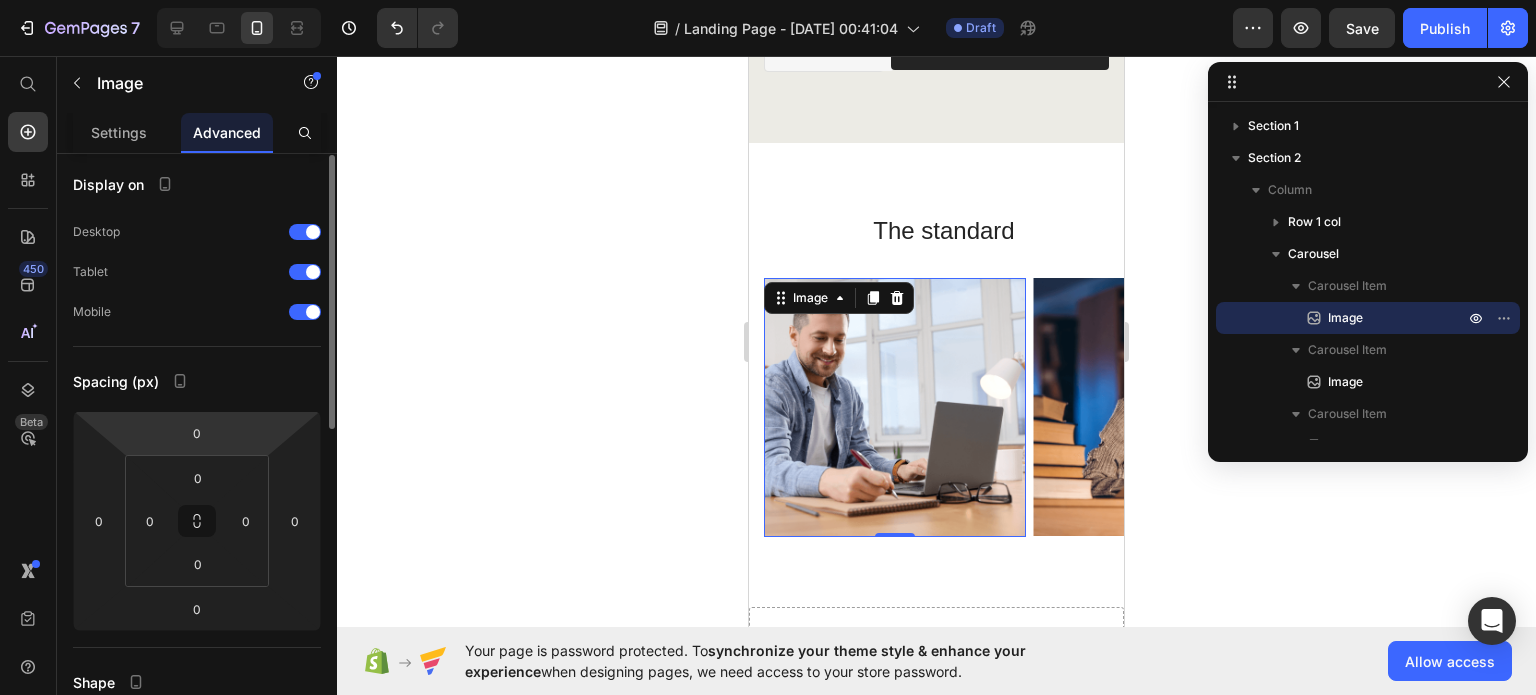 scroll, scrollTop: 0, scrollLeft: 0, axis: both 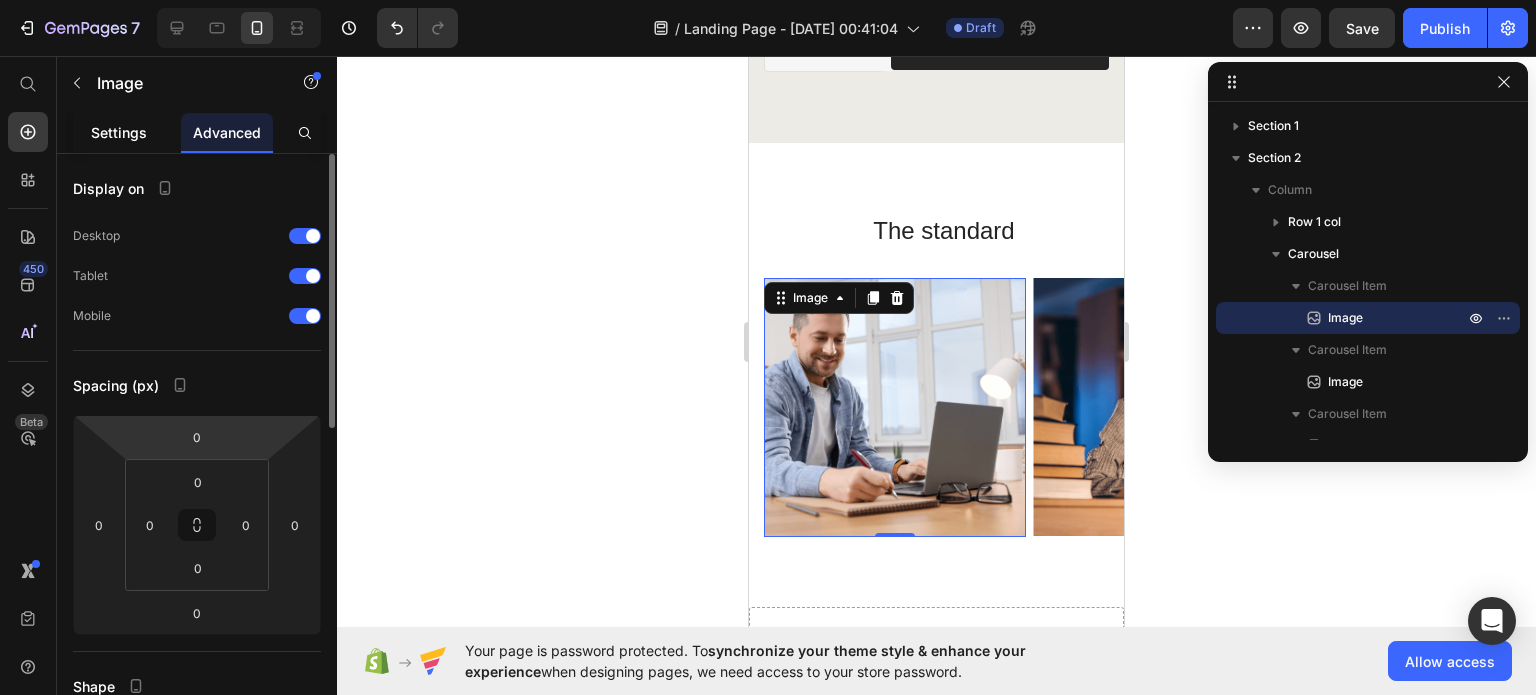 click on "Settings" at bounding box center [119, 132] 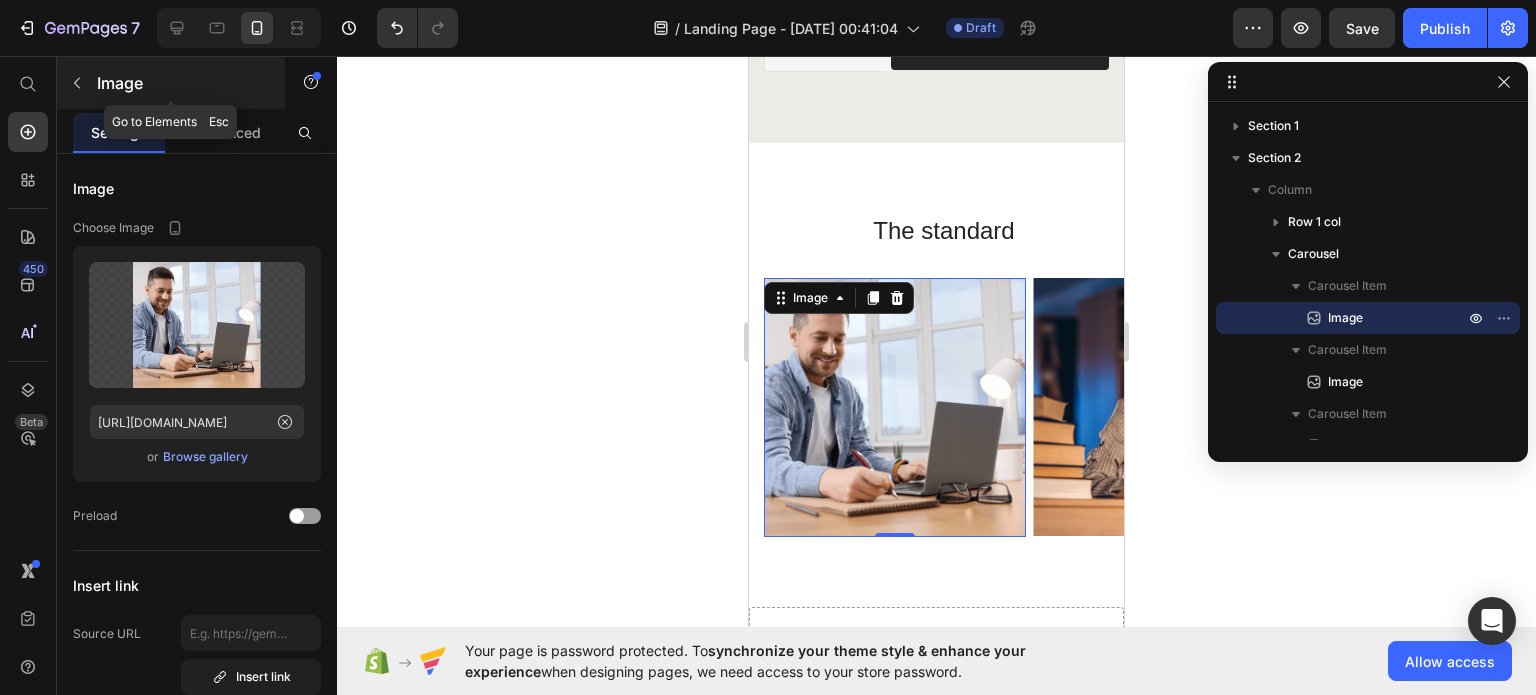 click 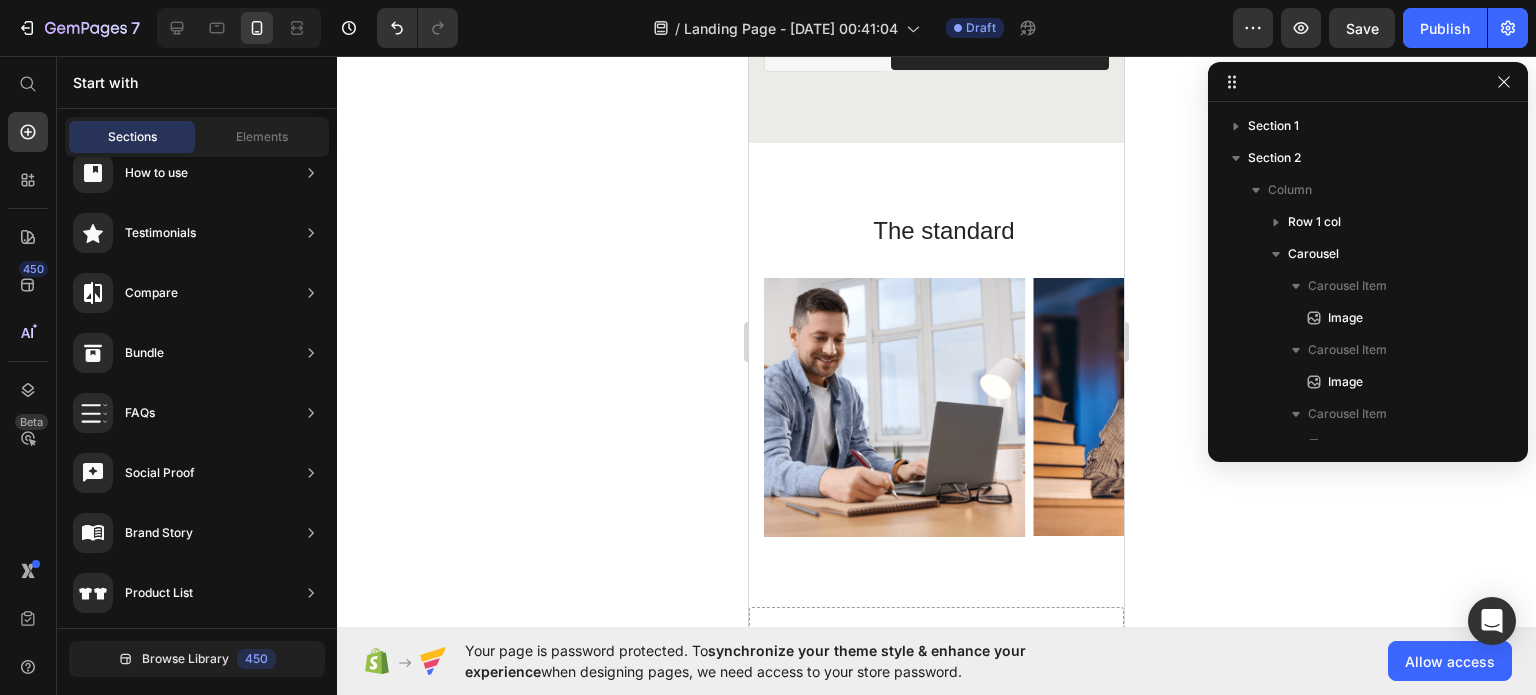 click on "Start with" at bounding box center (197, 82) 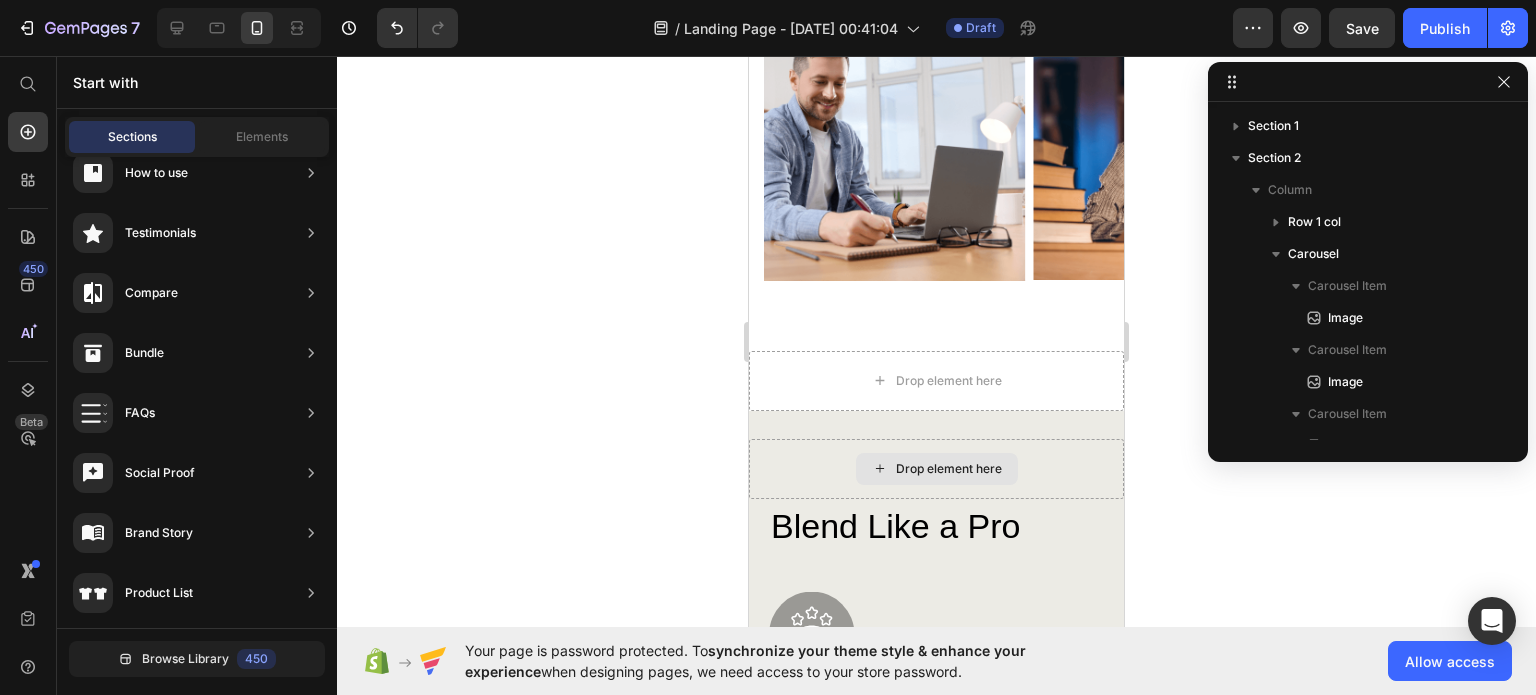 scroll, scrollTop: 1300, scrollLeft: 0, axis: vertical 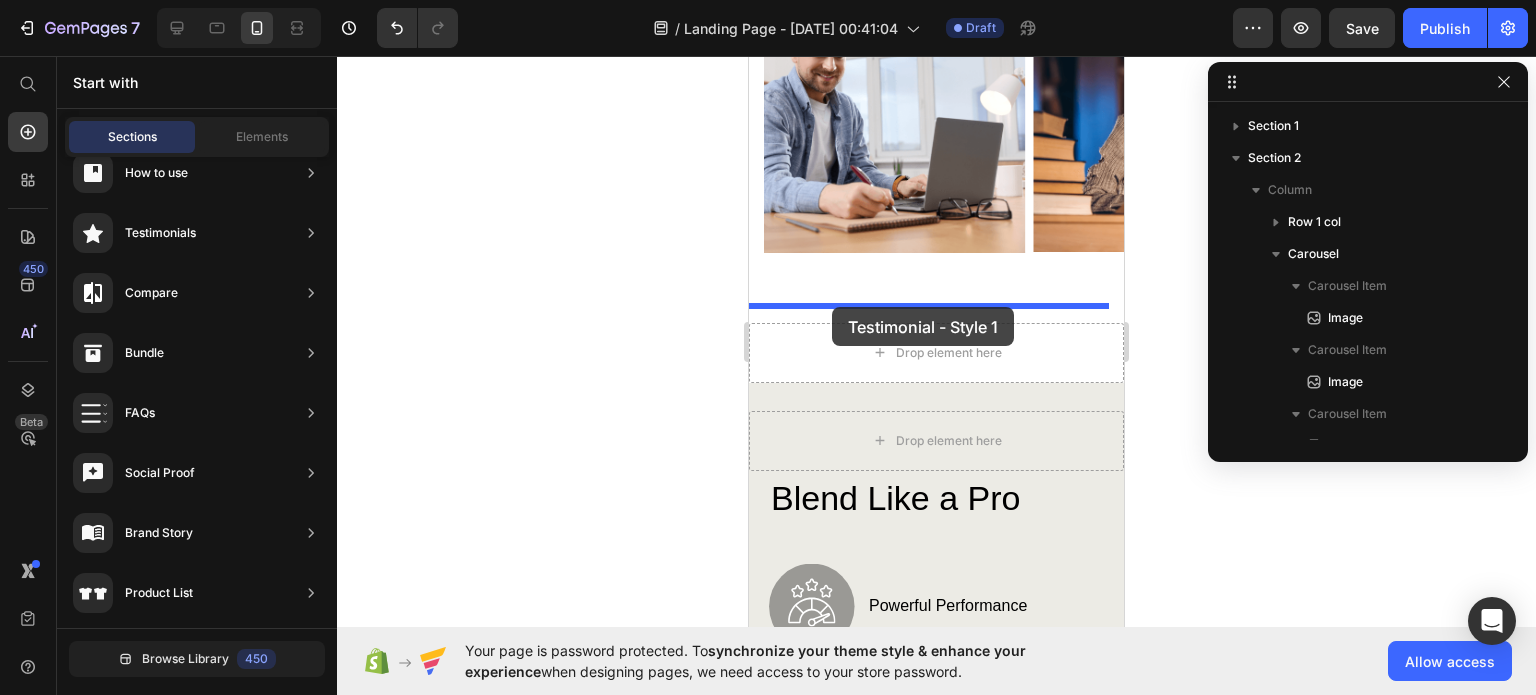 drag, startPoint x: 1229, startPoint y: 256, endPoint x: 832, endPoint y: 307, distance: 400.26242 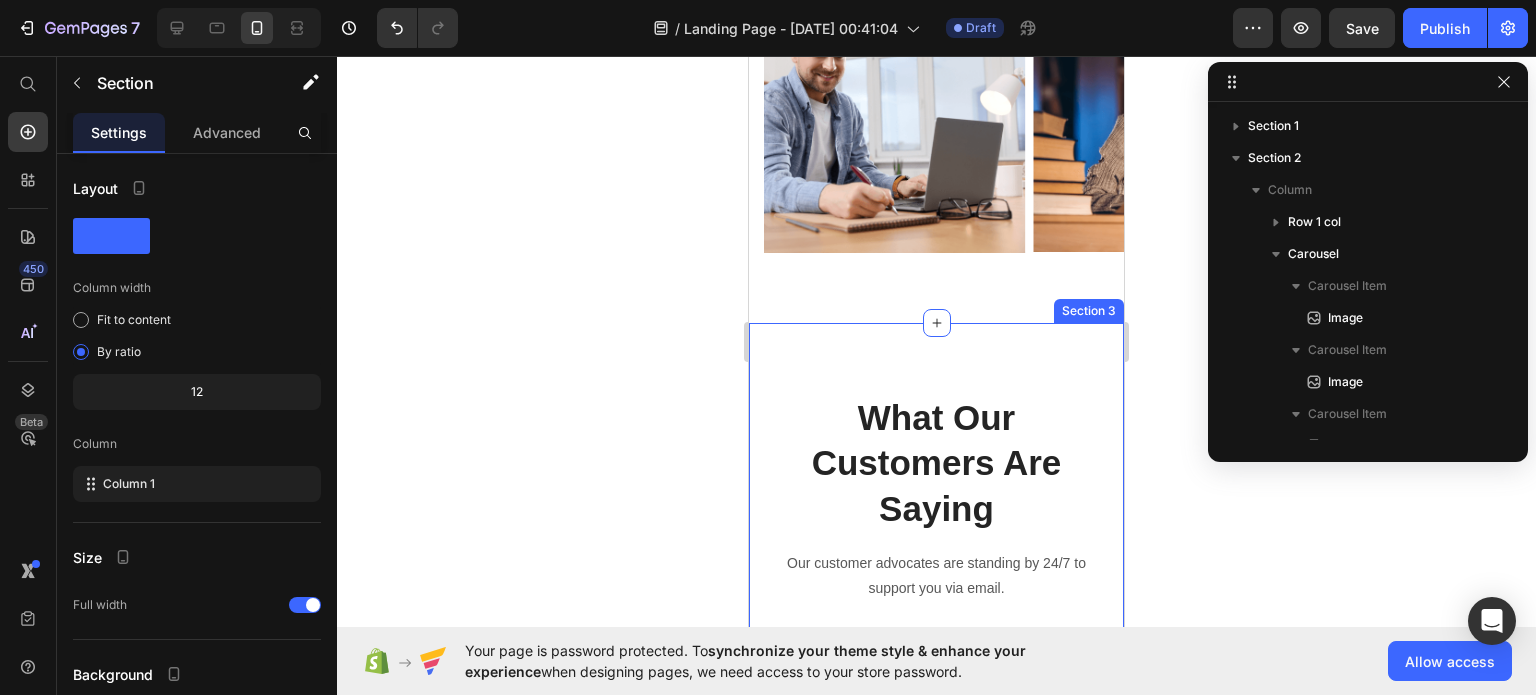 scroll, scrollTop: 1381, scrollLeft: 0, axis: vertical 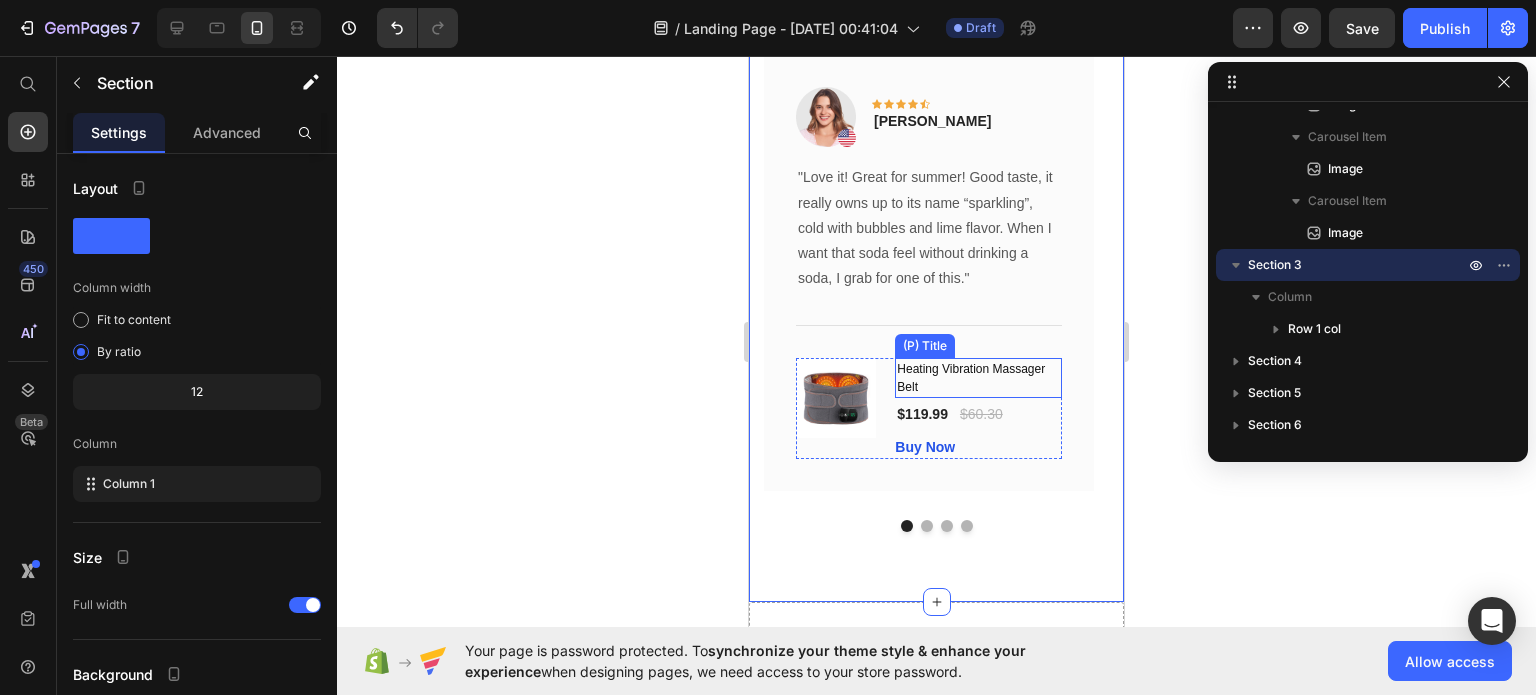 click on "Heating Vibration Massager Belt" at bounding box center (978, 378) 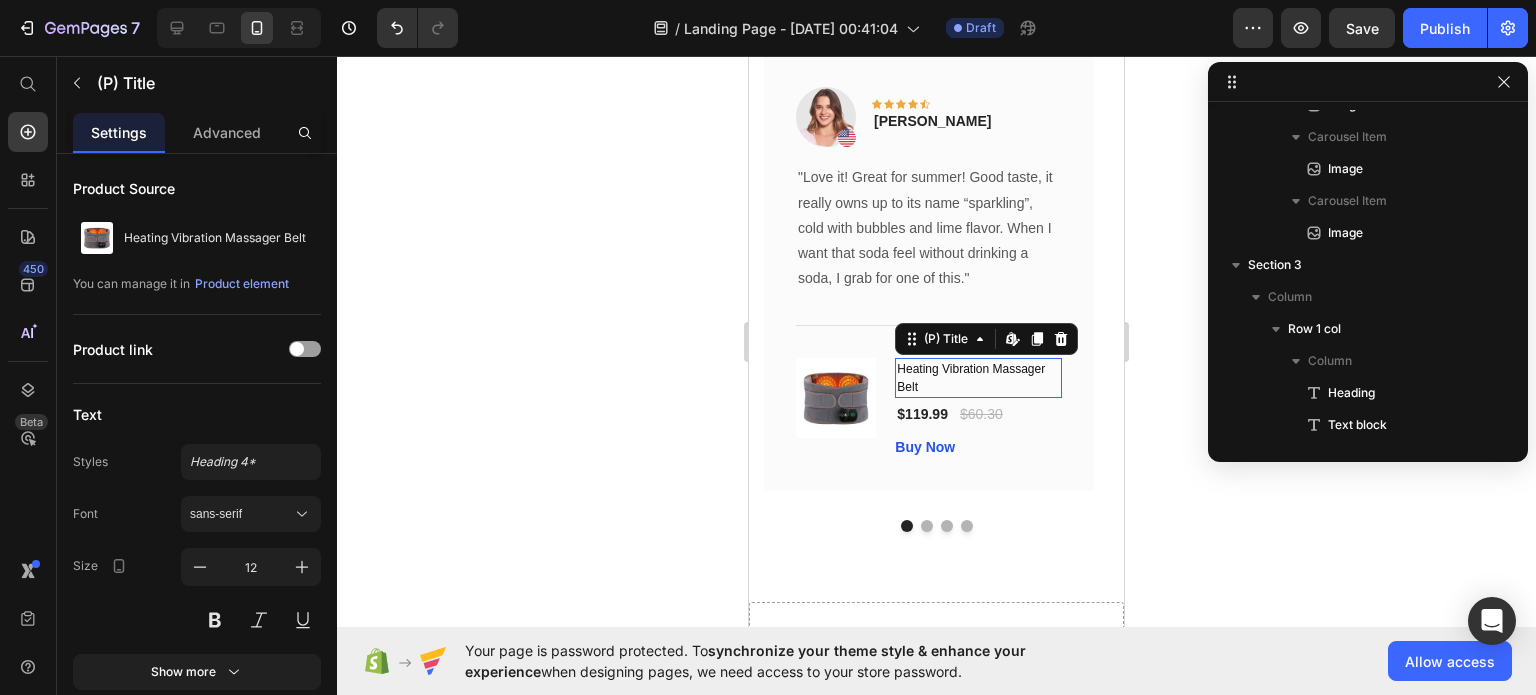scroll, scrollTop: 826, scrollLeft: 0, axis: vertical 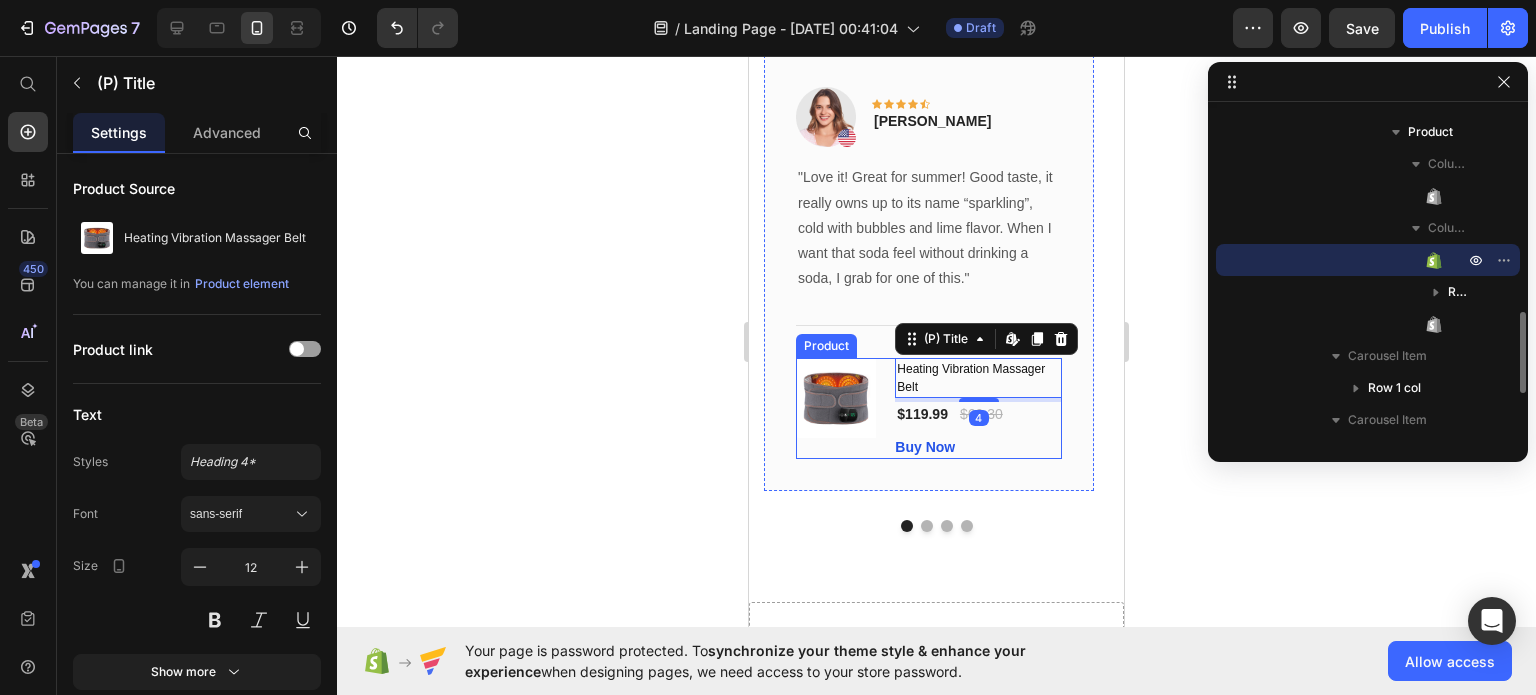 click on "Buy Now (P) Cart Button" at bounding box center [978, 447] 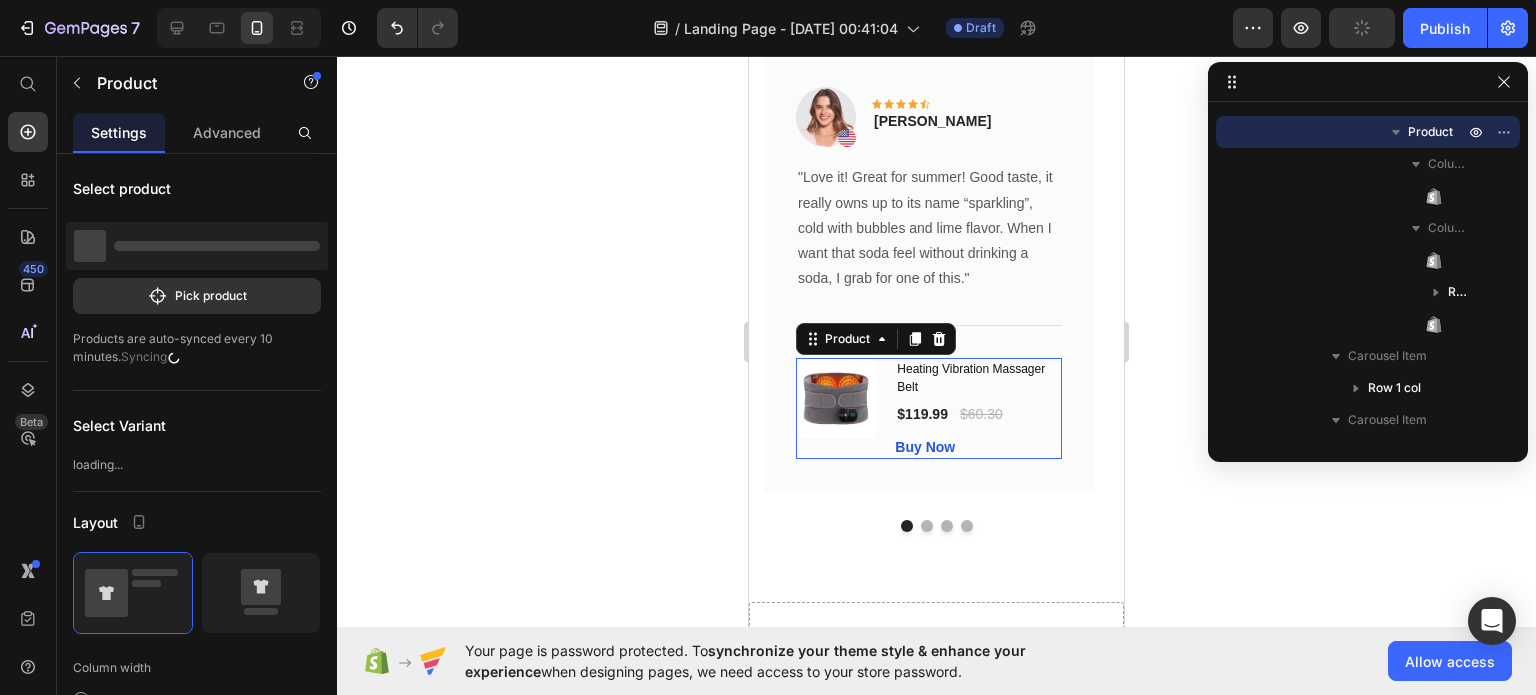 click on "(P) Images & Gallery" at bounding box center (837, 408) 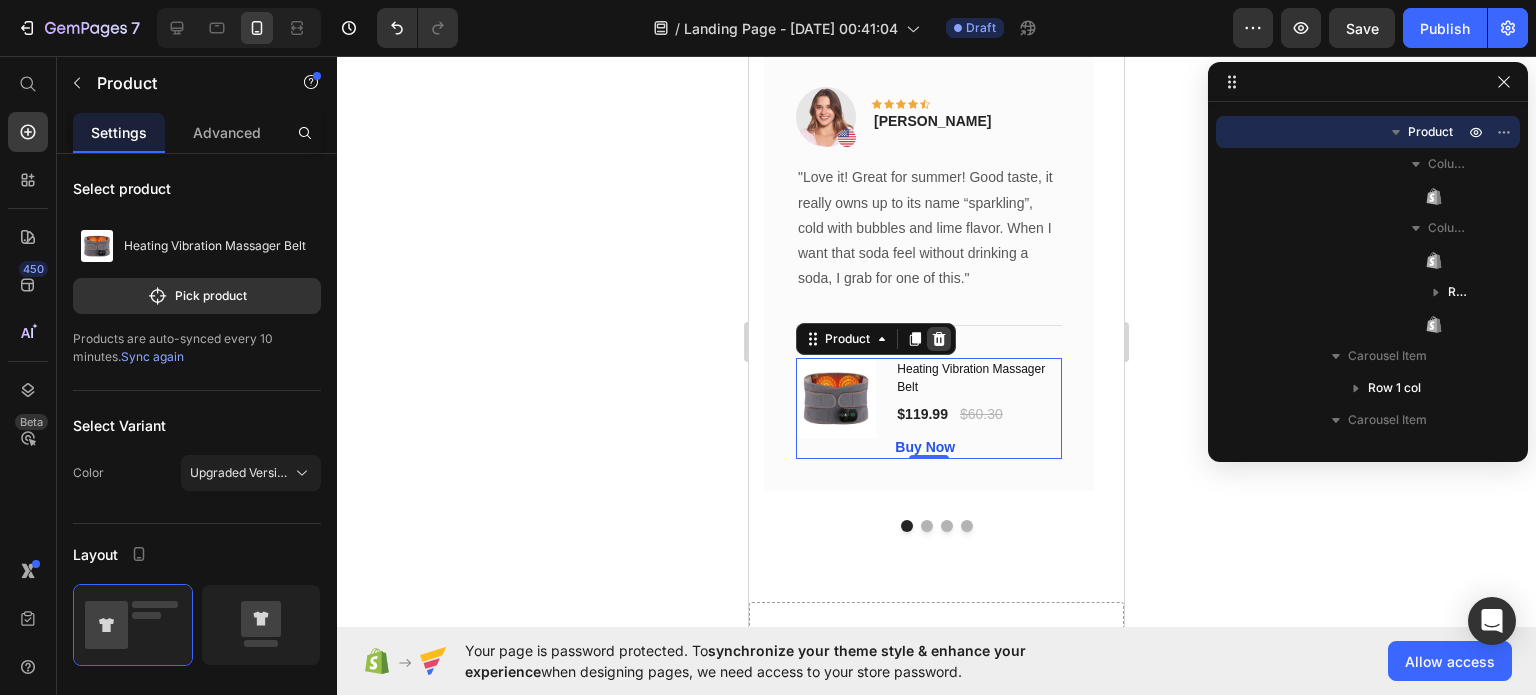 click 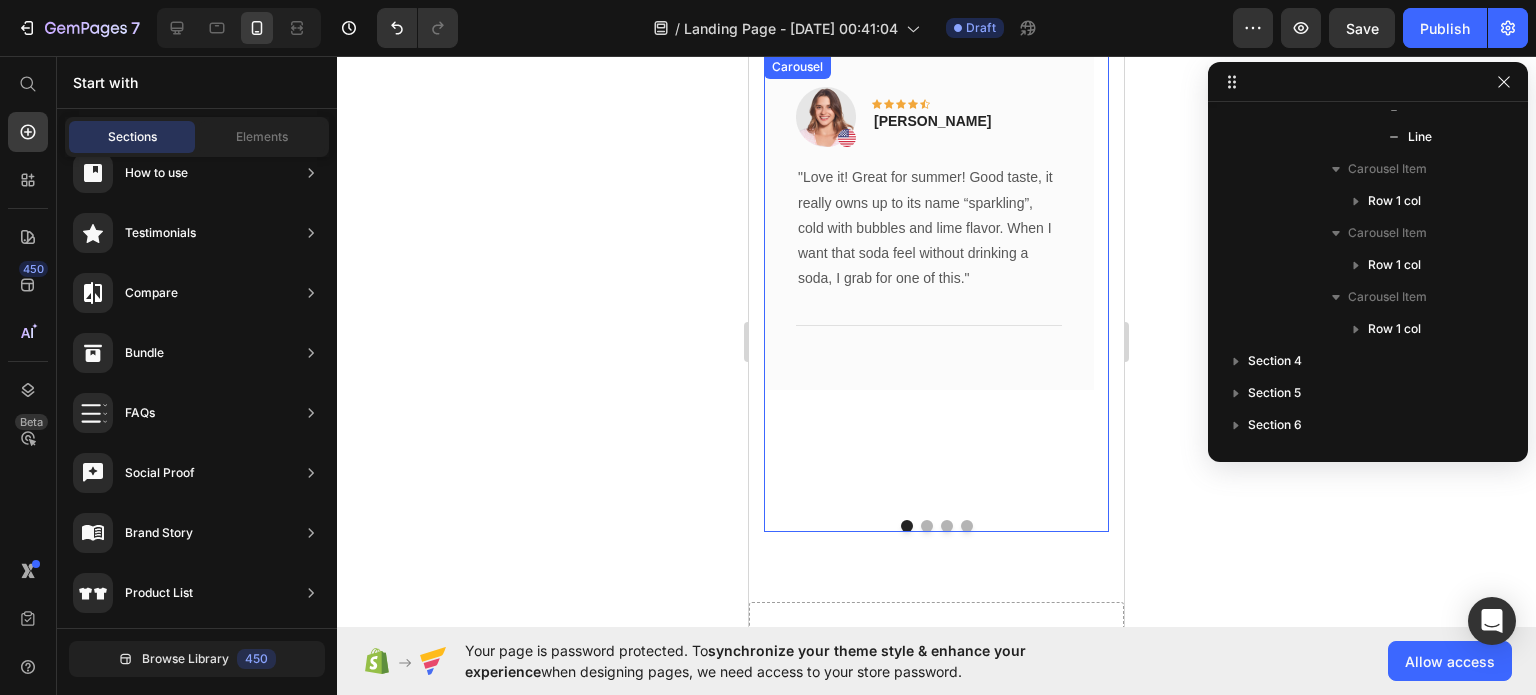 click on "Image
Icon
Icon
Icon
Icon
Icon Row [PERSON_NAME] Text block Row "Love it! Great for summer! Good taste, it really owns up to its name “sparkling”, cold with bubbles and lime flavor. When I want that soda feel without drinking a soda, I grab for one of this." Text block                Title Line Row" at bounding box center [929, 279] 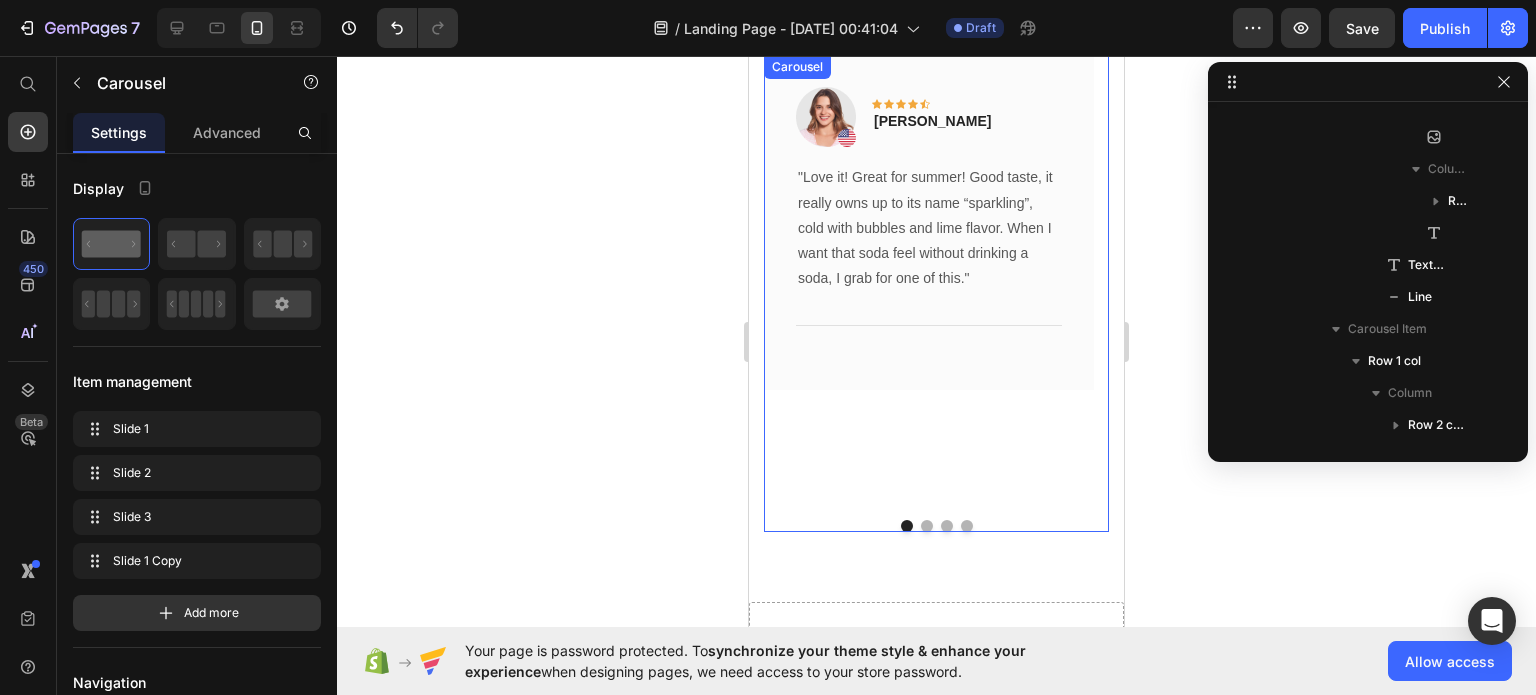 scroll, scrollTop: 474, scrollLeft: 0, axis: vertical 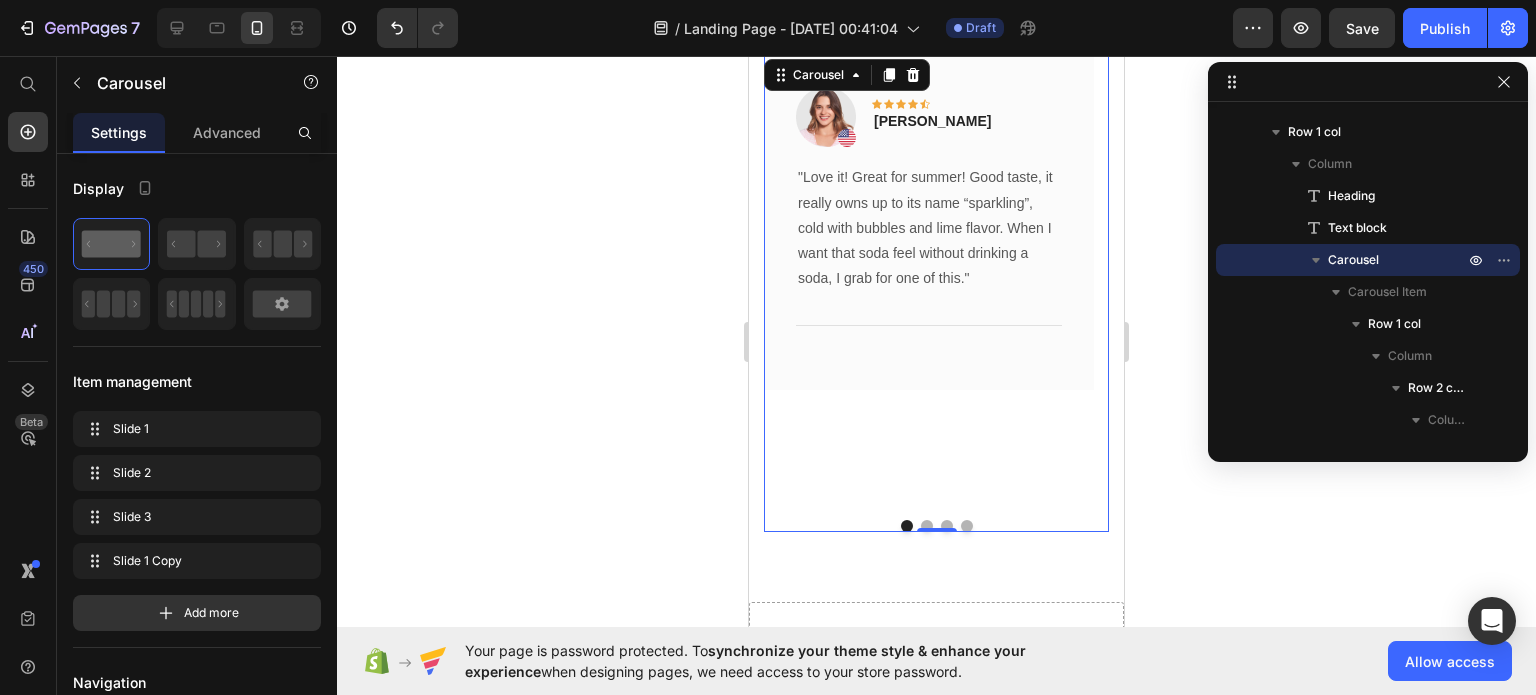 click on "Image
Icon
Icon
Icon
Icon
Icon Row [PERSON_NAME] Text block Row "Love it! Great for summer! Good taste, it really owns up to its name “sparkling”, cold with bubbles and lime flavor. When I want that soda feel without drinking a soda, I grab for one of this." Text block                Title Line Row" at bounding box center [929, 279] 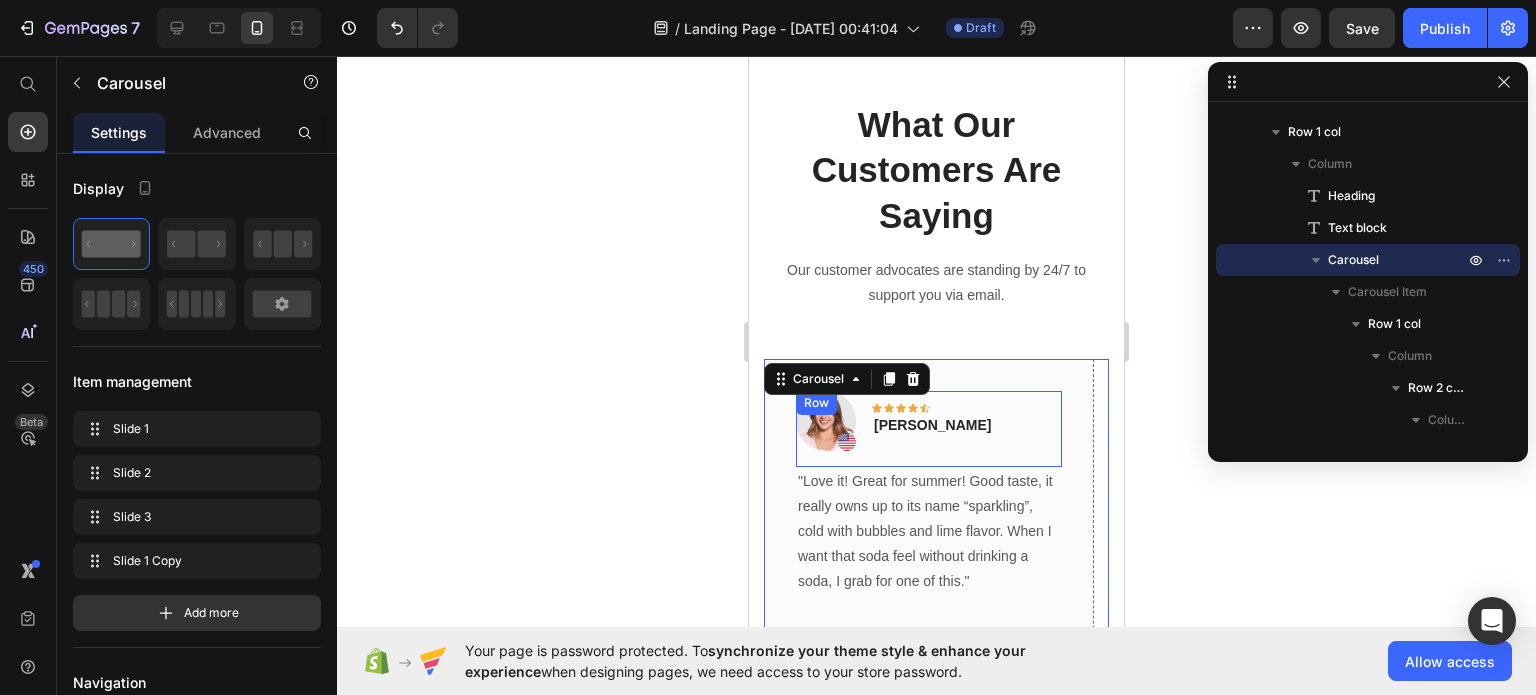 scroll, scrollTop: 1480, scrollLeft: 0, axis: vertical 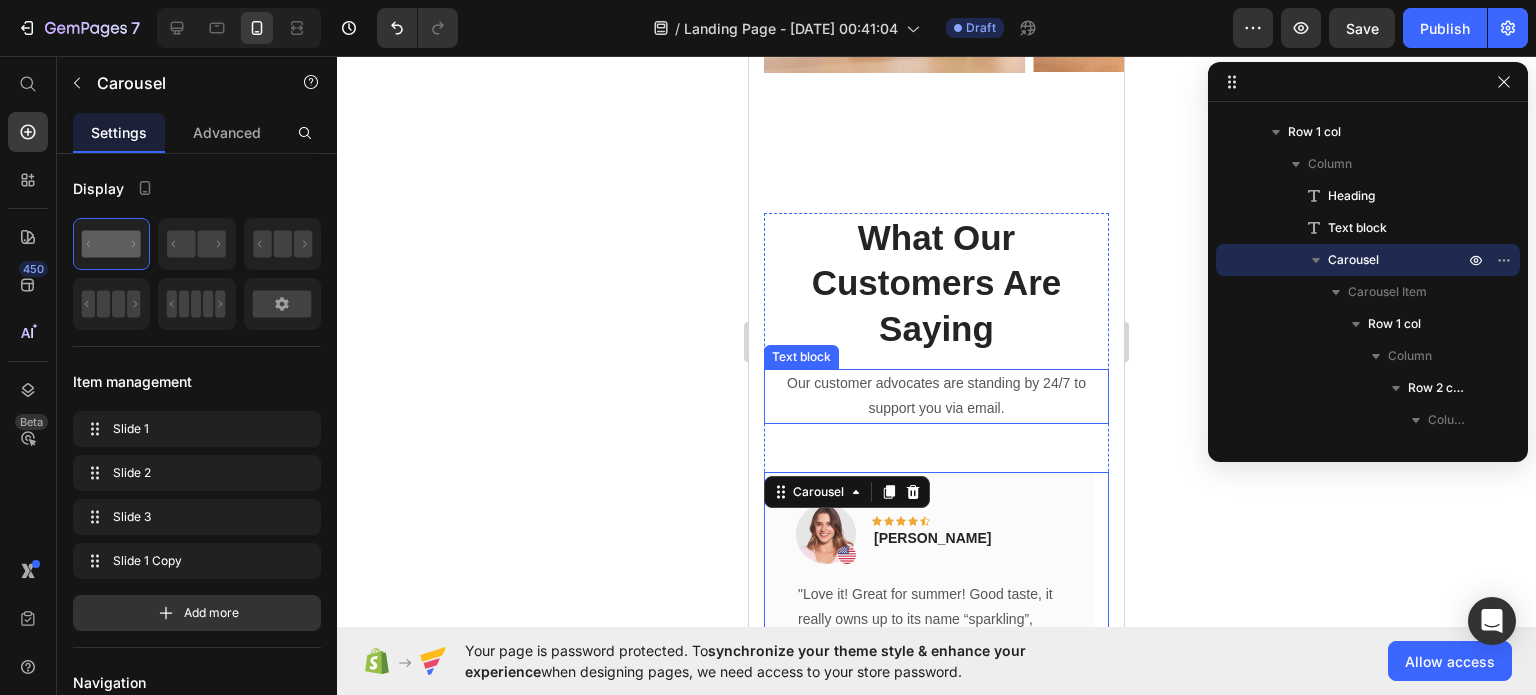 click on "Our customer advocates are standing by 24/7 to support you via email." at bounding box center (936, 396) 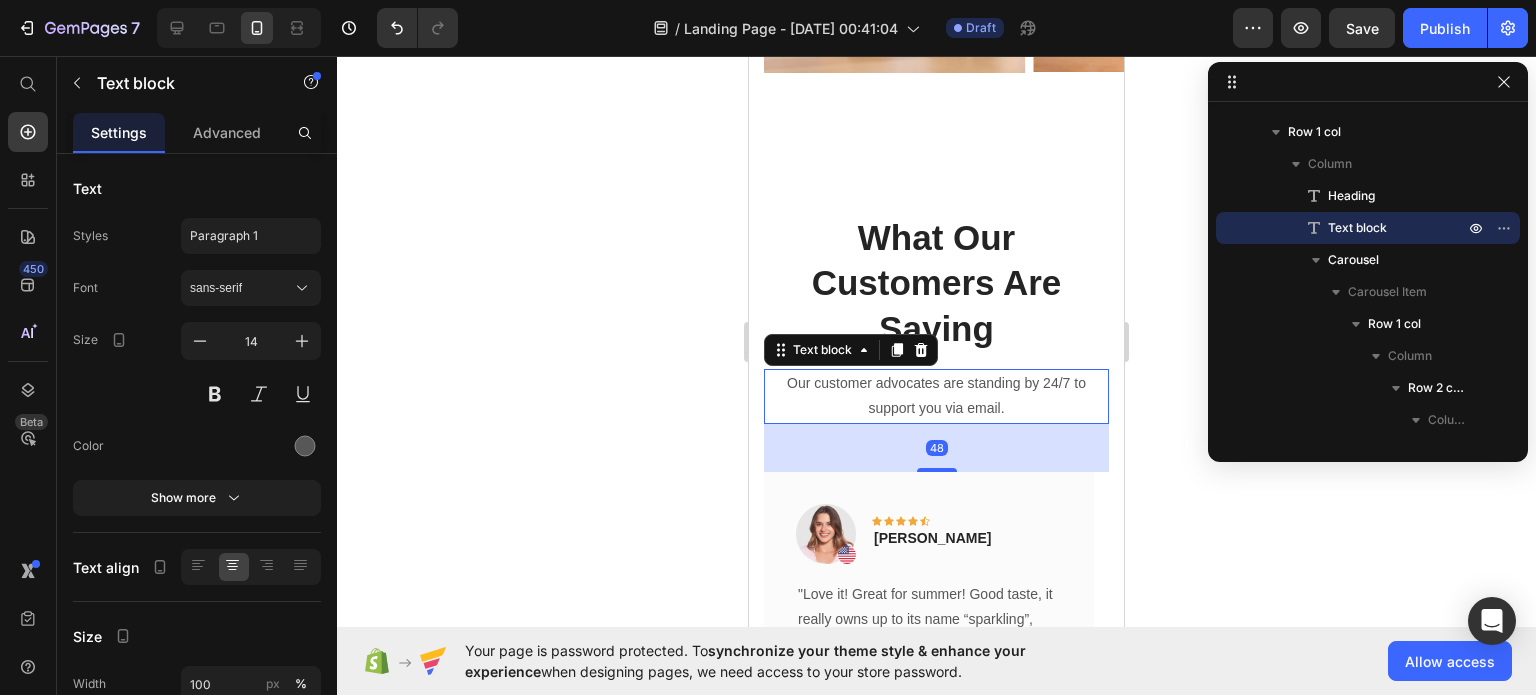 click on "Our customer advocates are standing by 24/7 to support you via email." at bounding box center (936, 396) 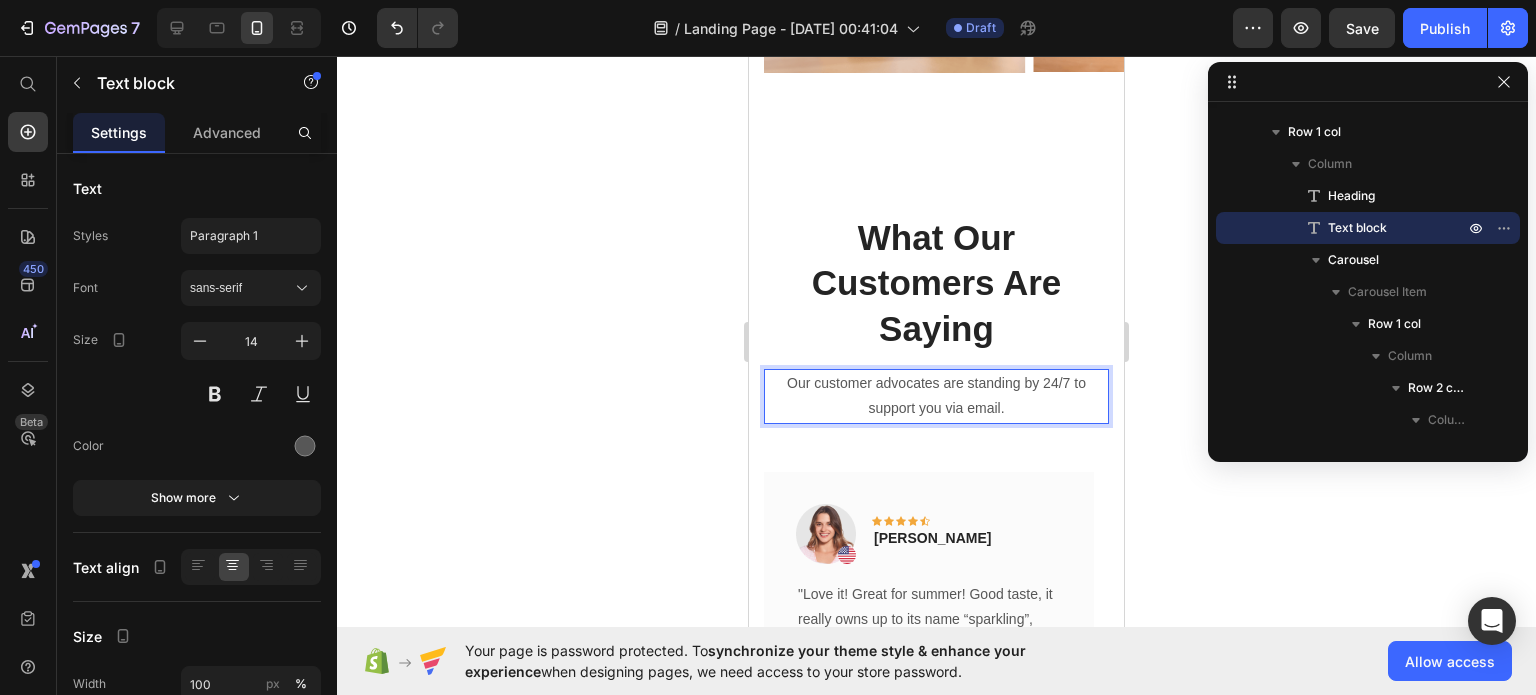 click on "Our customer advocates are standing by 24/7 to support you via email." at bounding box center [936, 396] 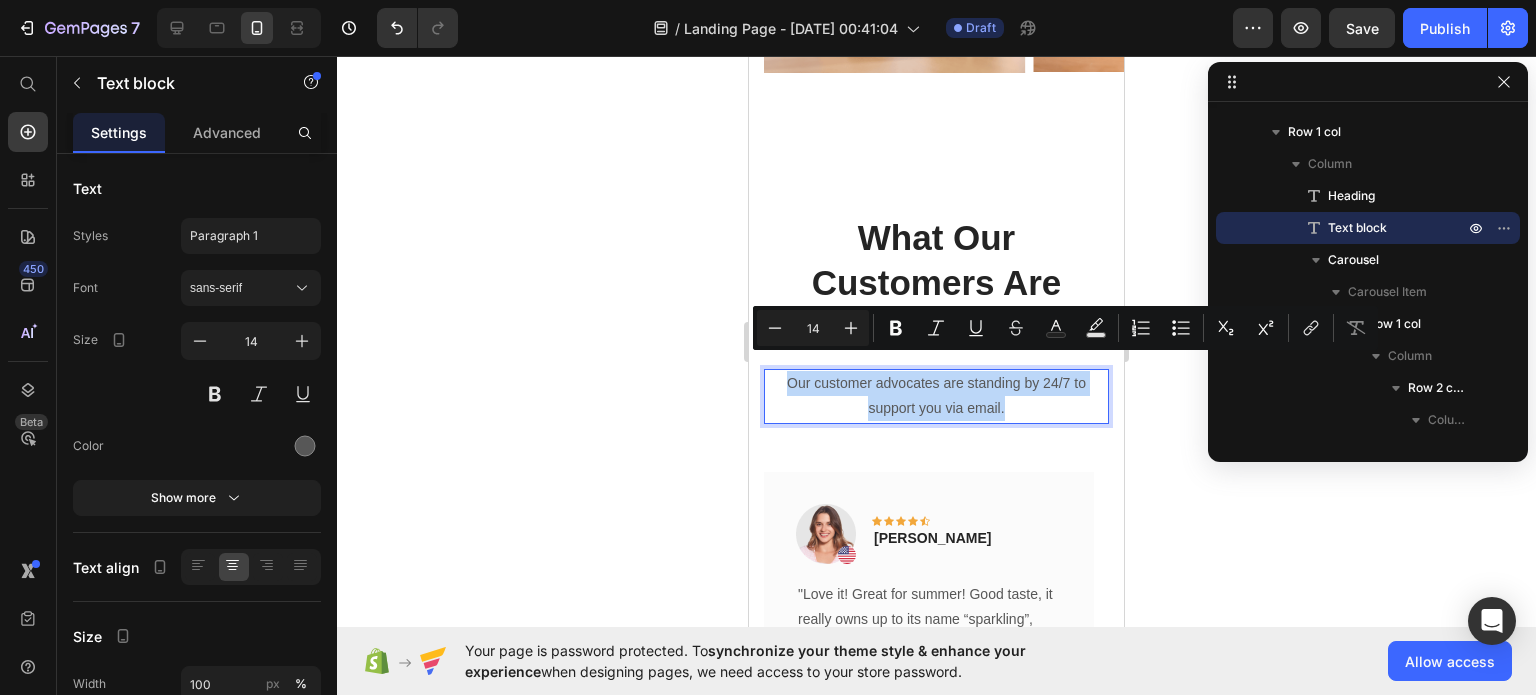 drag, startPoint x: 1004, startPoint y: 391, endPoint x: 864, endPoint y: 393, distance: 140.01428 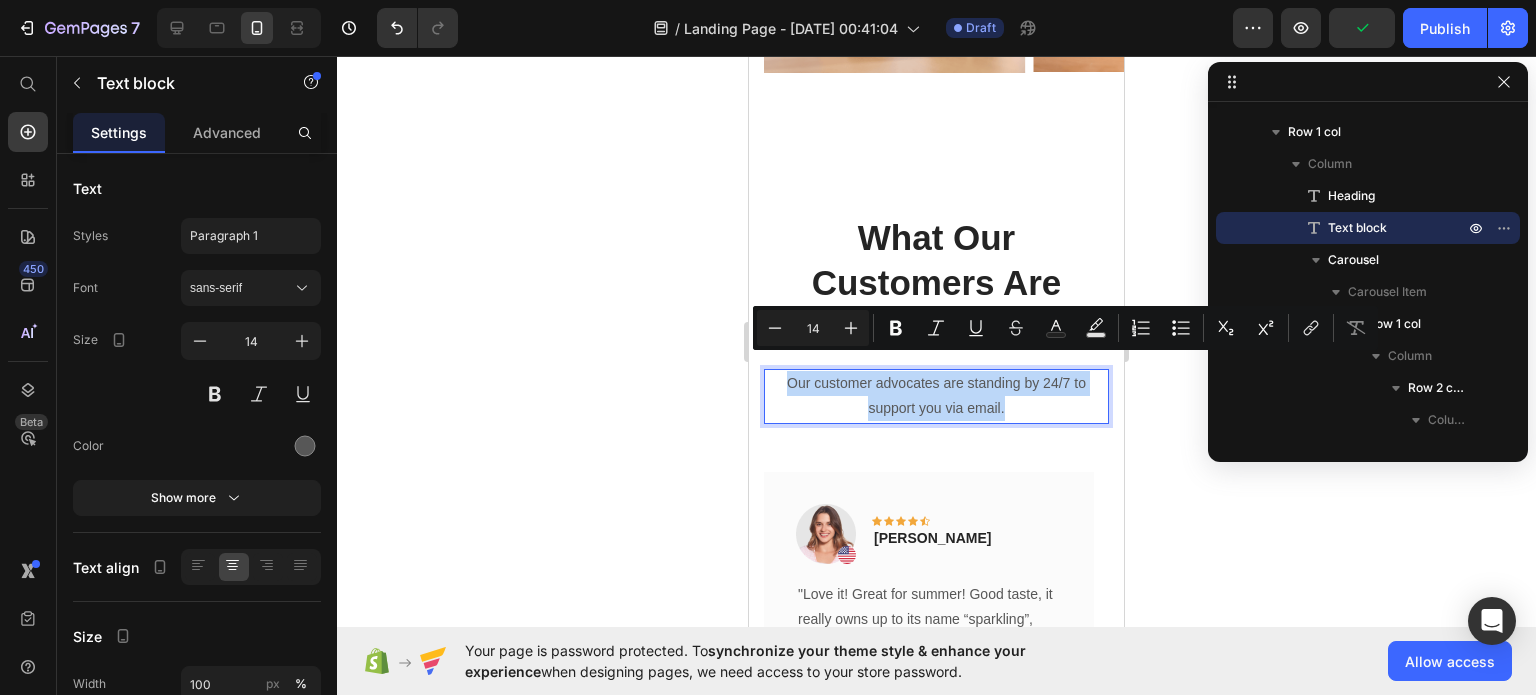 click on "Our customer advocates are standing by 24/7 to support you via email." at bounding box center [936, 396] 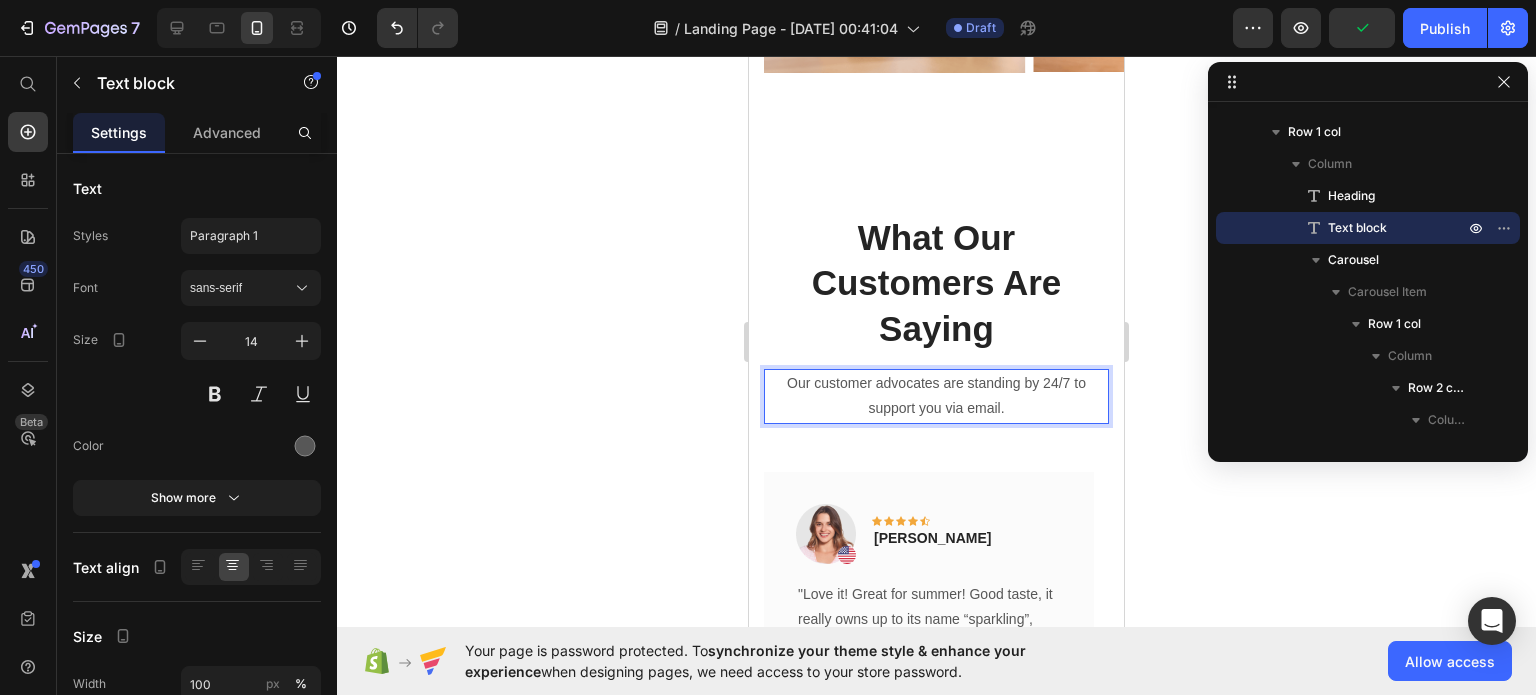 click on "Our customer advocates are standing by 24/7 to support you via email." at bounding box center [936, 396] 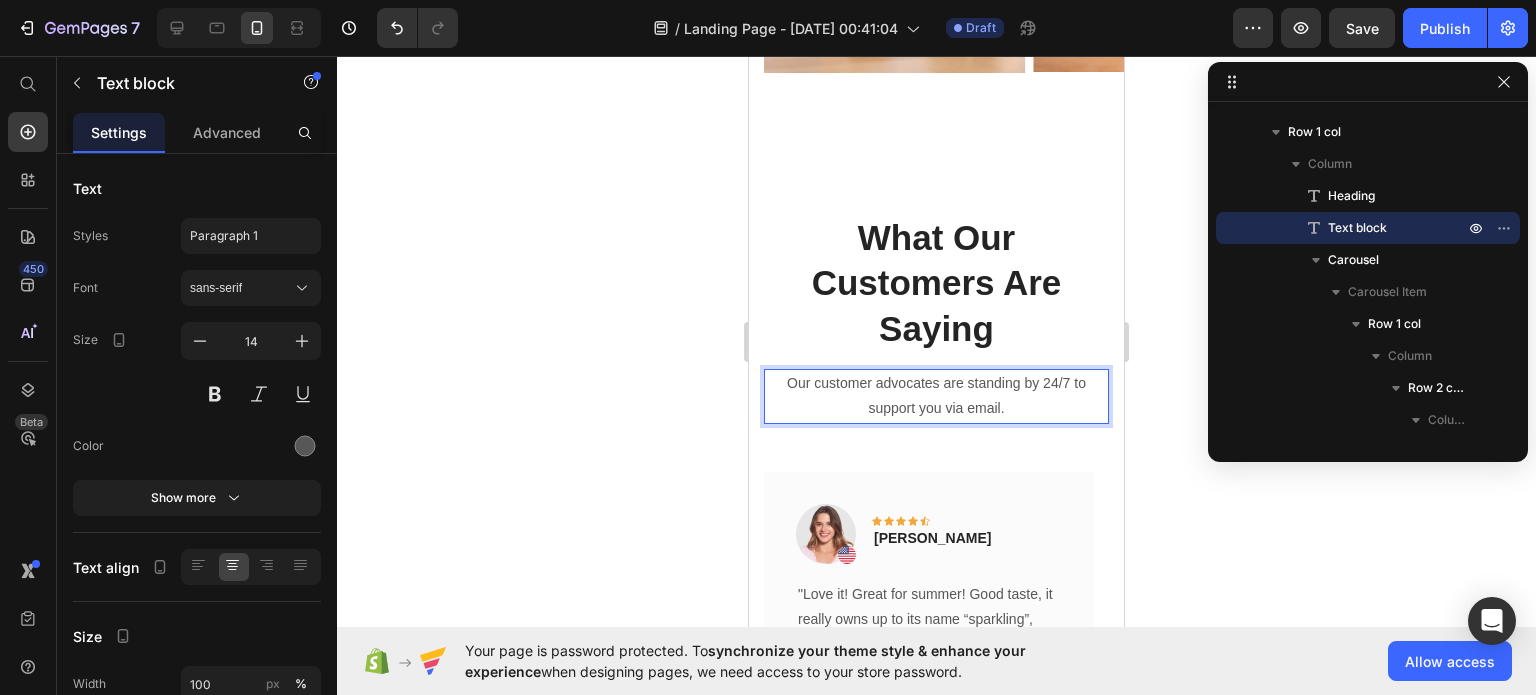 drag, startPoint x: 851, startPoint y: 403, endPoint x: 753, endPoint y: 409, distance: 98.1835 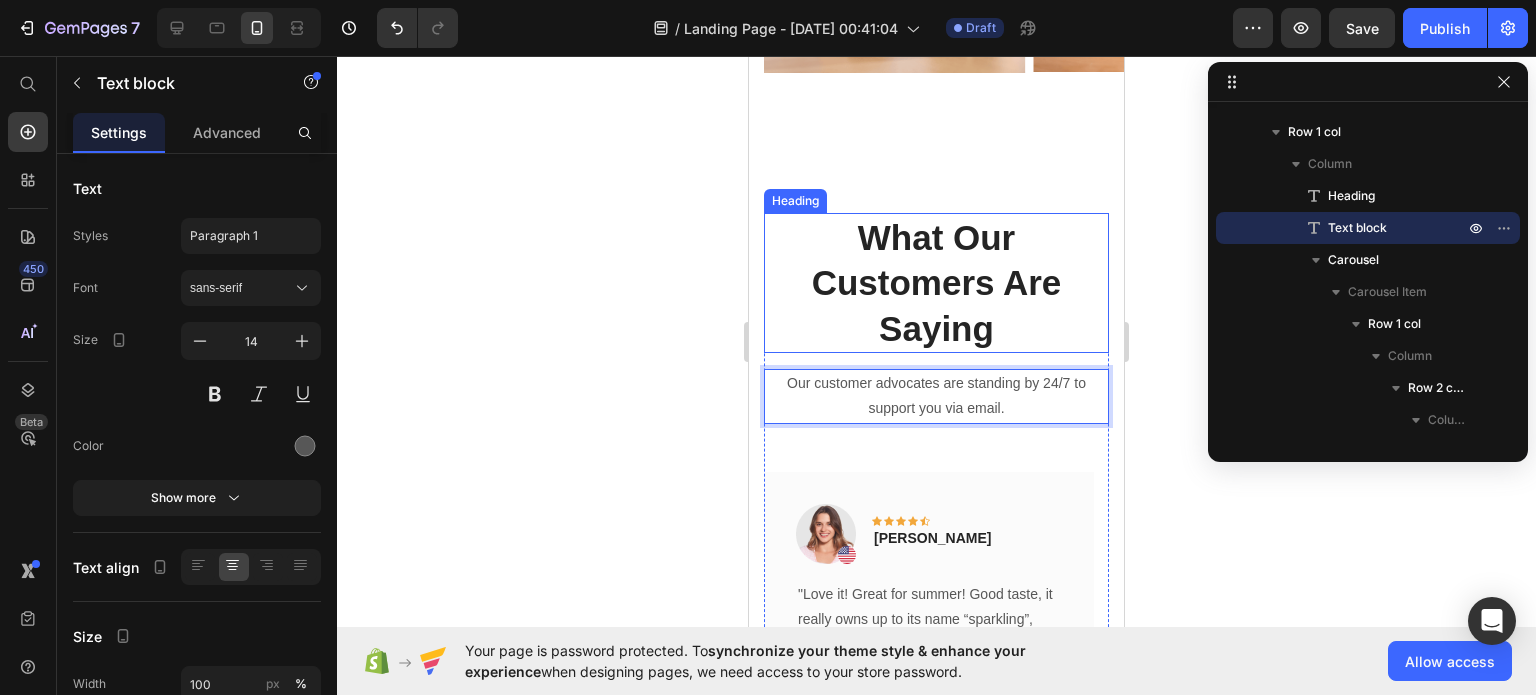 click on "What Our Customers Are Saying" at bounding box center (936, 283) 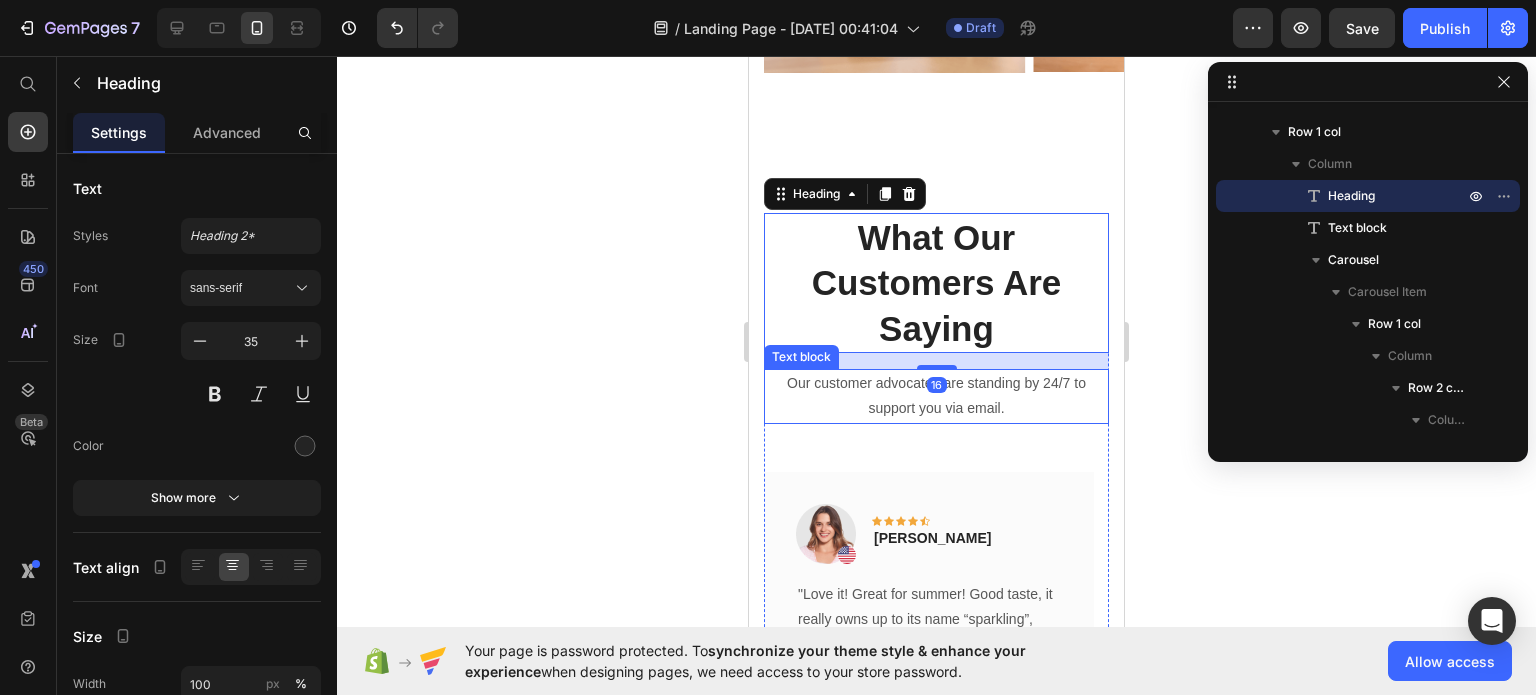 click on "Our customer advocates are standing by 24/7 to support you via email." at bounding box center [936, 396] 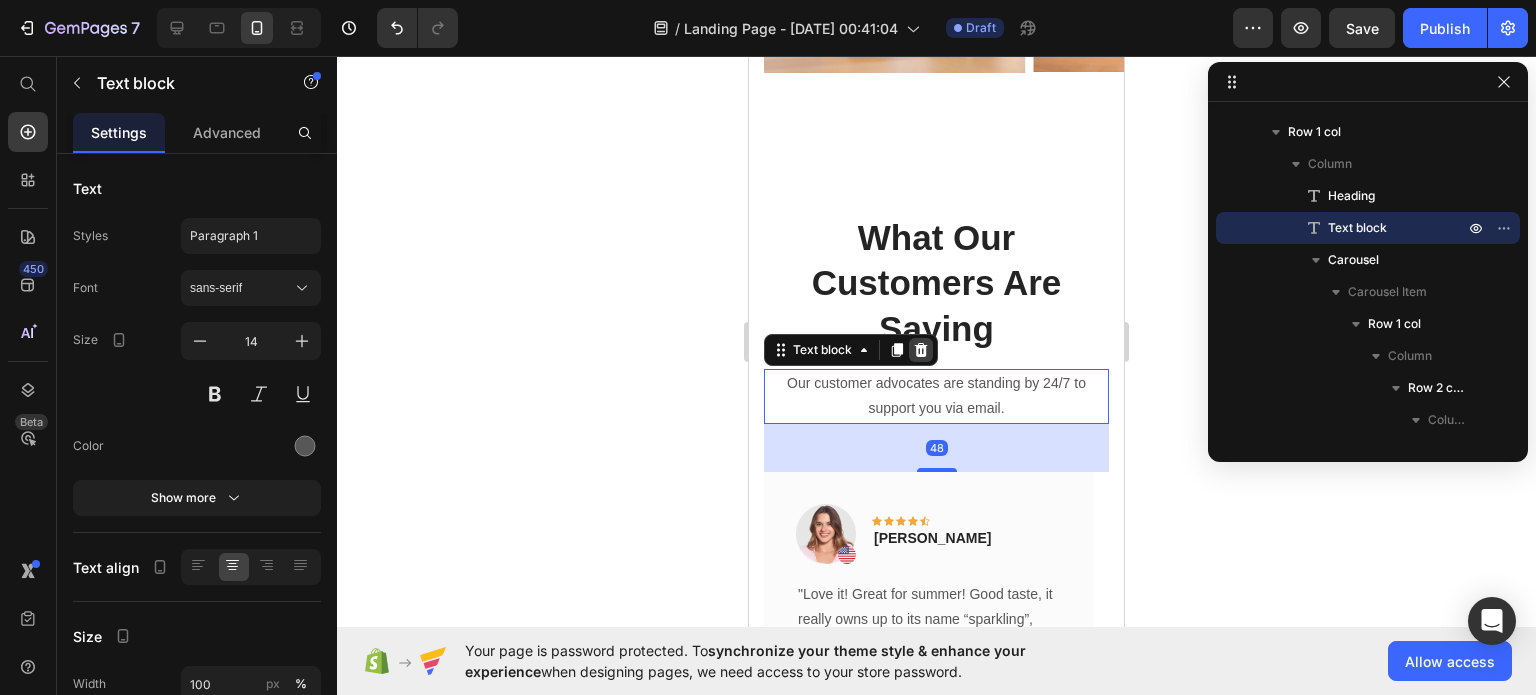 click 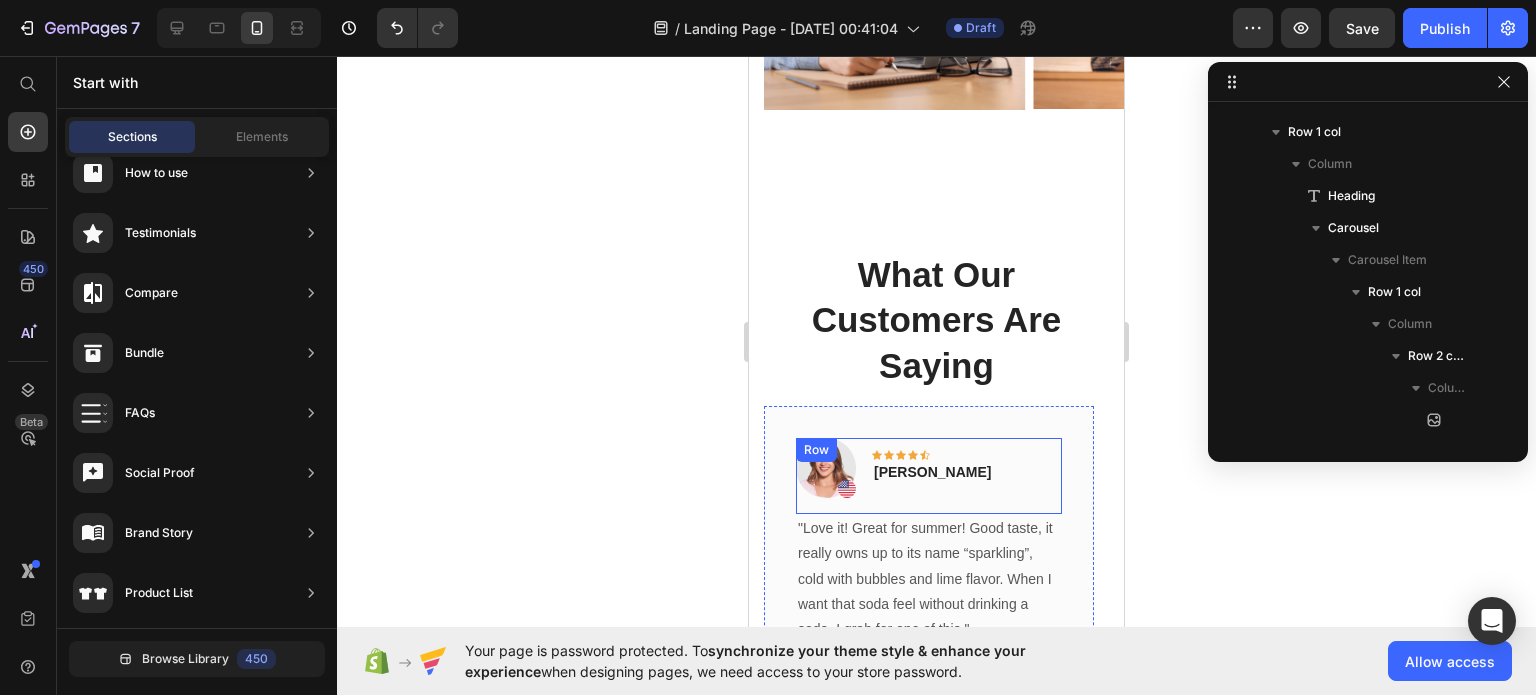 scroll, scrollTop: 1380, scrollLeft: 0, axis: vertical 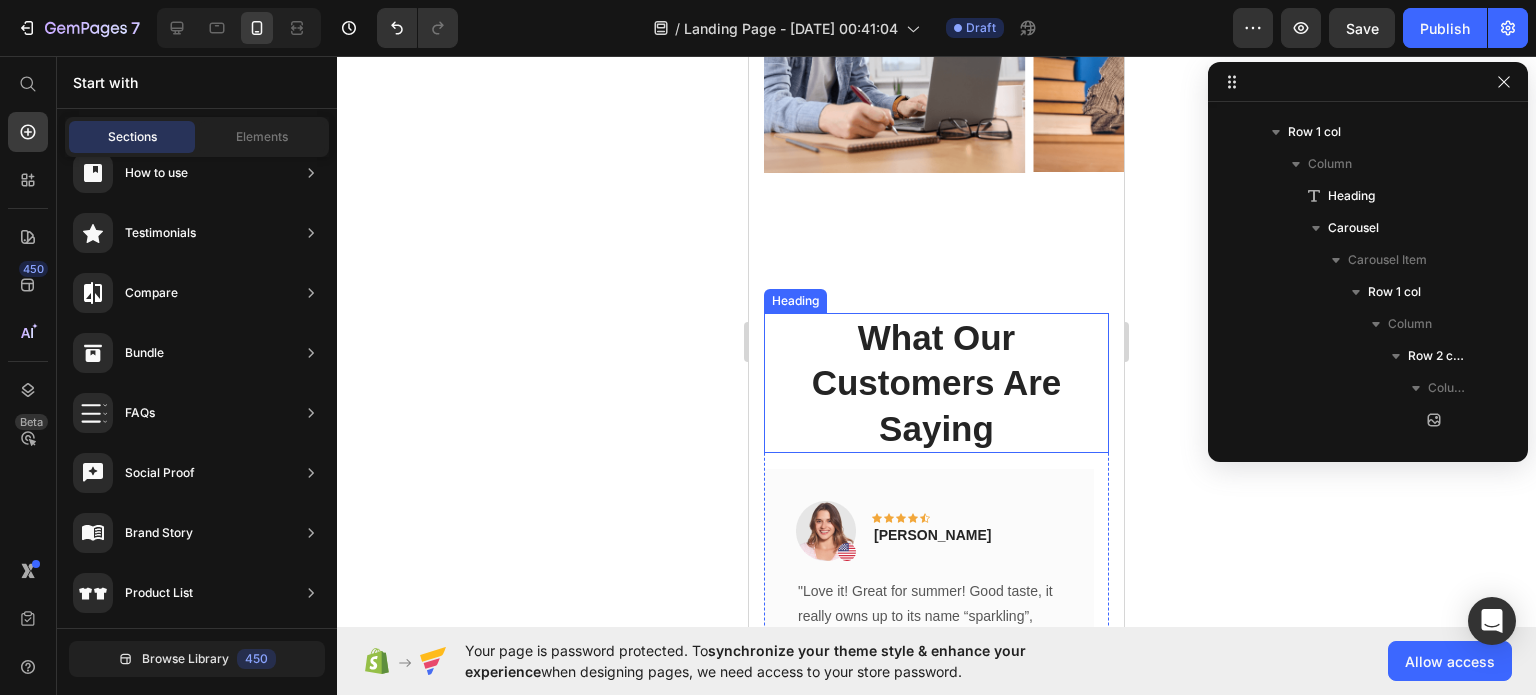click on "What Our Customers Are Saying" at bounding box center (936, 383) 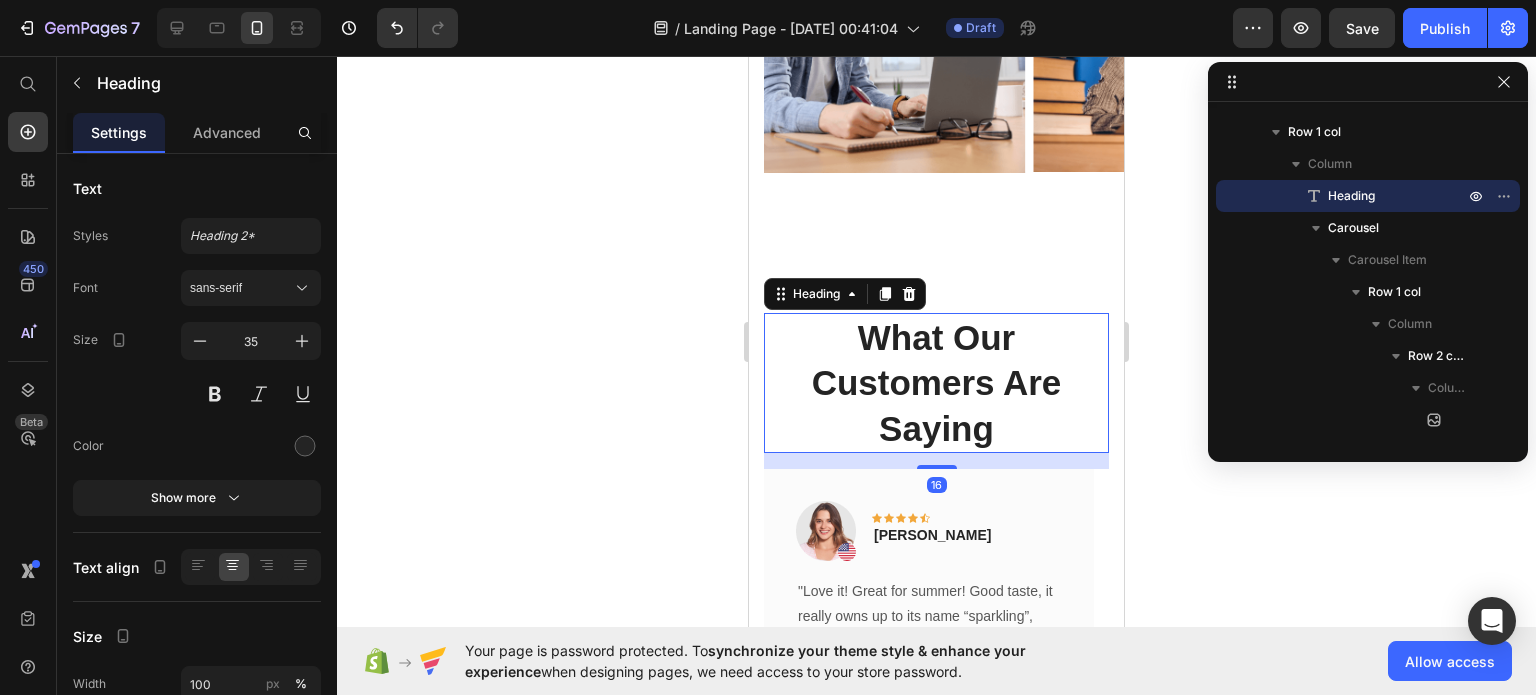 click on "What Our Customers Are Saying" at bounding box center (936, 383) 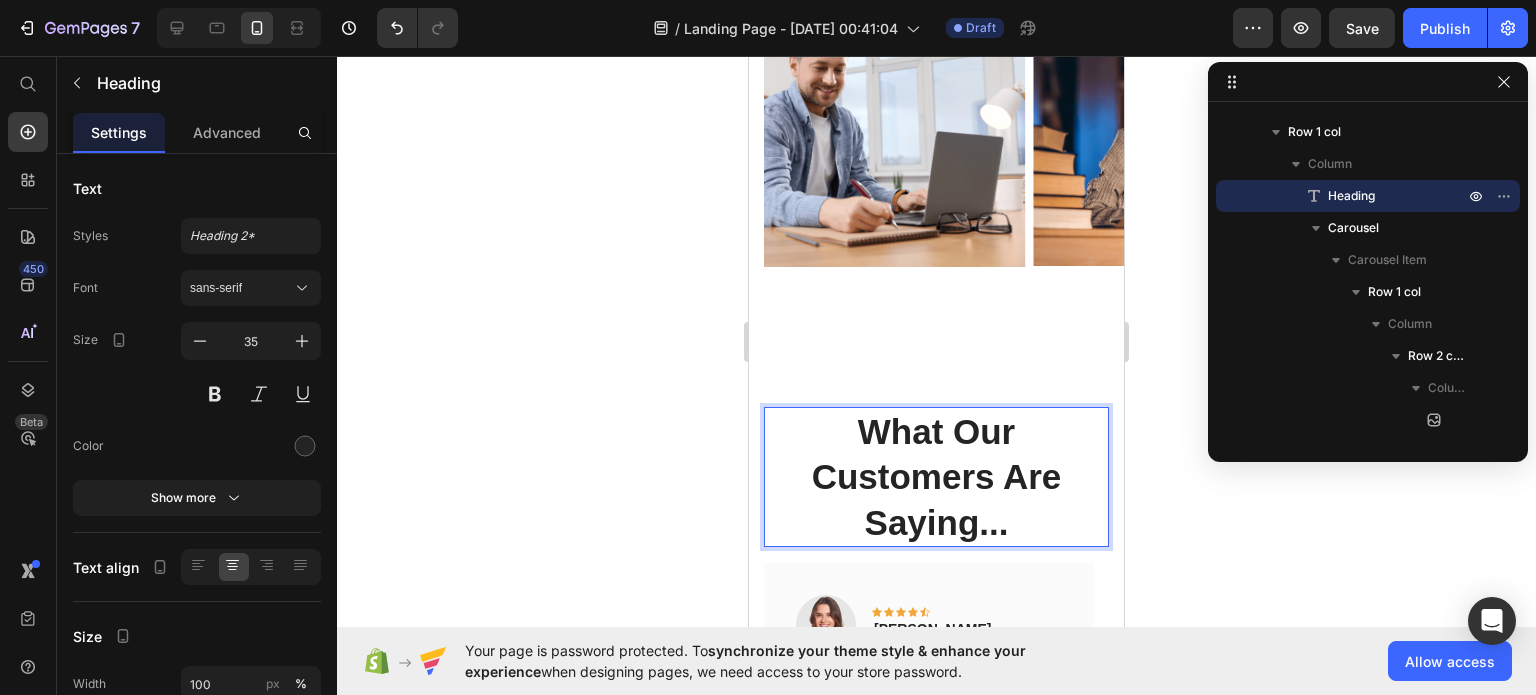 scroll, scrollTop: 1280, scrollLeft: 0, axis: vertical 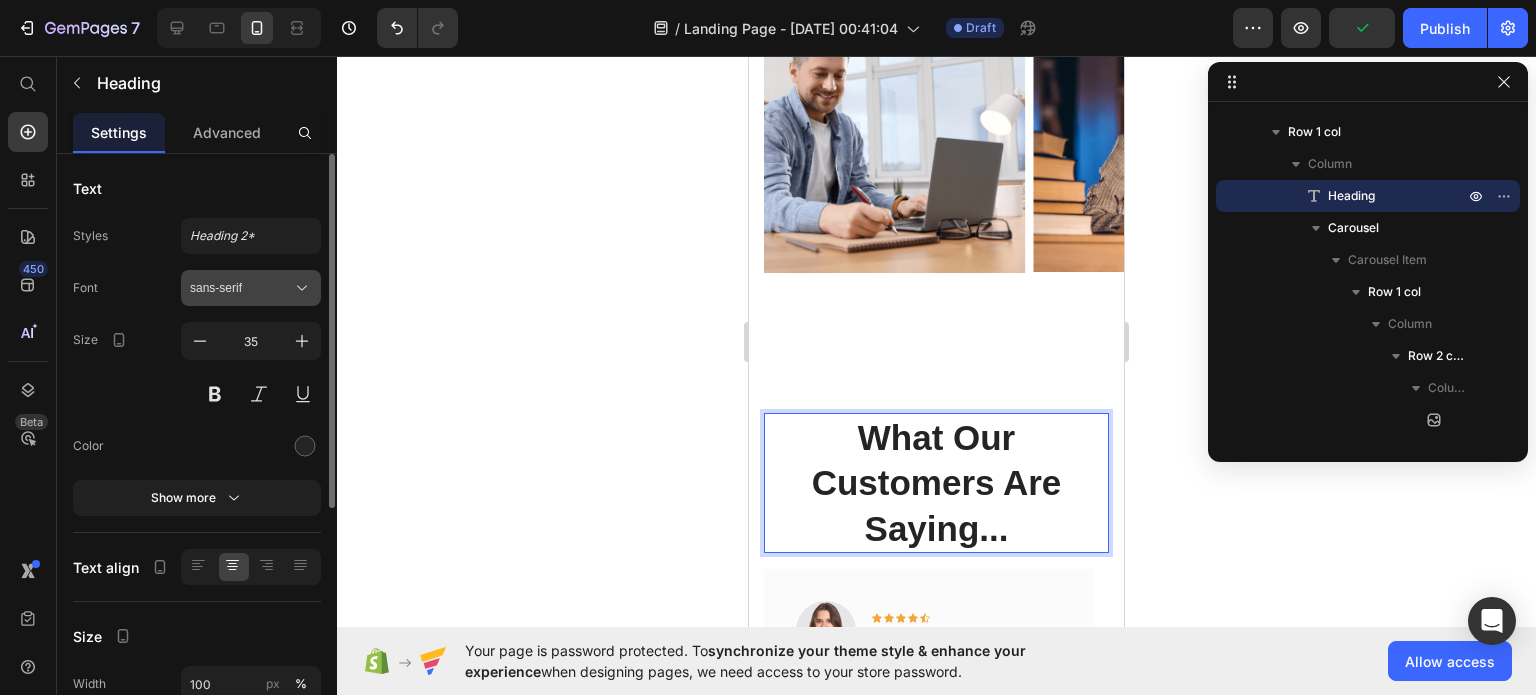 click on "sans-serif" at bounding box center [241, 288] 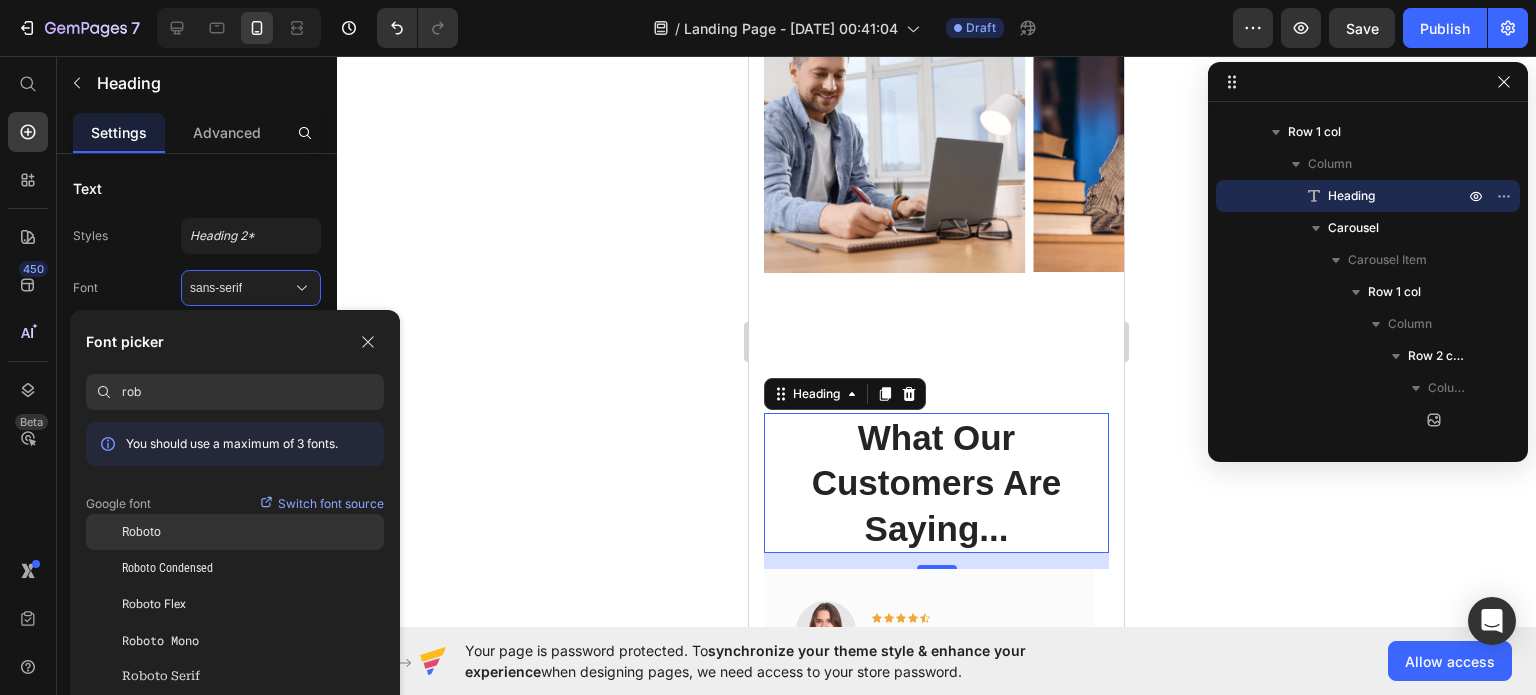 type on "rob" 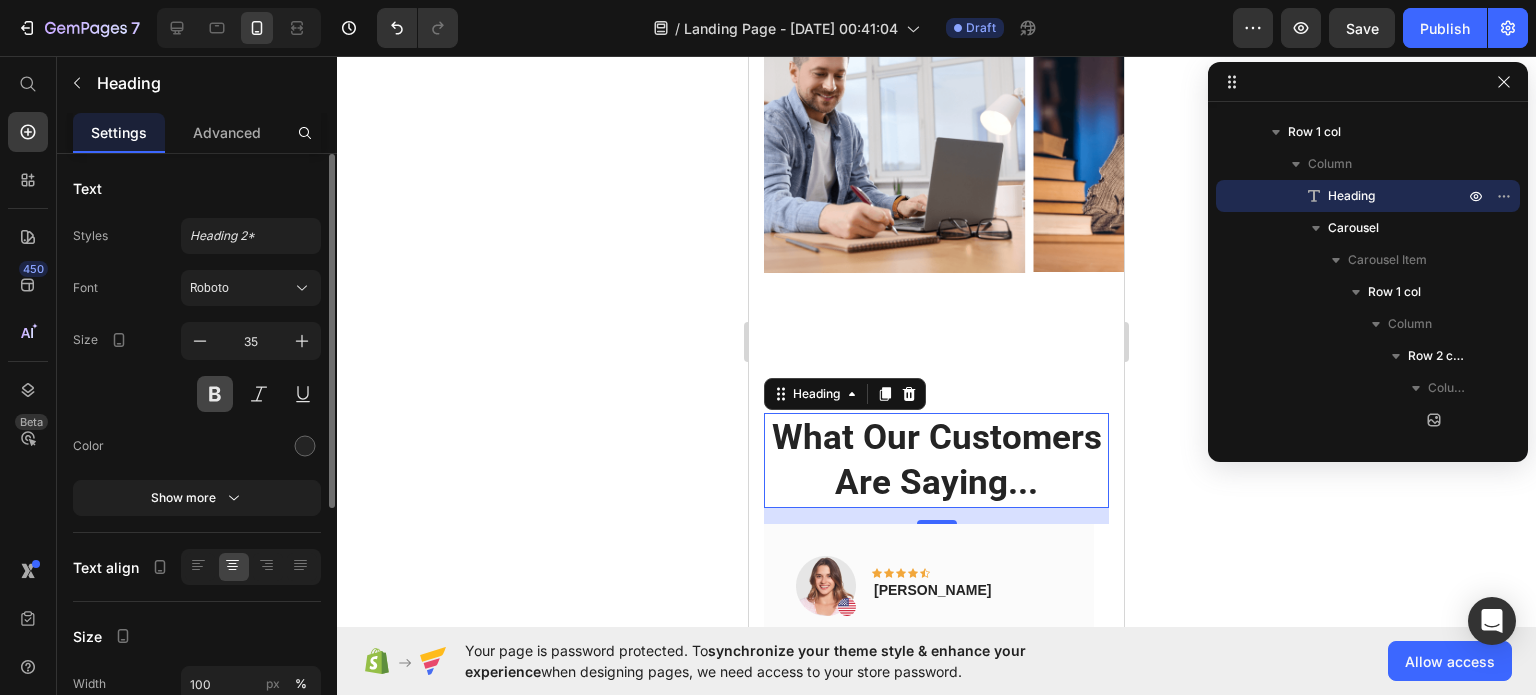 click at bounding box center (215, 394) 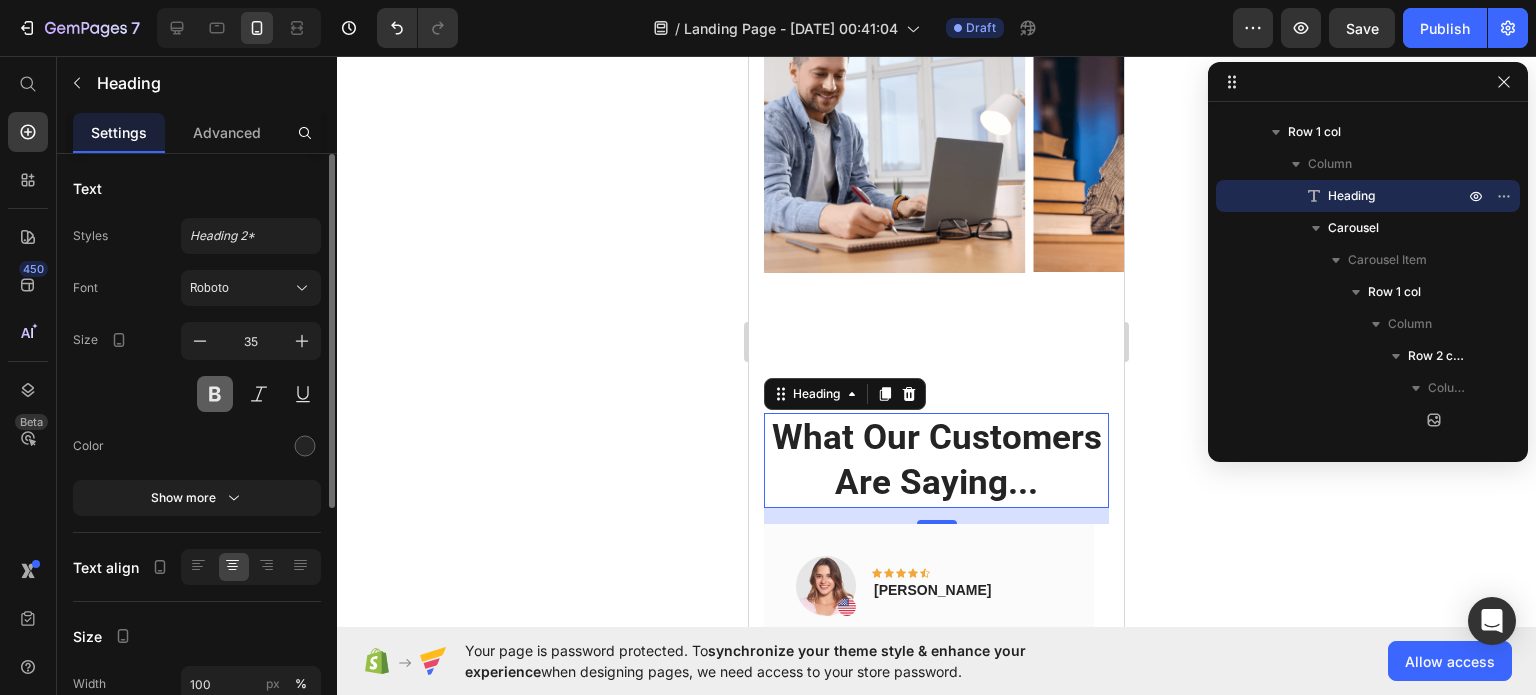 click at bounding box center [215, 394] 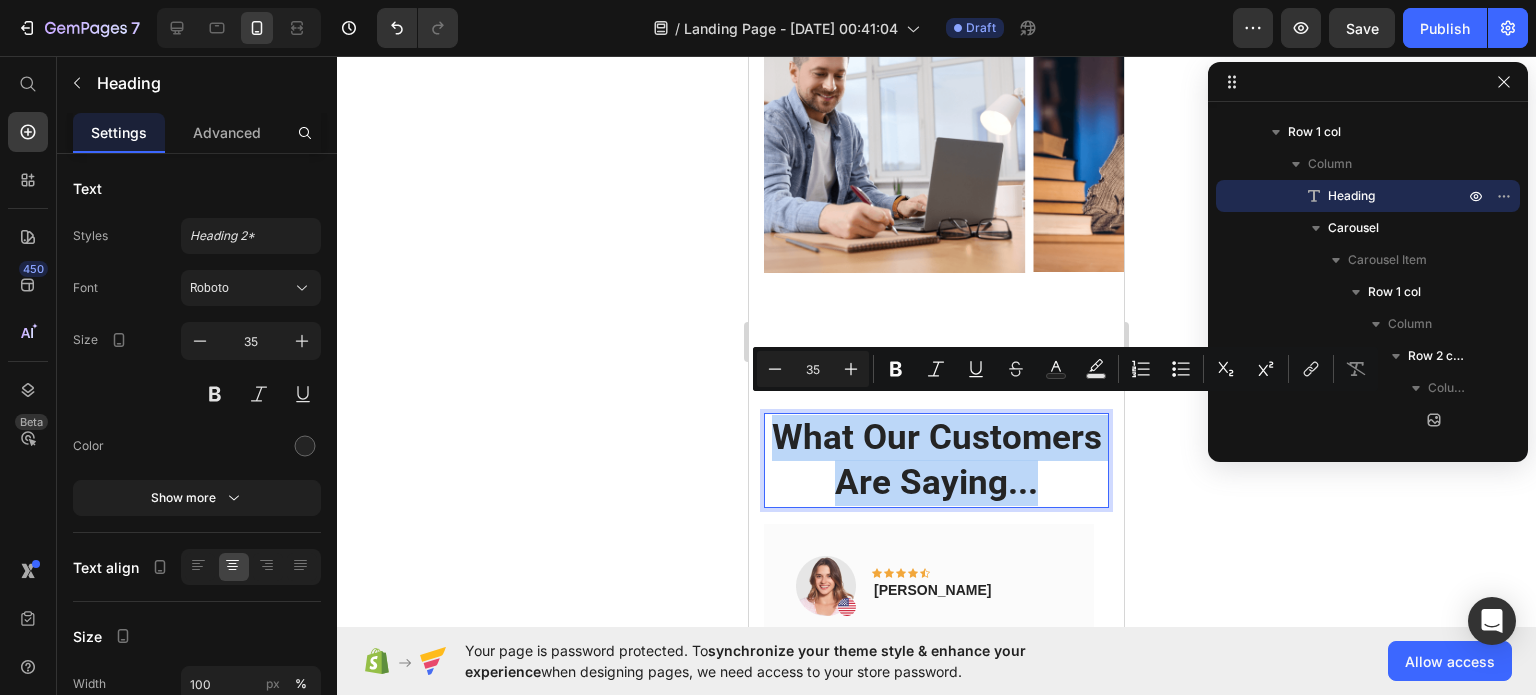 drag, startPoint x: 1018, startPoint y: 511, endPoint x: 771, endPoint y: 404, distance: 269.18024 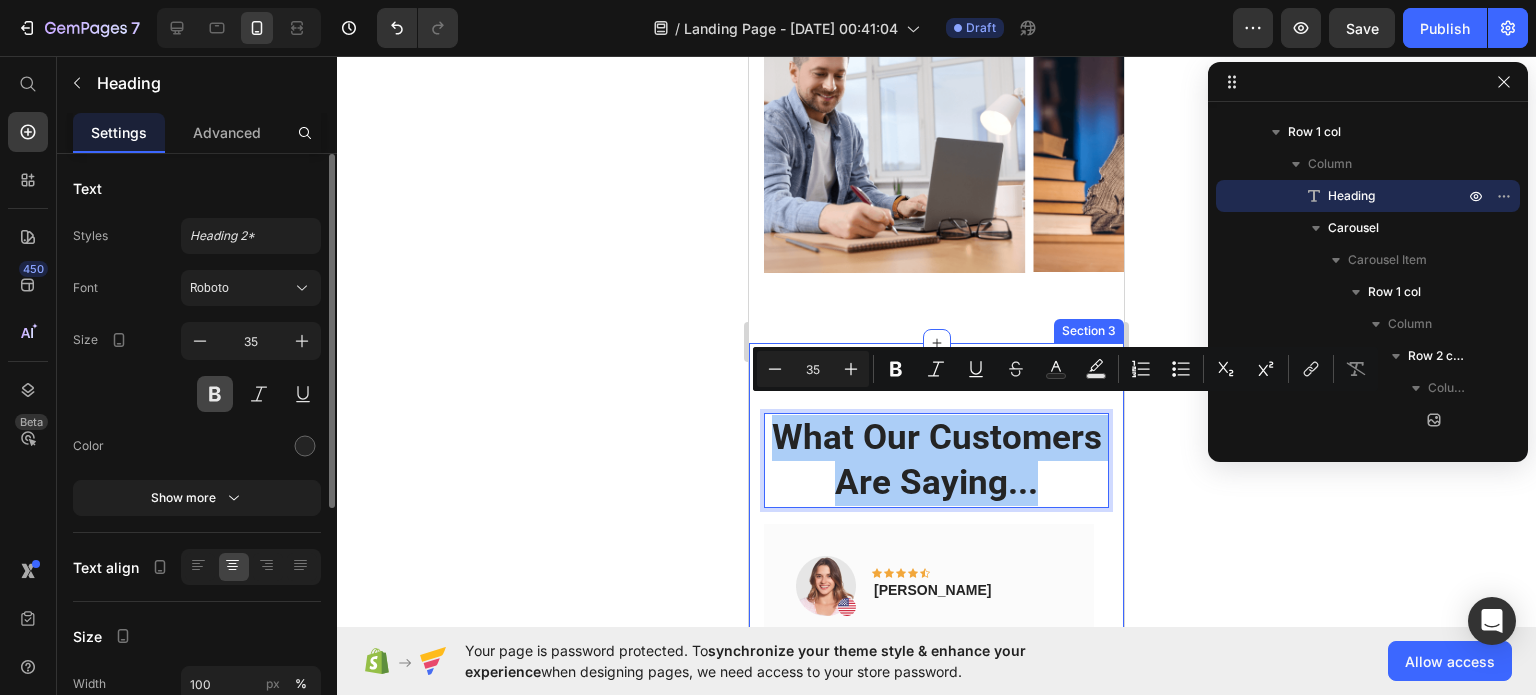 click at bounding box center (215, 394) 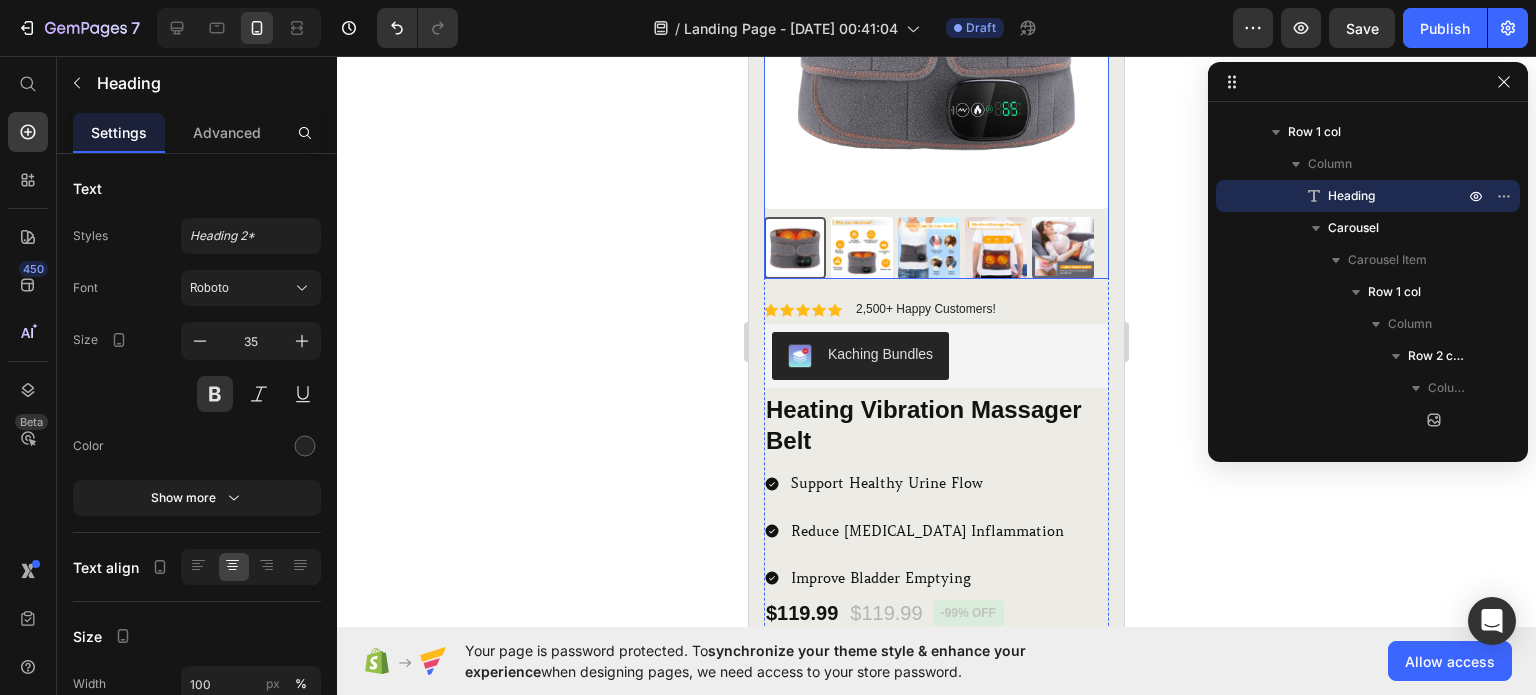 scroll, scrollTop: 400, scrollLeft: 0, axis: vertical 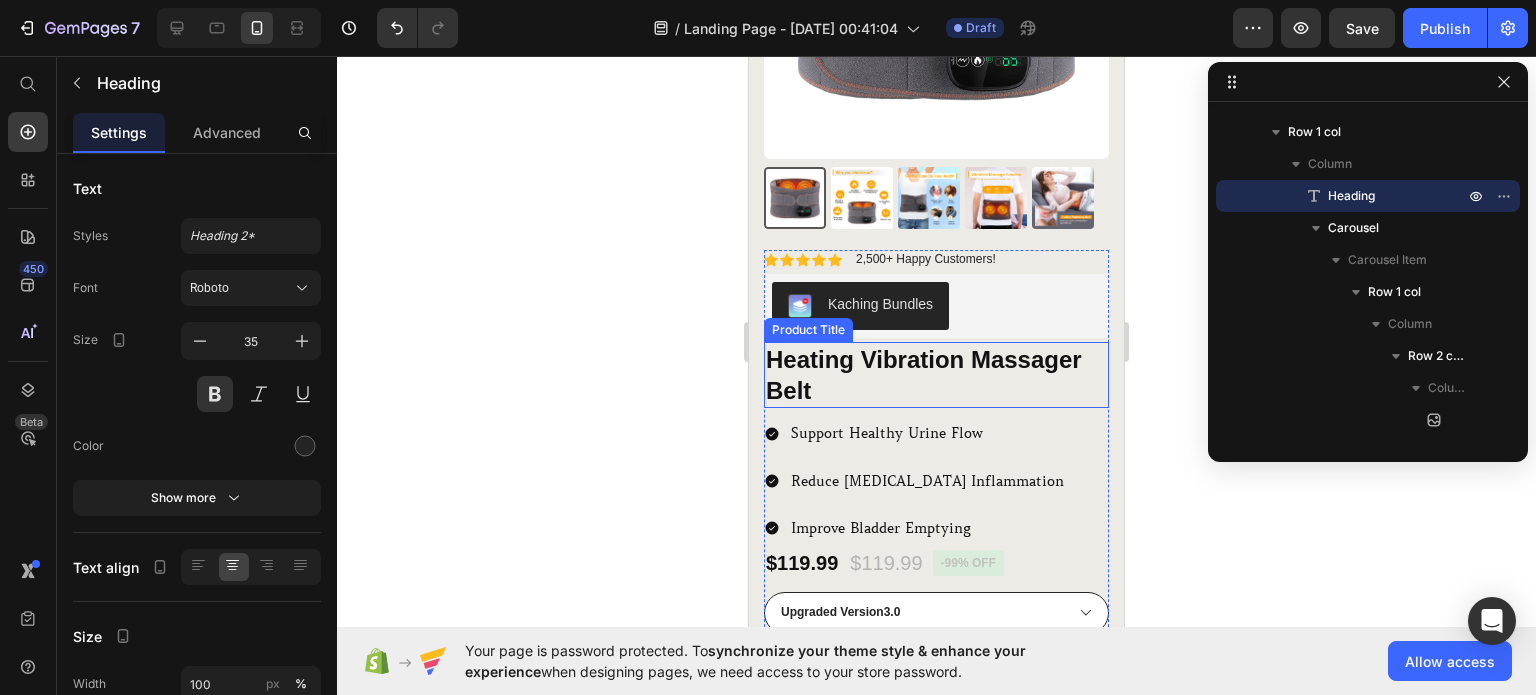 click on "Heating Vibration Massager Belt" at bounding box center (936, 375) 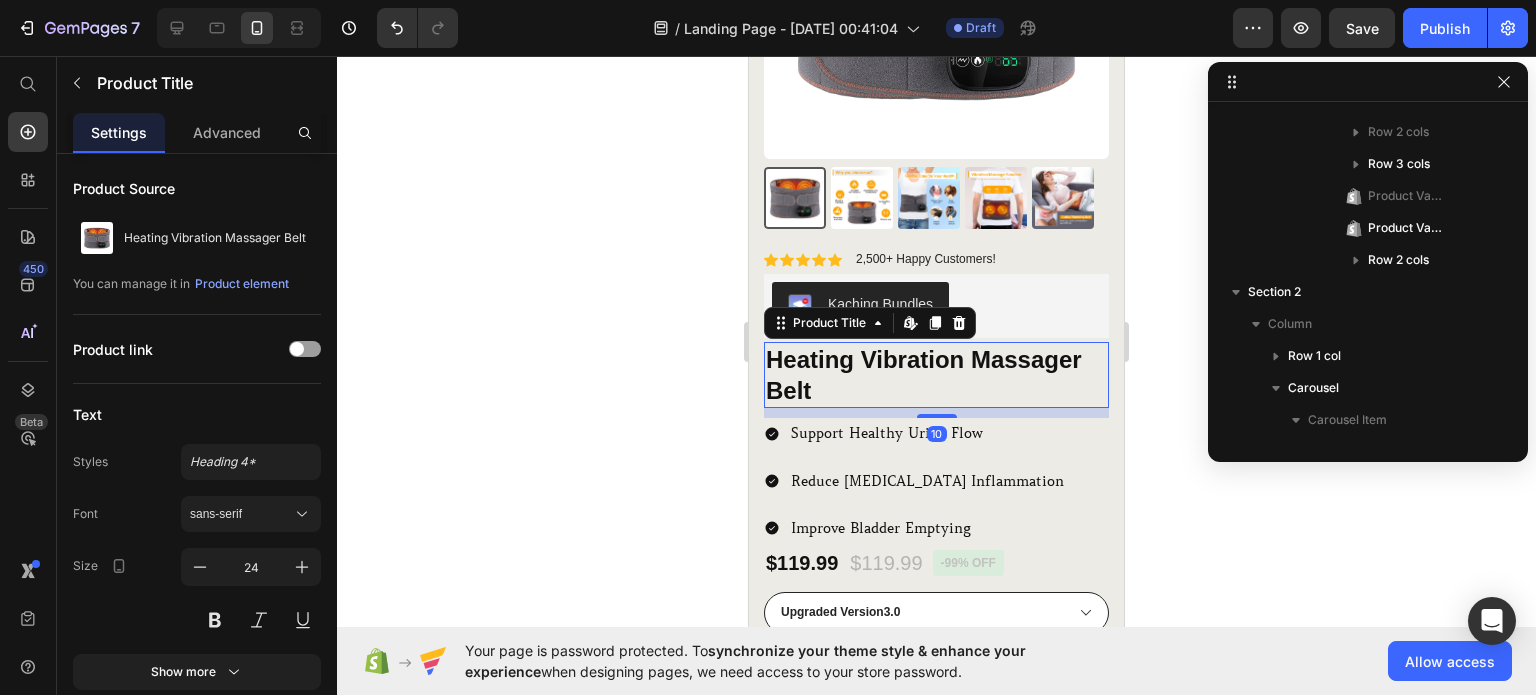 scroll, scrollTop: 282, scrollLeft: 0, axis: vertical 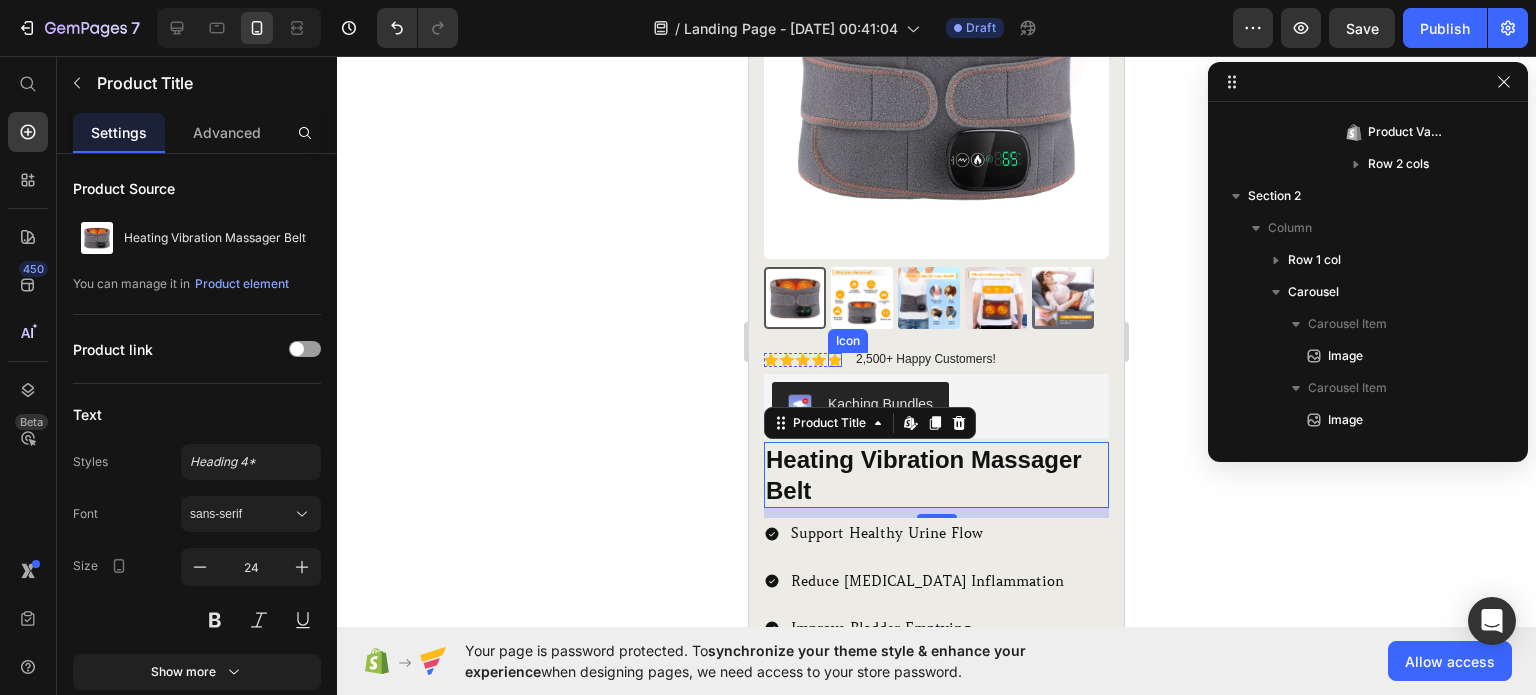 click 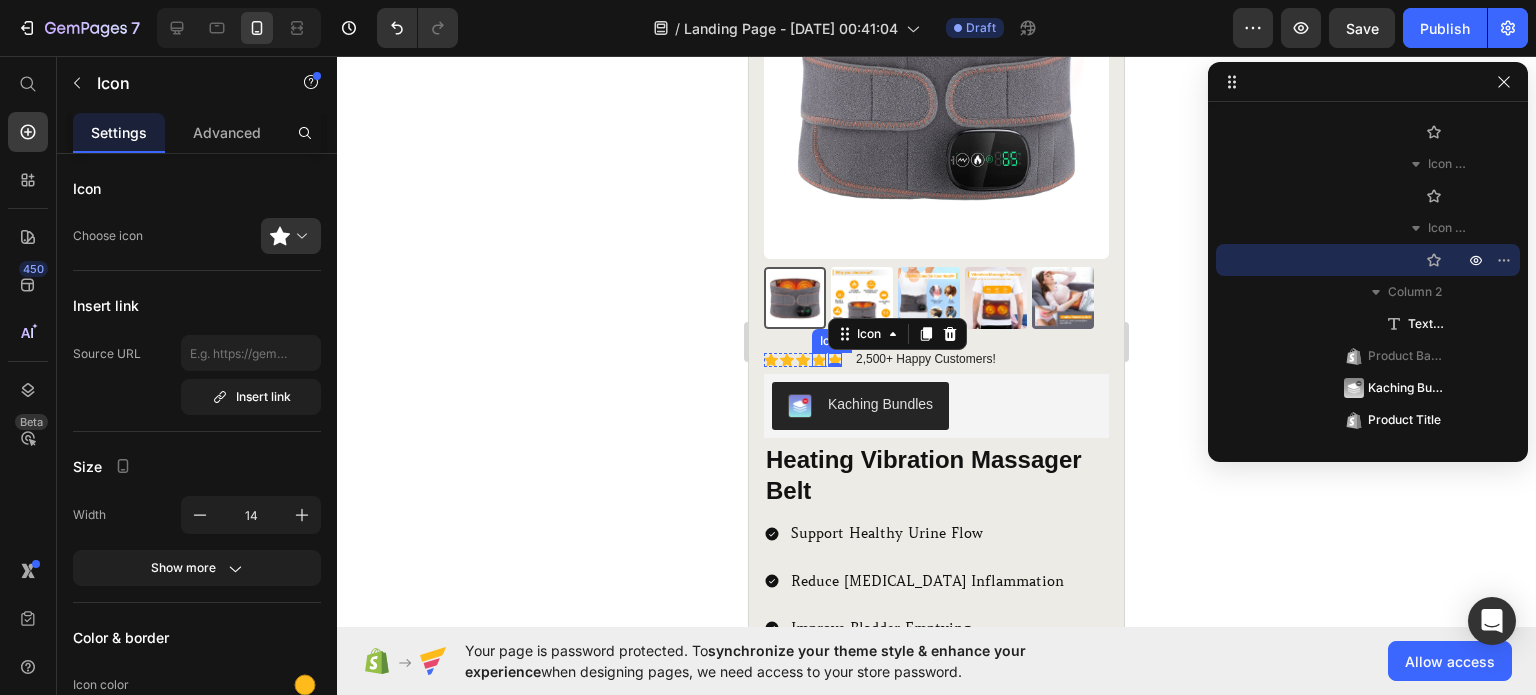 click 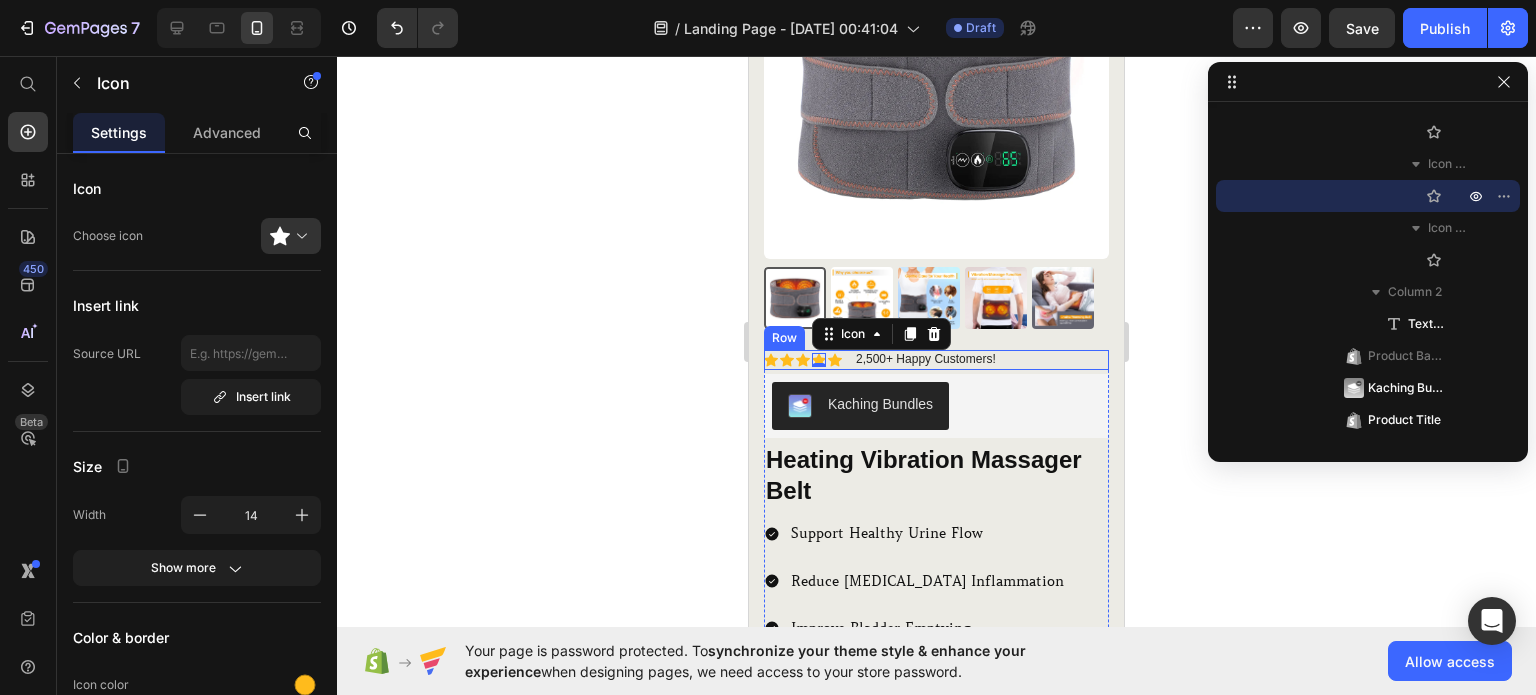 click on "Icon Icon Icon Icon   0 Icon Icon List 2,500+ Happy Customers! Text Block Row" at bounding box center [936, 360] 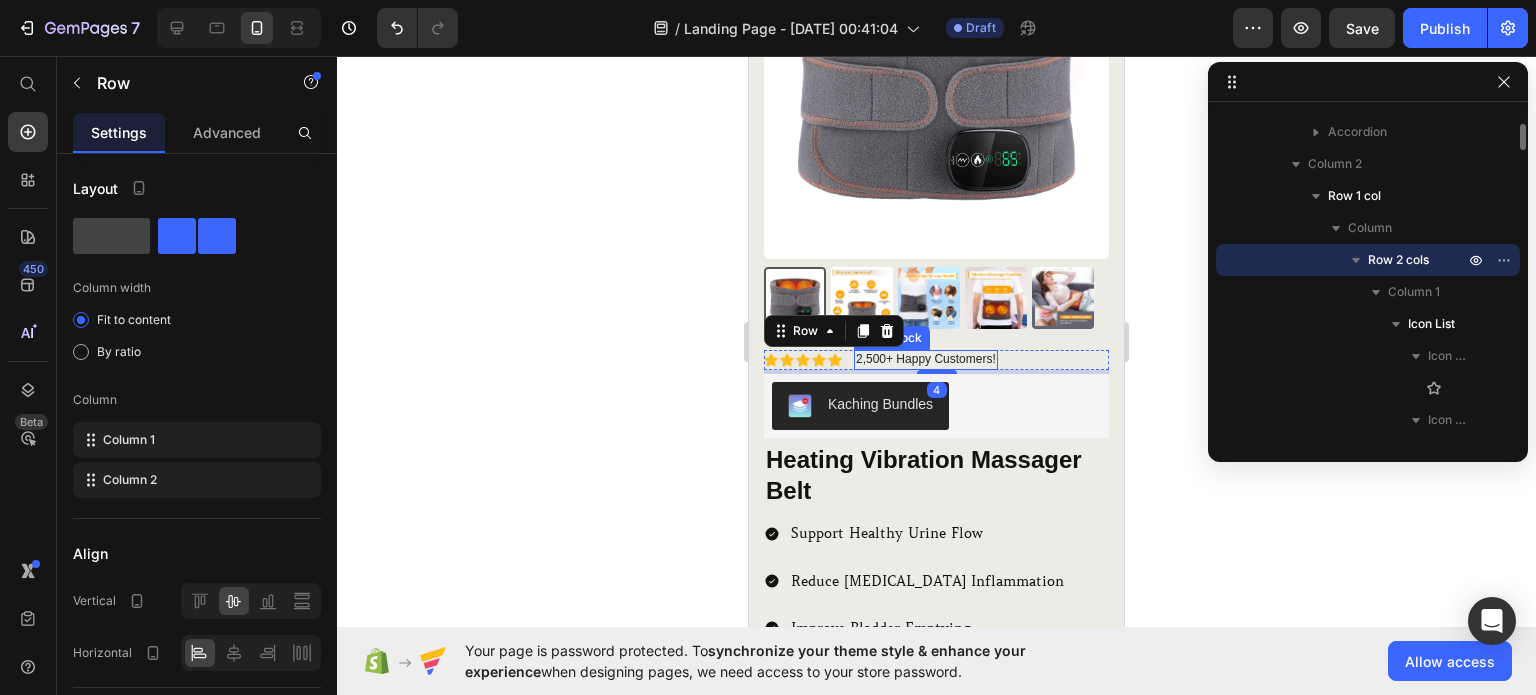 click on "2,500+ Happy Customers!" at bounding box center [926, 360] 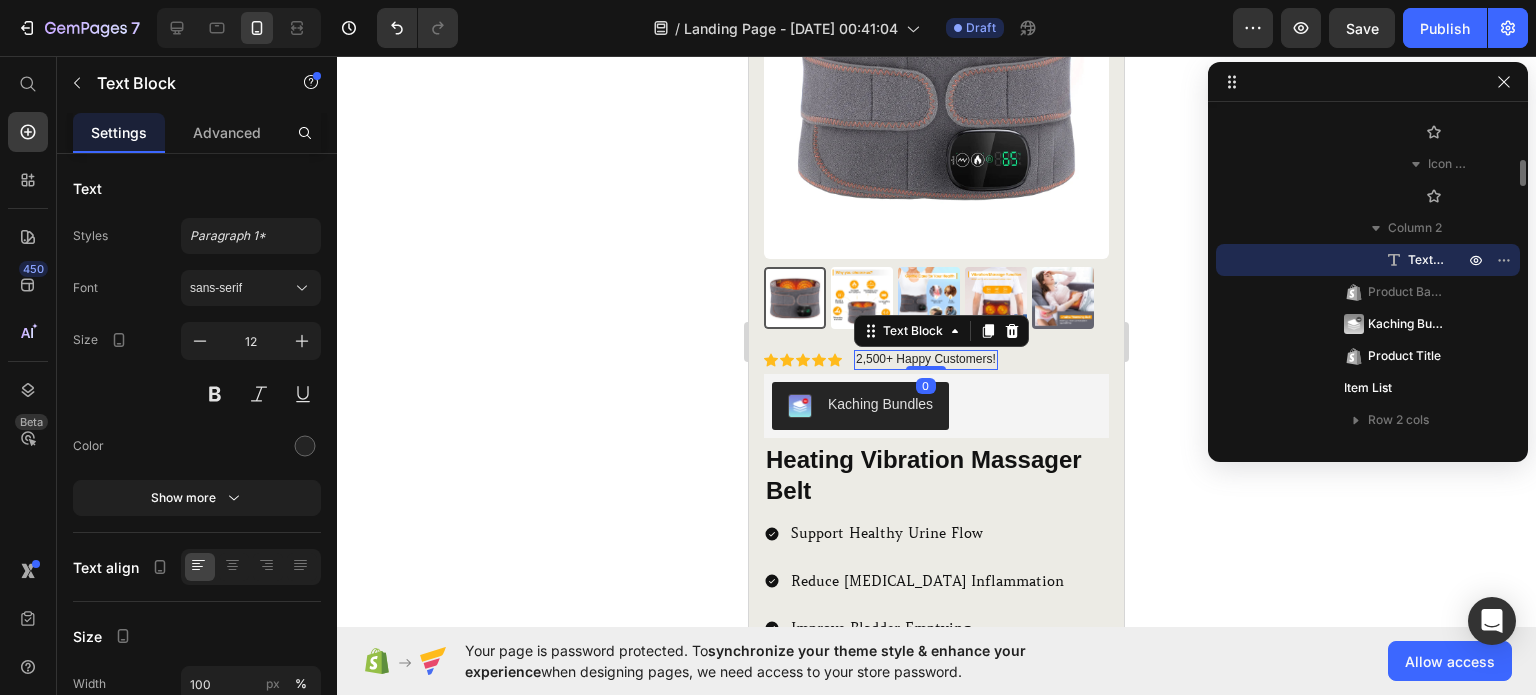 click on "2,500+ Happy Customers!" at bounding box center (926, 360) 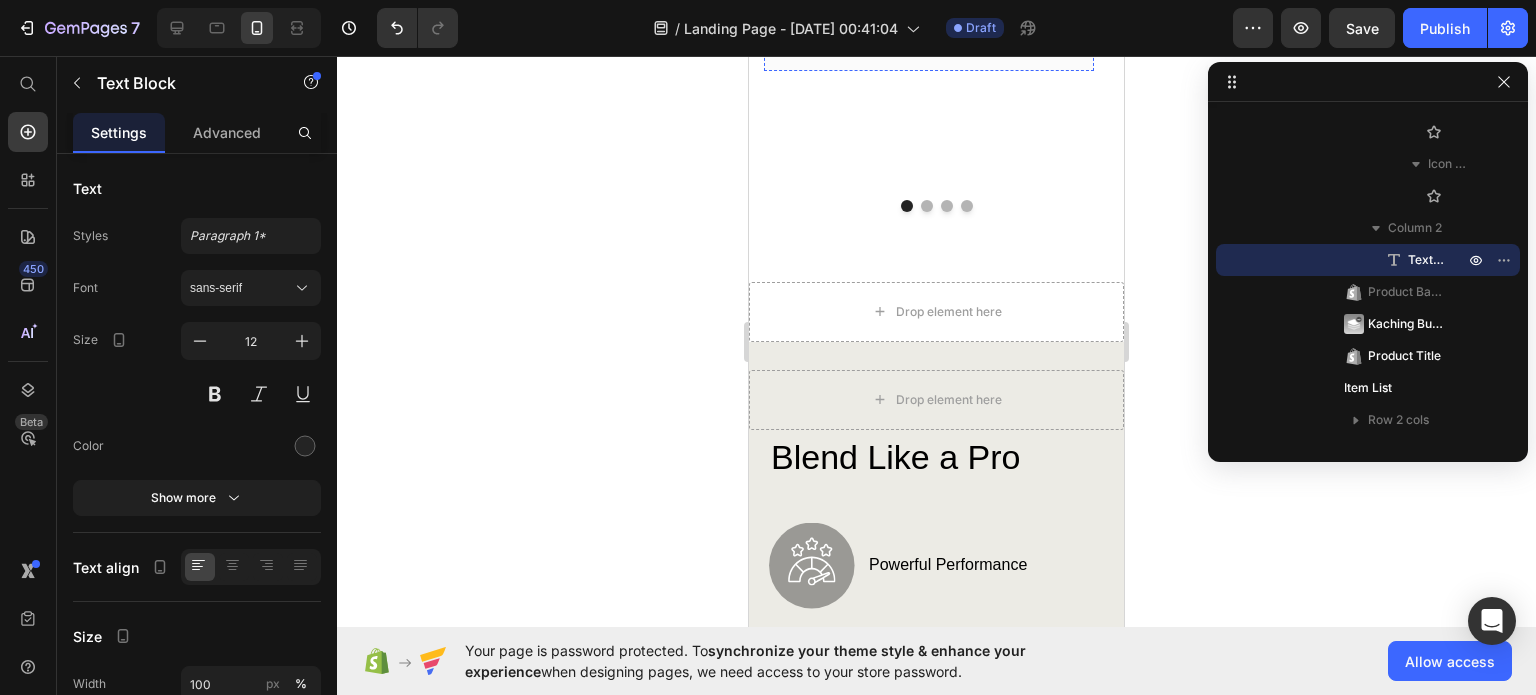 scroll, scrollTop: 2000, scrollLeft: 0, axis: vertical 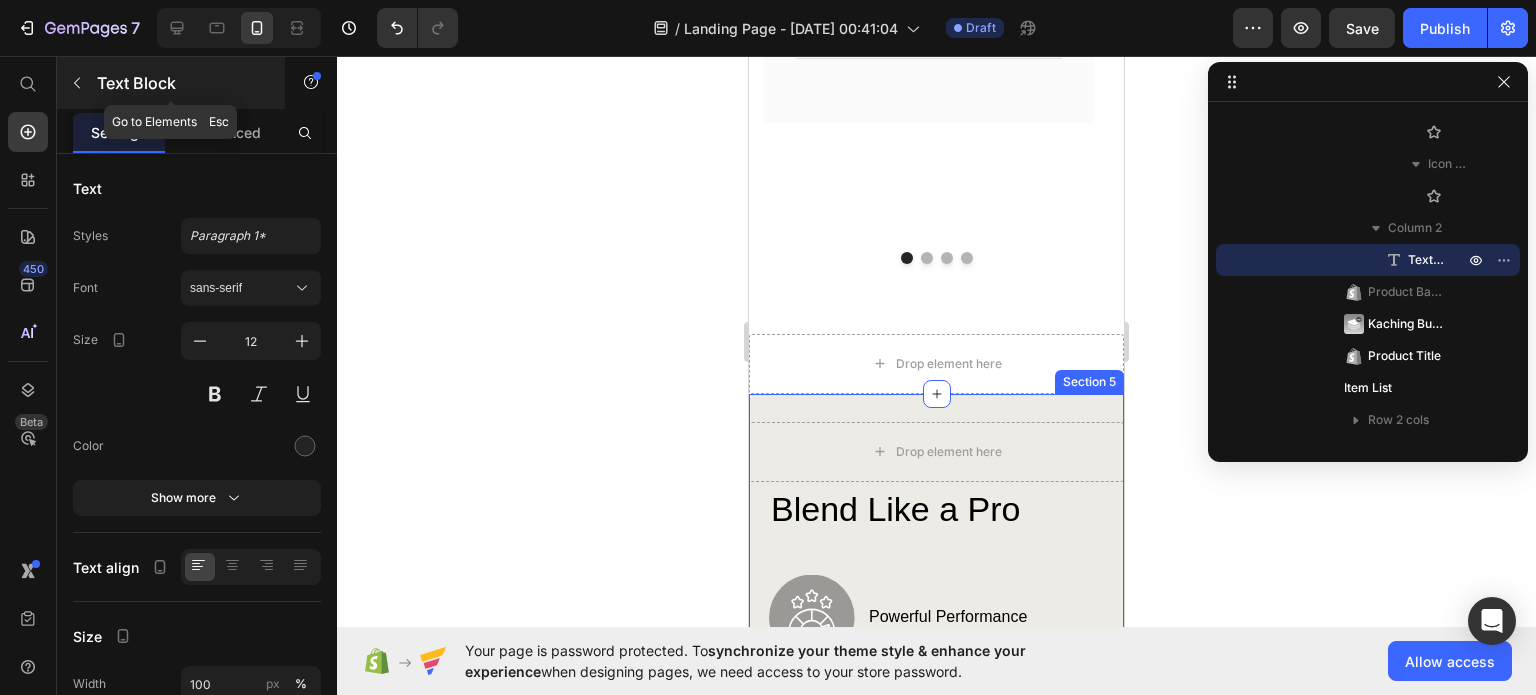 click 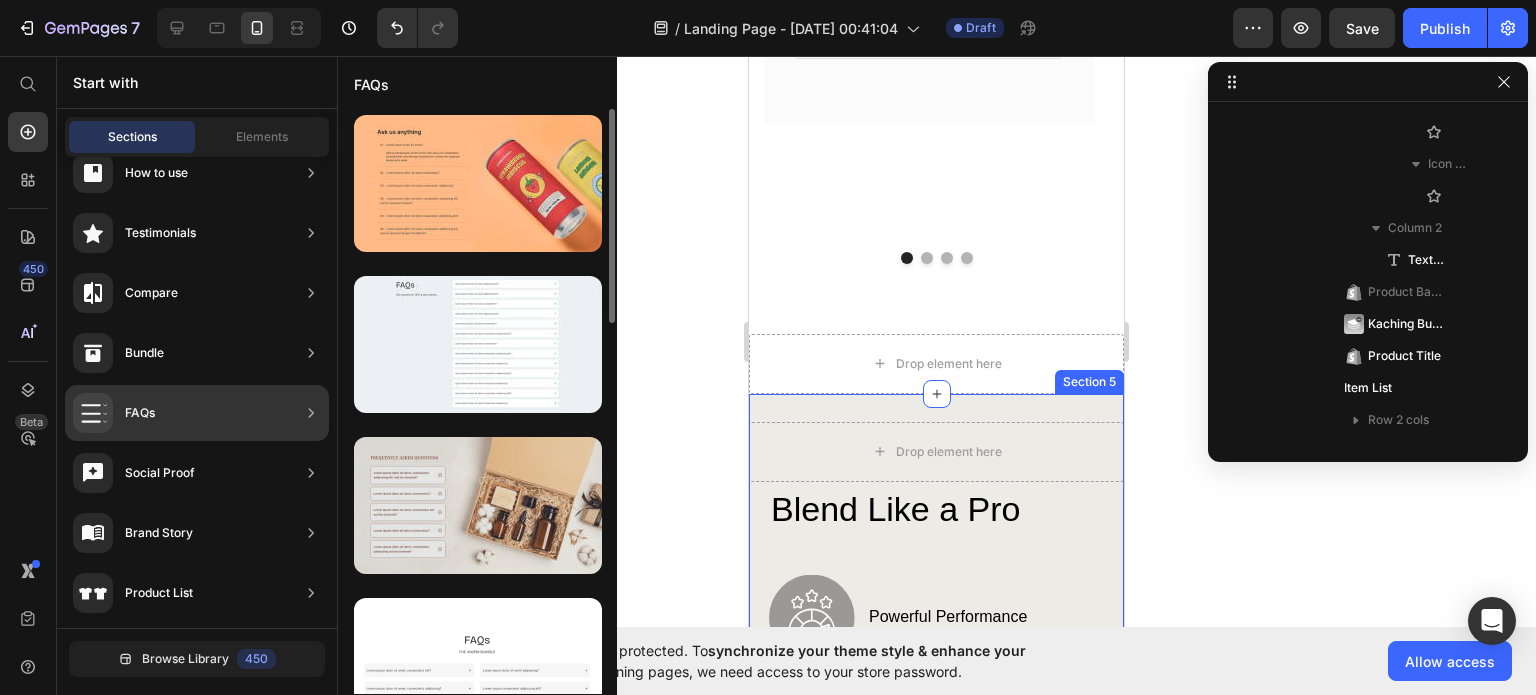 scroll, scrollTop: 200, scrollLeft: 0, axis: vertical 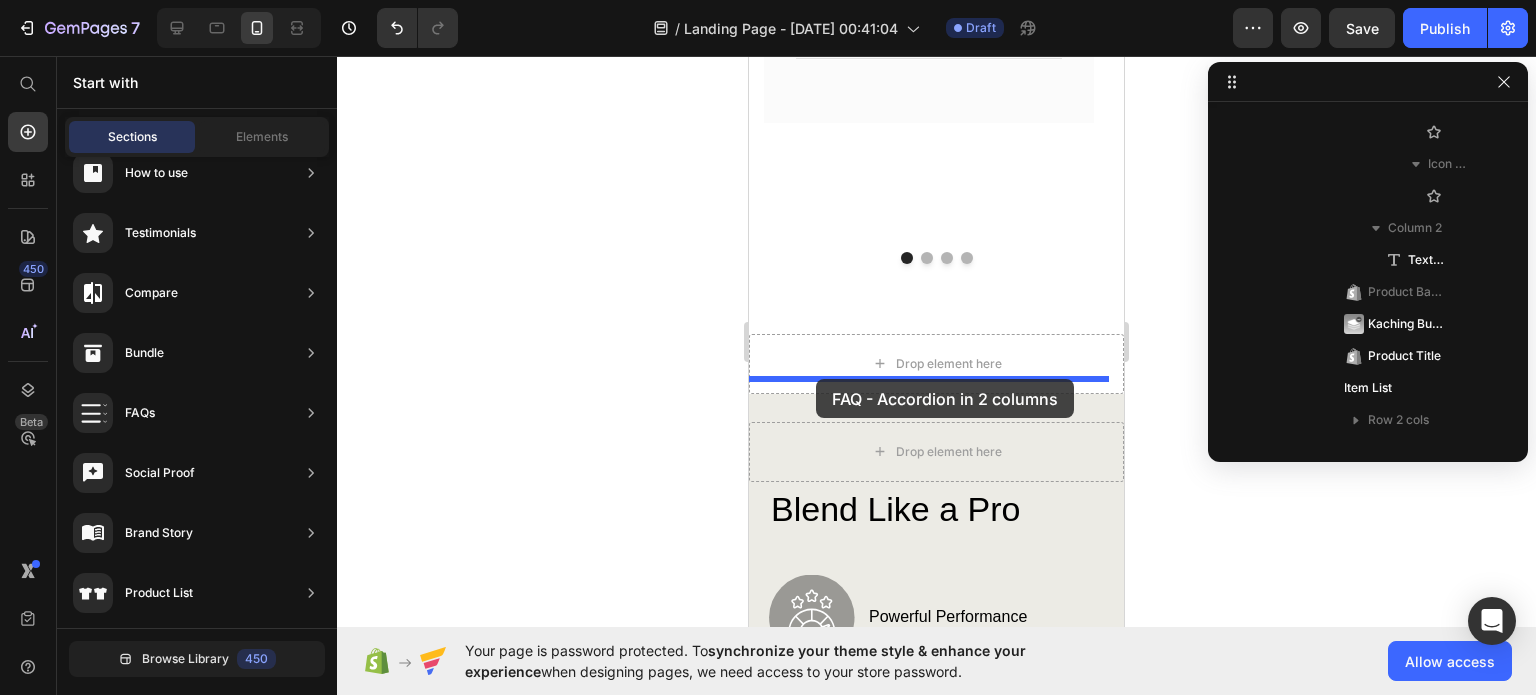 drag, startPoint x: 1249, startPoint y: 519, endPoint x: 816, endPoint y: 379, distance: 455.0703 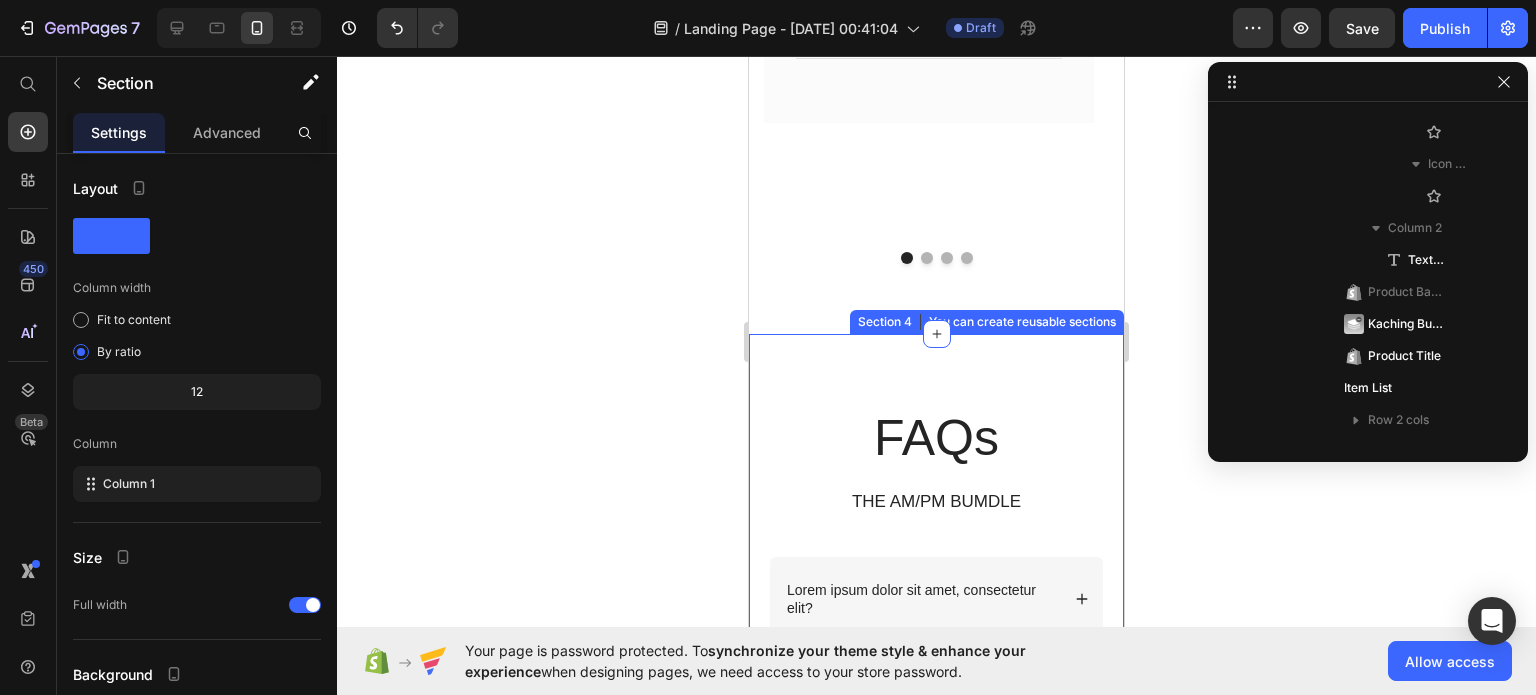 scroll, scrollTop: 3930, scrollLeft: 0, axis: vertical 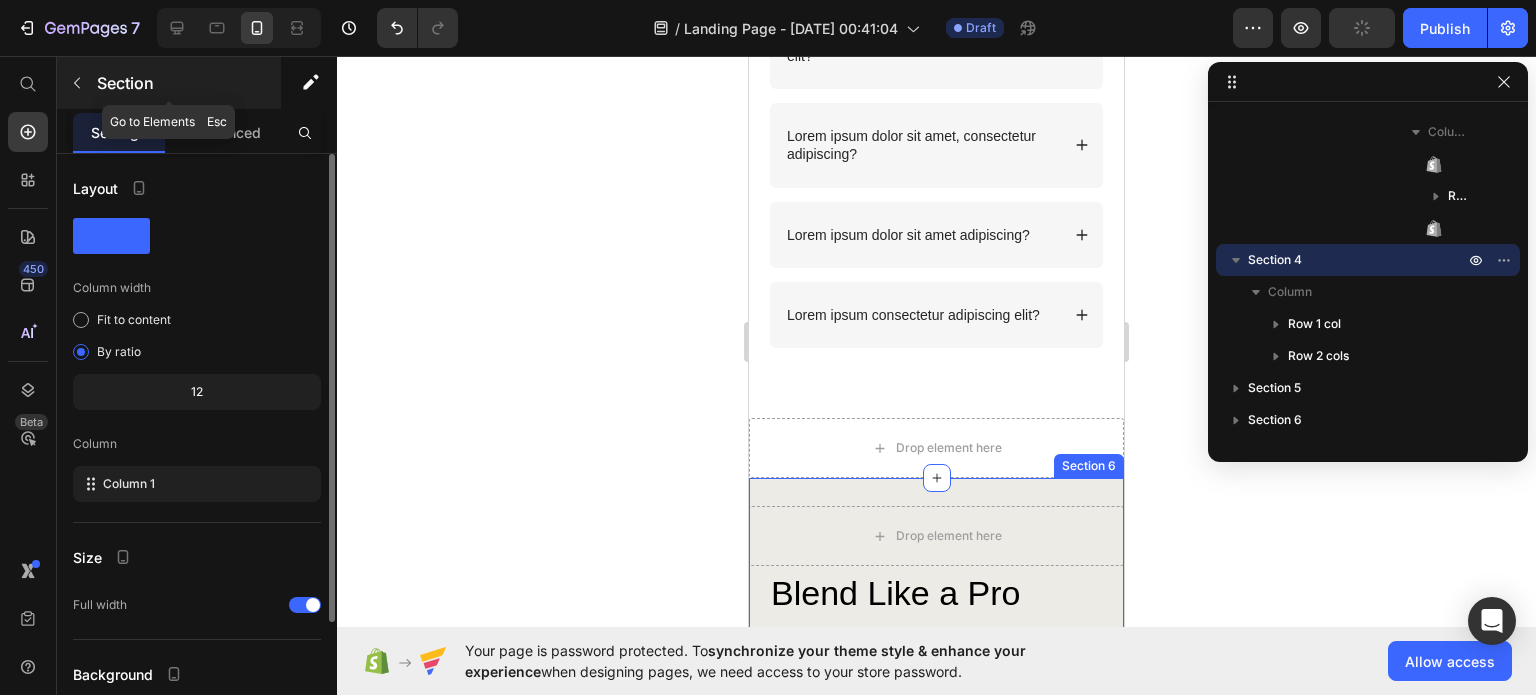 click 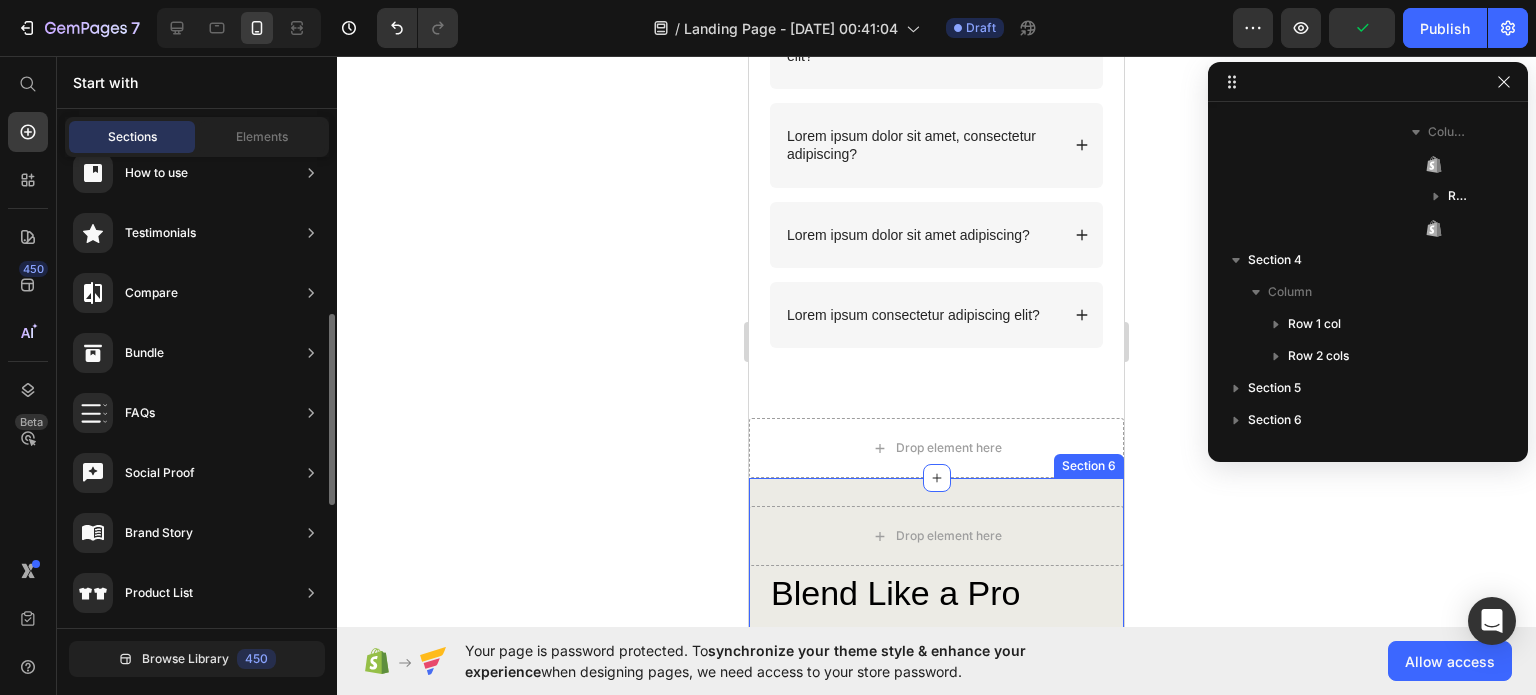 scroll, scrollTop: 46, scrollLeft: 0, axis: vertical 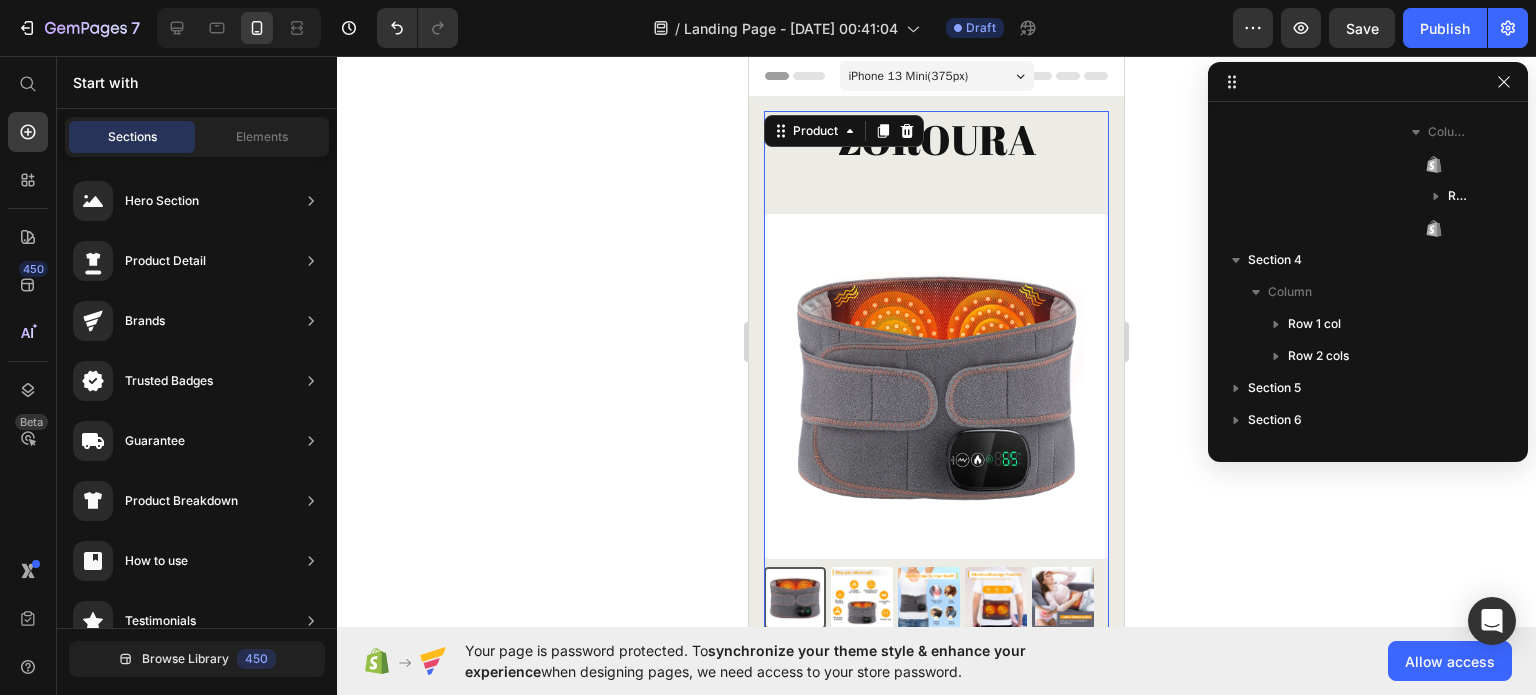click on "ZOROURA Heading Product Images
Material
Shipping
Care instruction Accordion" at bounding box center [936, 380] 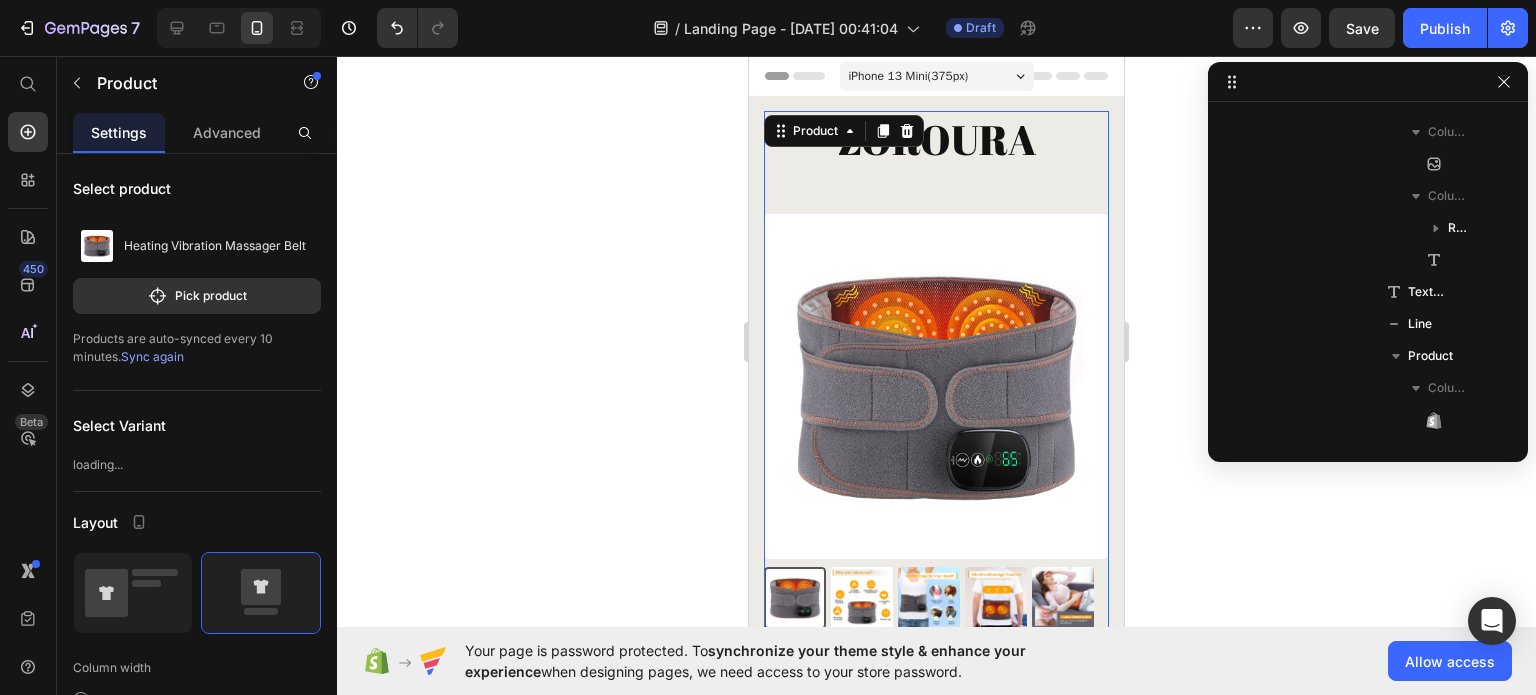 scroll, scrollTop: 0, scrollLeft: 0, axis: both 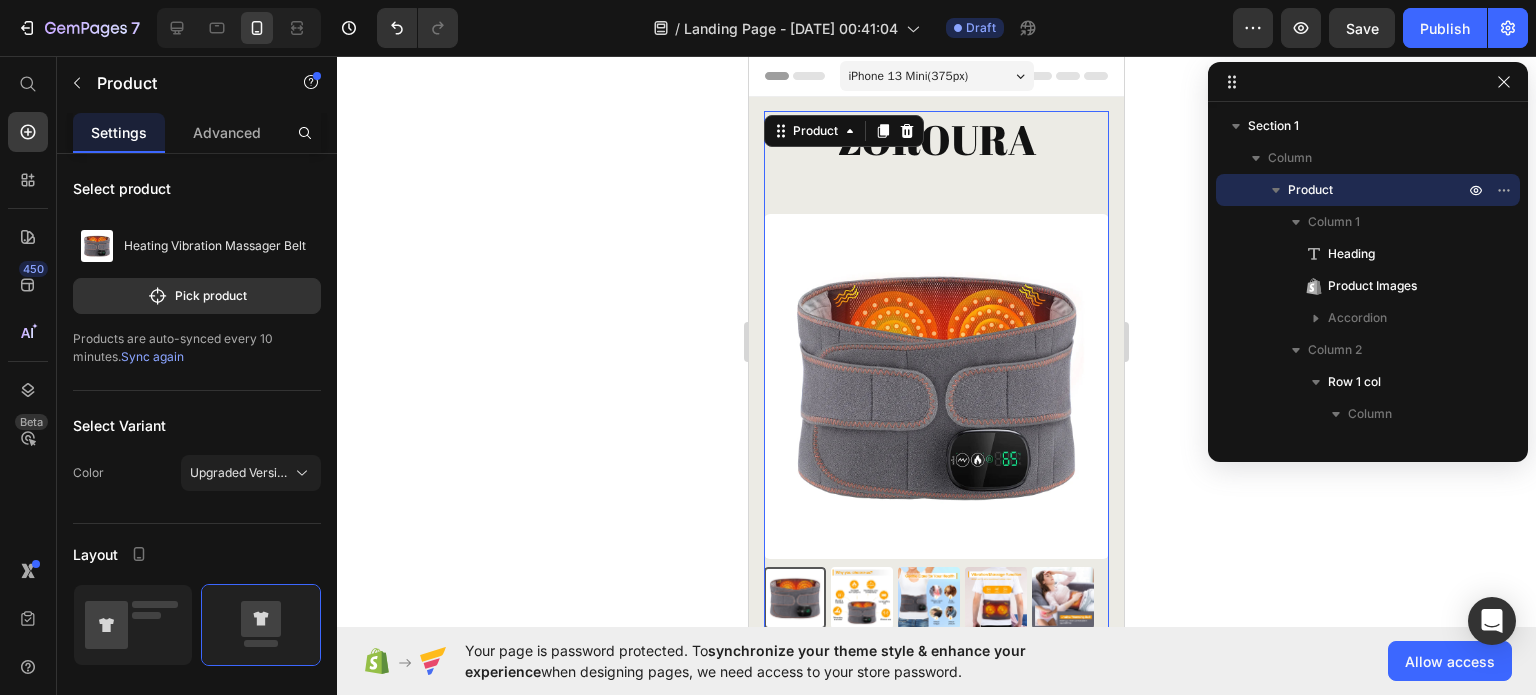 click on "ZOROURA Heading Product Images
Material
Shipping
Care instruction Accordion" at bounding box center [936, 380] 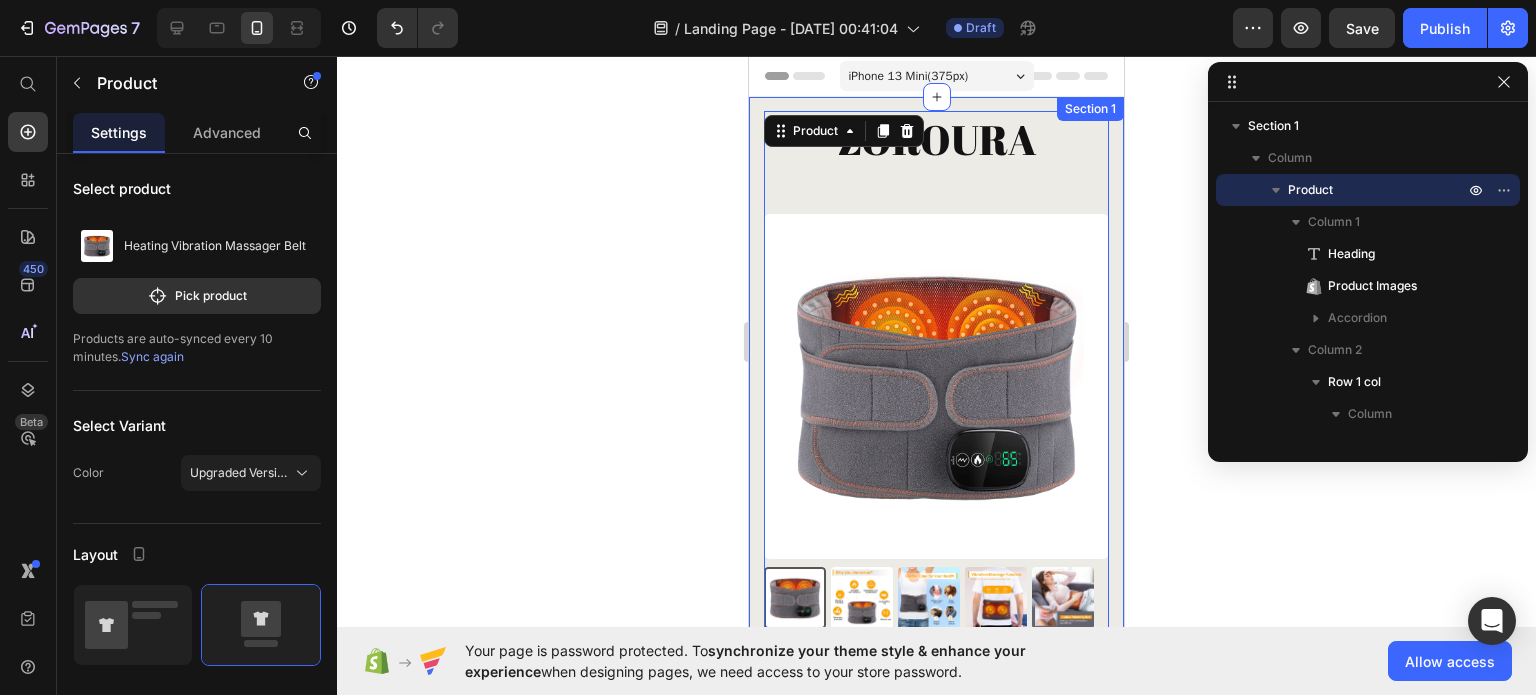 click on "ZOROURA Heading Product Images
Material
Shipping
Care instruction Accordion Icon Icon Icon Icon Icon Icon List 2,500+ Happy Customers! Text Block Row -99% off Product Badge Kaching Bundles Kaching Bundles Heating Vibration Massager Belt Product Title Support Healthy Urine Flow Reduce [MEDICAL_DATA] Inflammation Improve Bladder Emptying Item List Icon Icon Icon Icon Icon Icon List 2,500+ Verified Reviews! Text Block Row $119.99 Product Price $119.99 Product Price -99% off Product Badge Row Color: Upgraded Version3.0 Upgraded Version3.0 Upgraded Version3.0 Upgraded Version3.0 Product Variants & Swatches Upgraded Version3.0 Product Variants & Swatches 1 Product Quantity Row Add to cart Add to Cart Row Row Product   14 Section 1" at bounding box center [936, 628] 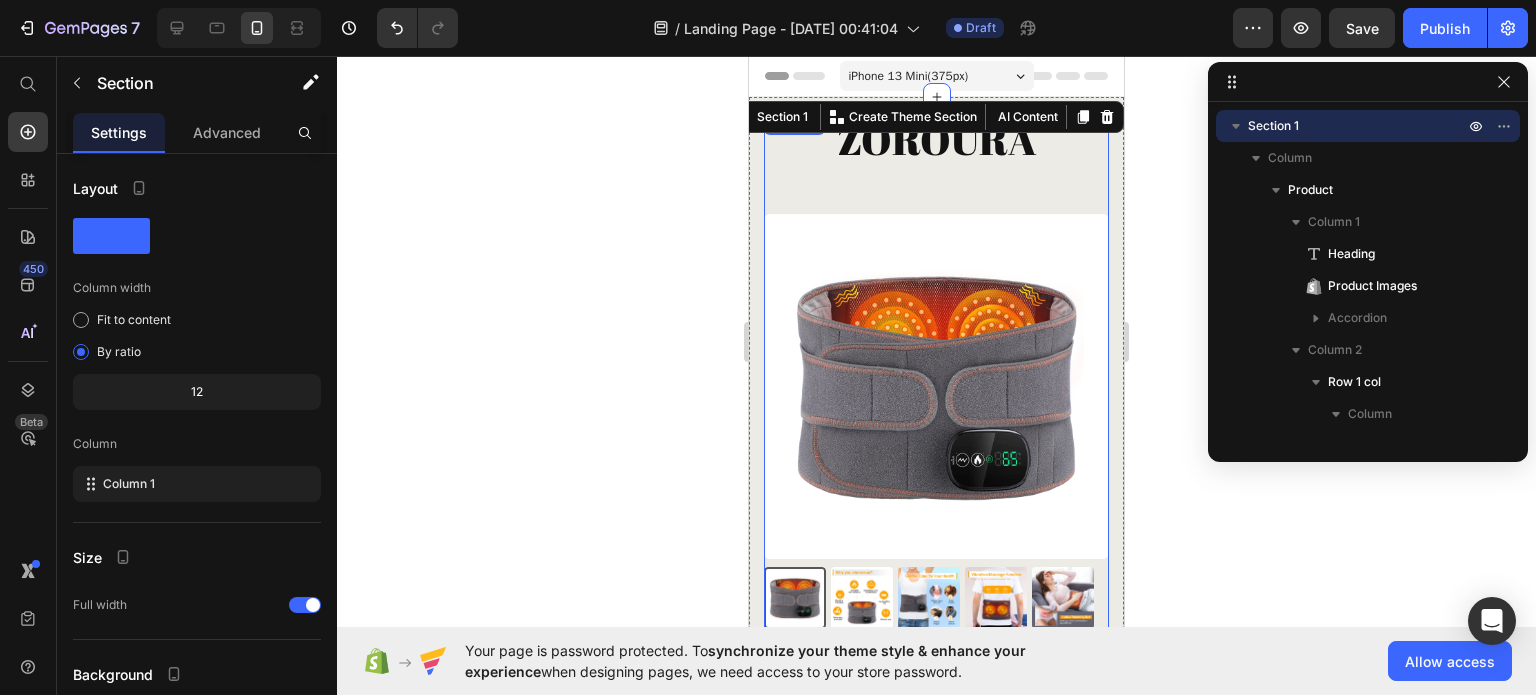 click on "ZOROURA Heading Product Images
Material
Shipping
Care instruction Accordion" at bounding box center (936, 380) 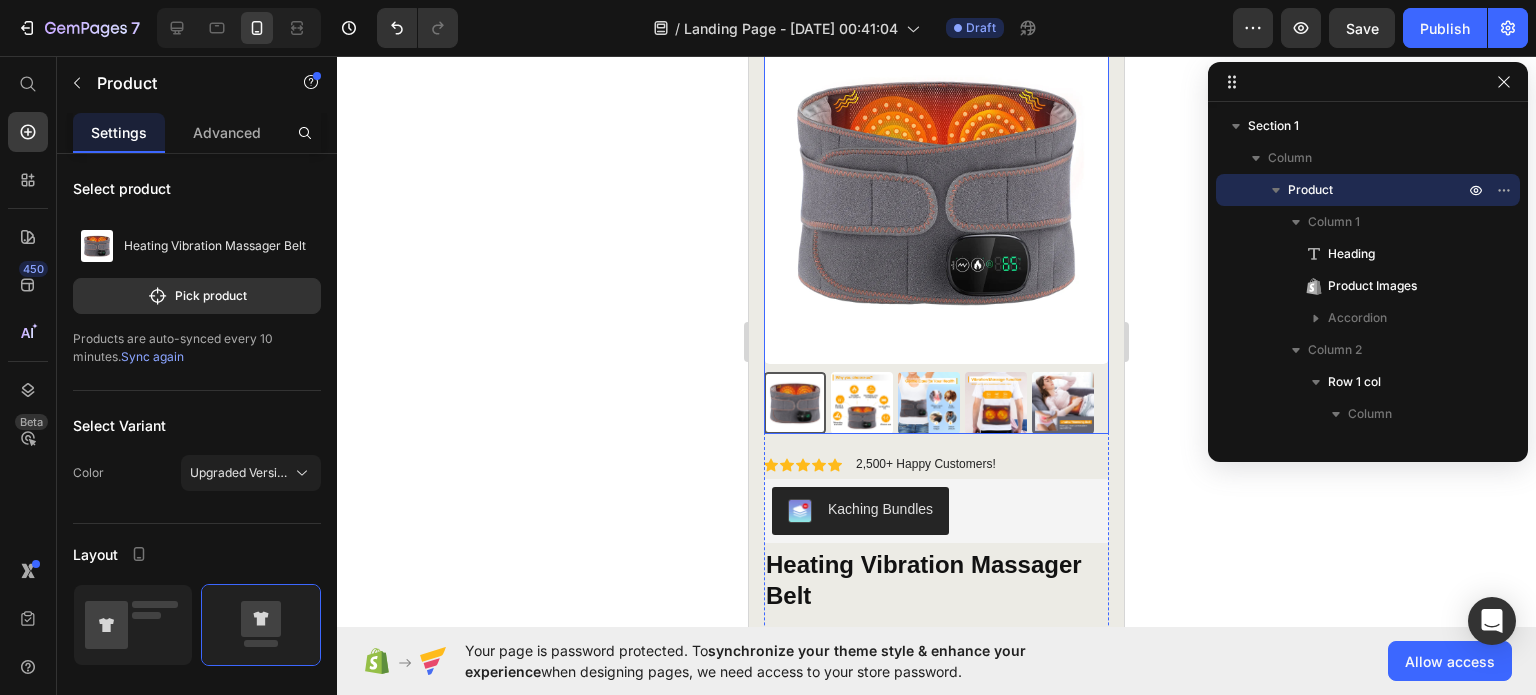 scroll, scrollTop: 200, scrollLeft: 0, axis: vertical 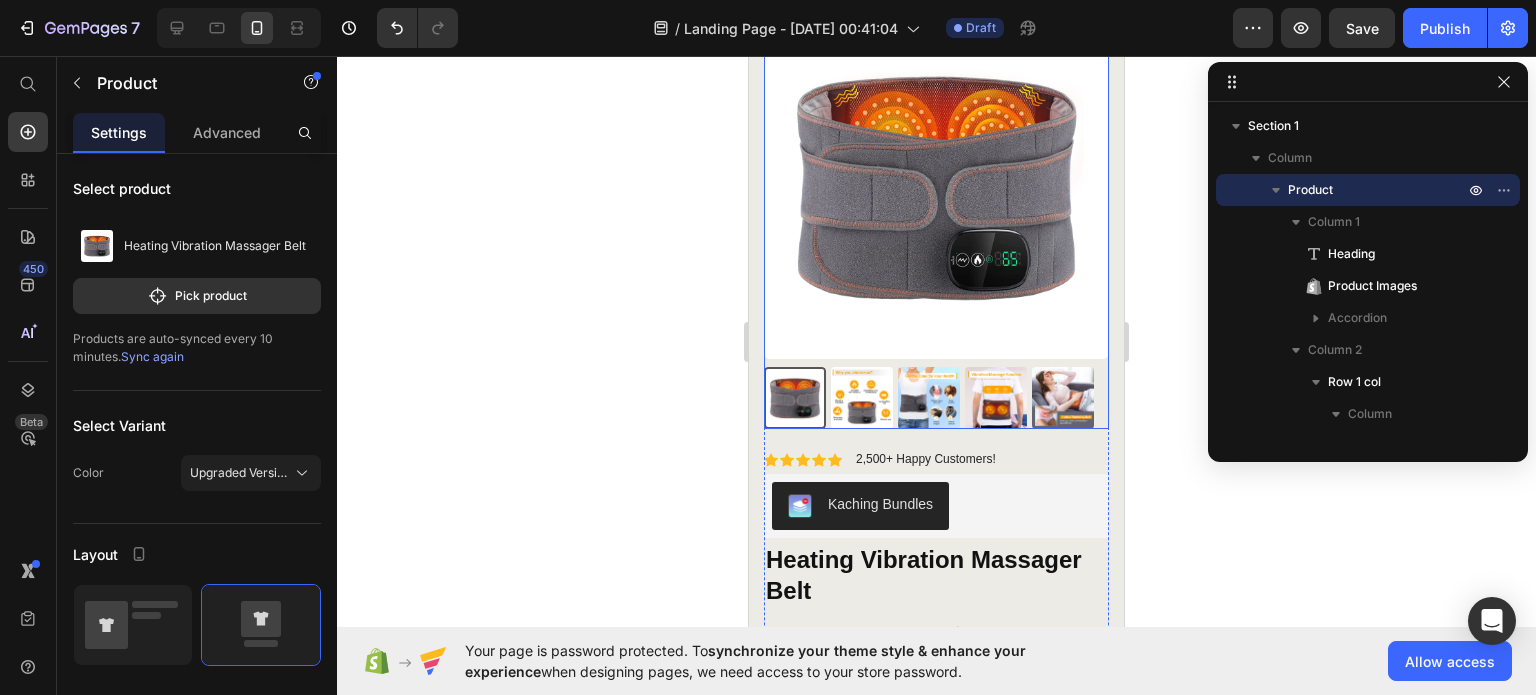 click at bounding box center (862, 398) 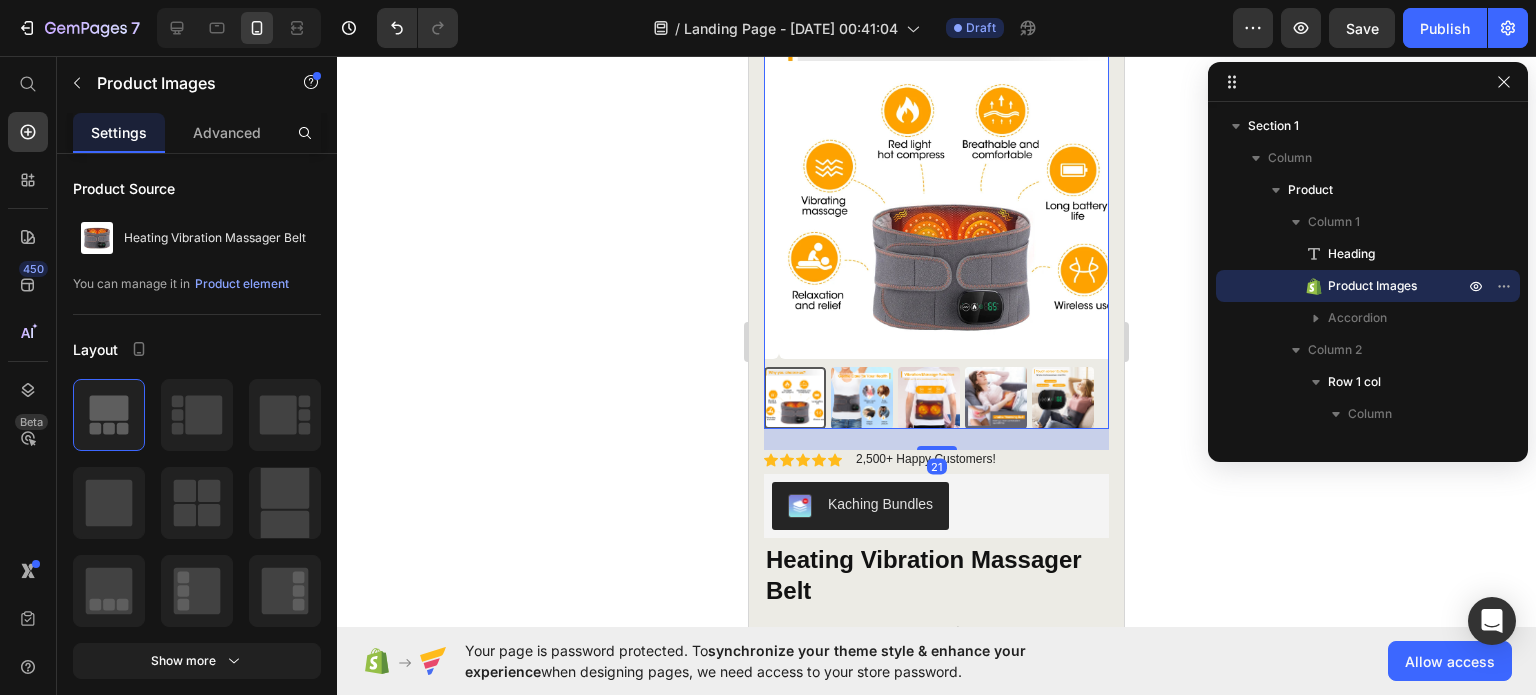 click at bounding box center [862, 398] 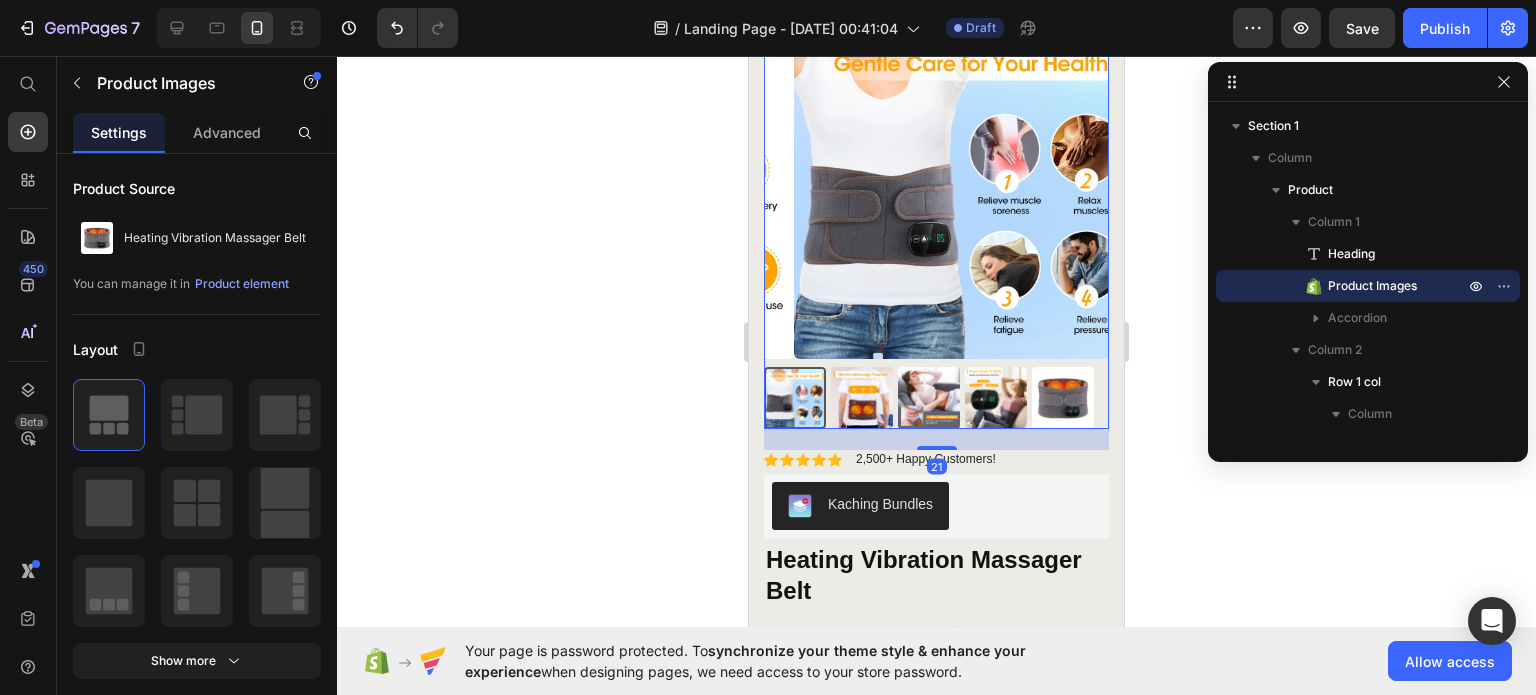 click at bounding box center (929, 398) 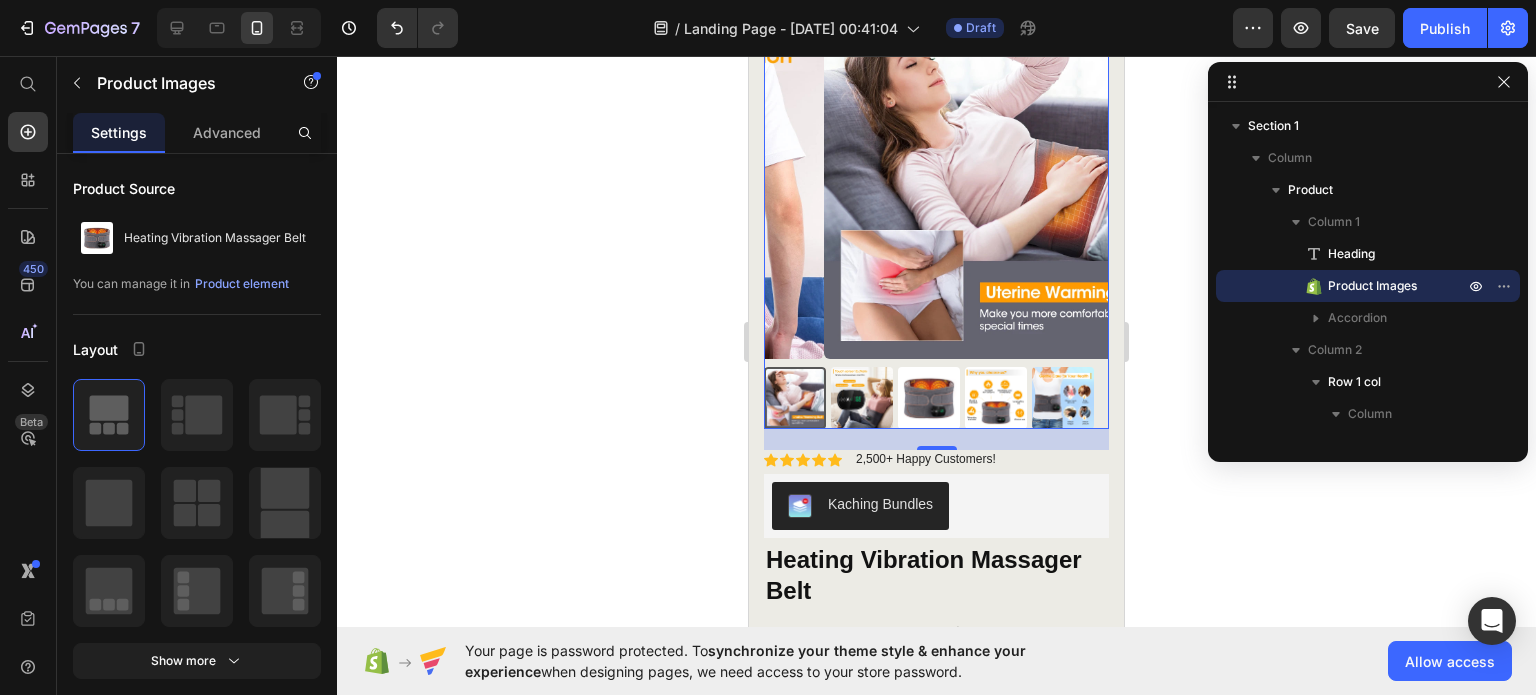 click at bounding box center (929, 398) 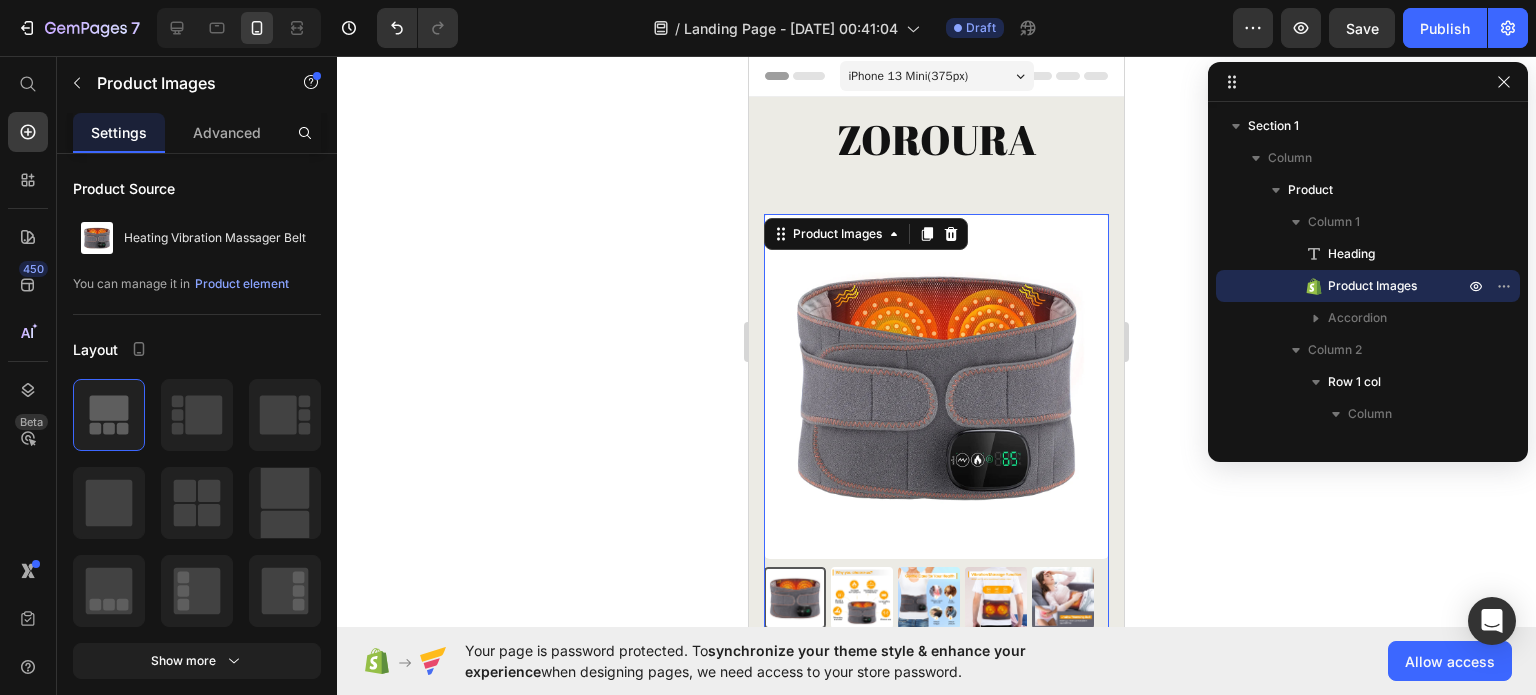 scroll, scrollTop: 0, scrollLeft: 0, axis: both 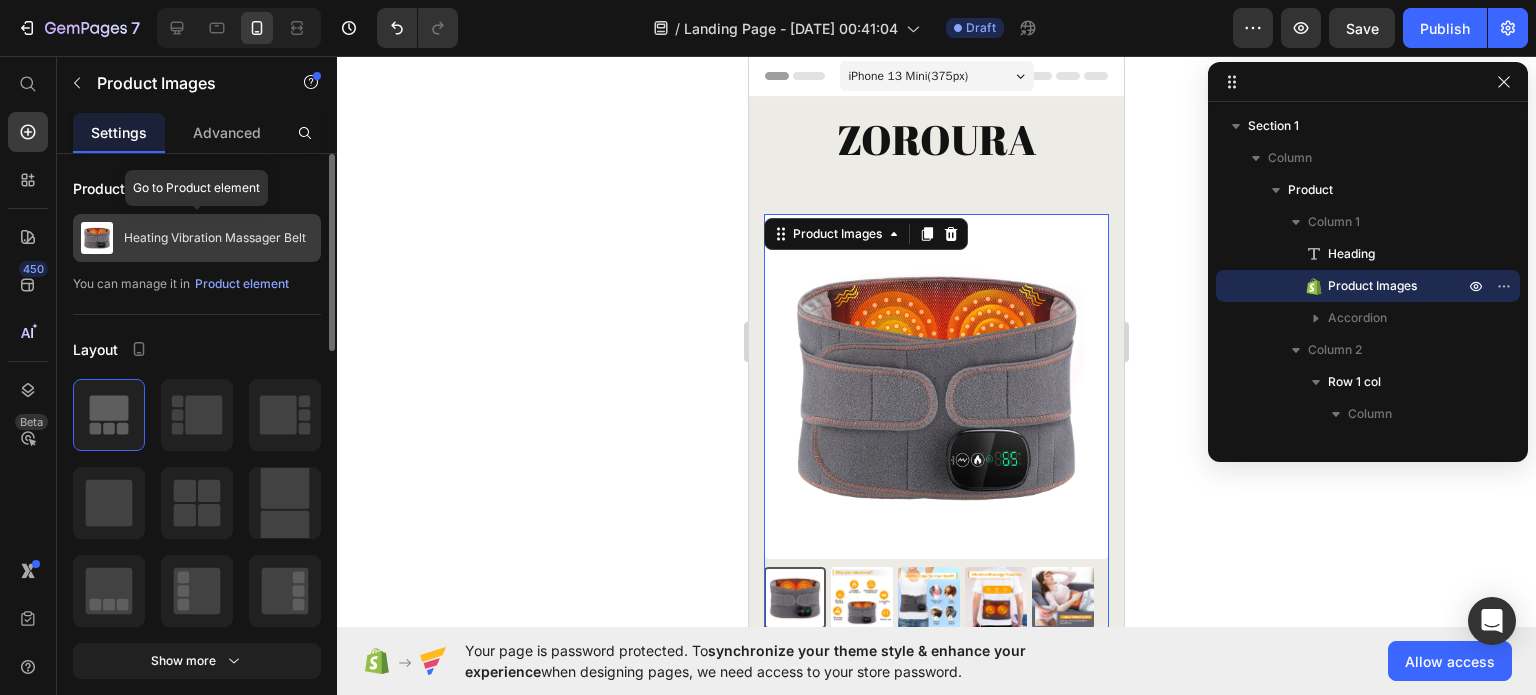 click on "Heating Vibration Massager Belt" at bounding box center [215, 238] 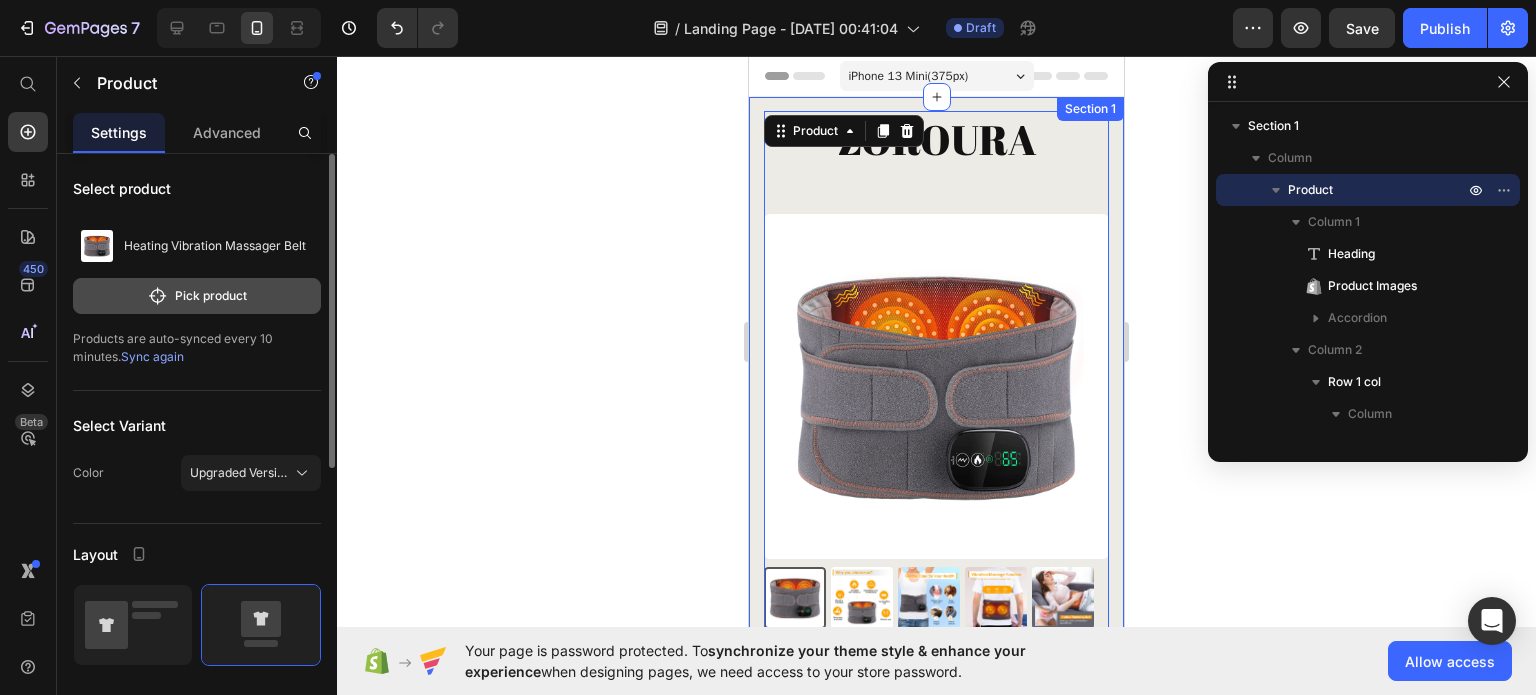 click on "Pick product" at bounding box center [197, 296] 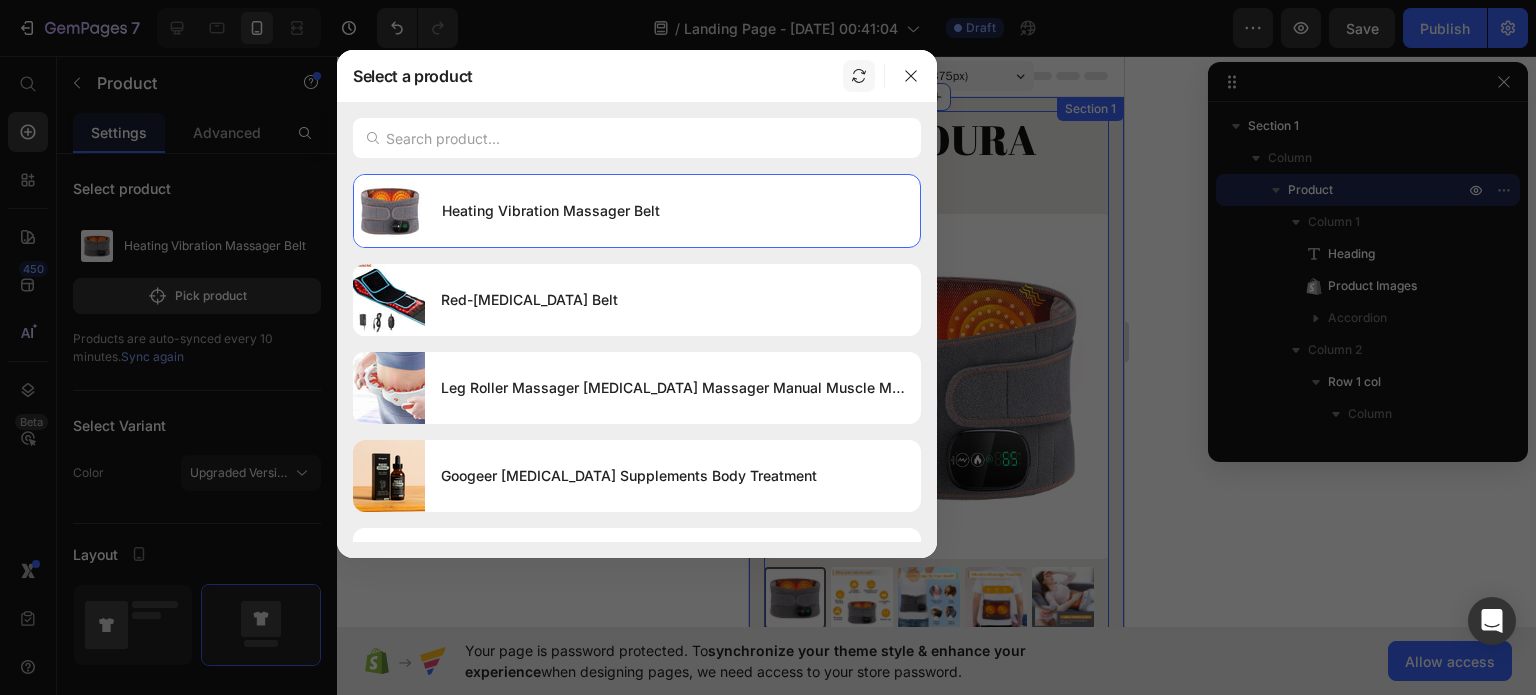 click 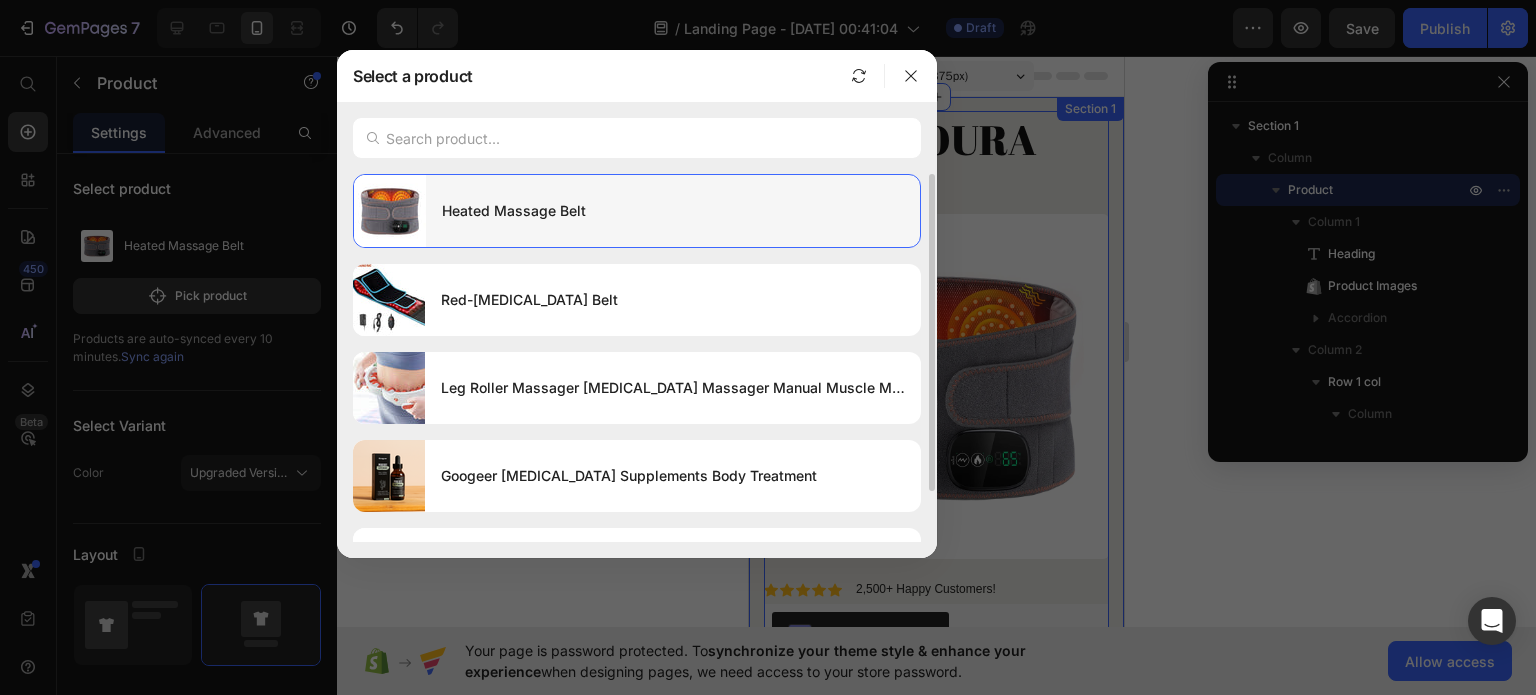 click on "Heated Massage Belt" at bounding box center [673, 211] 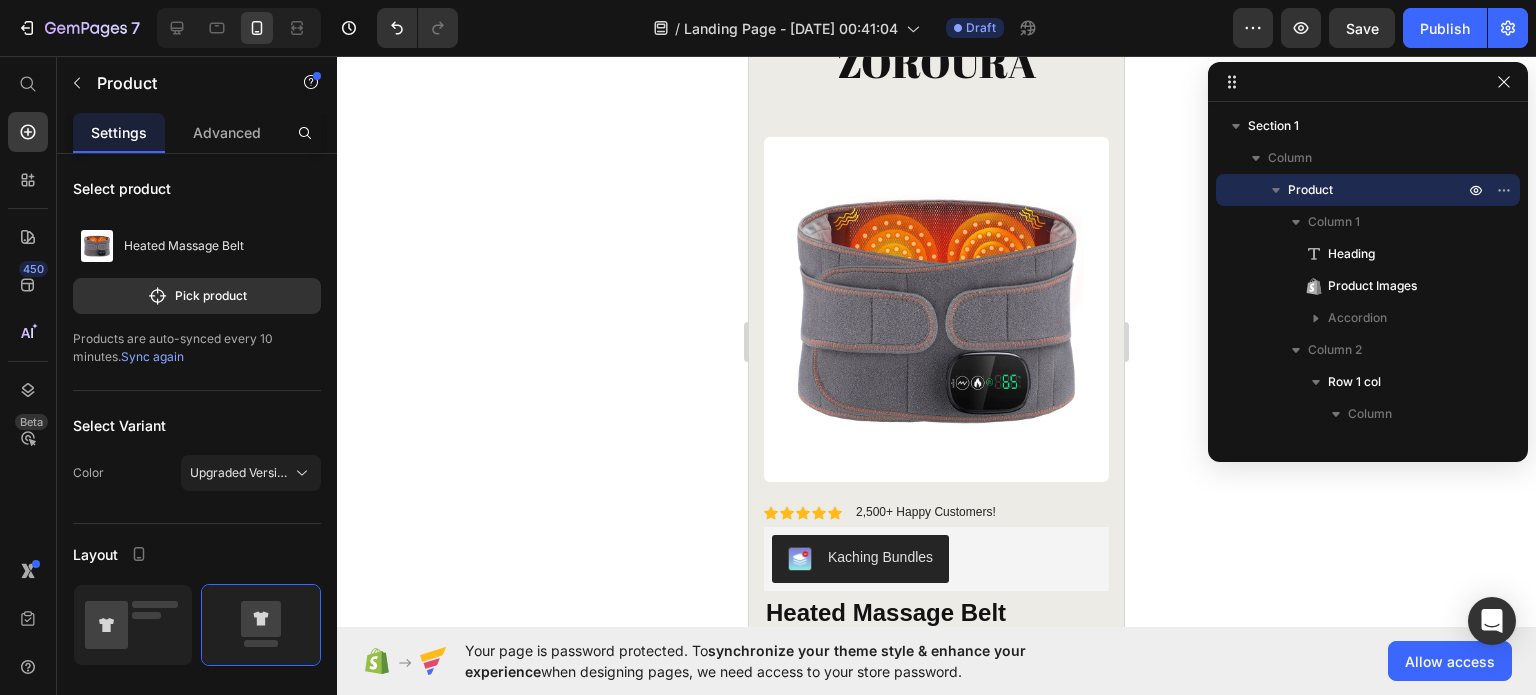 scroll, scrollTop: 300, scrollLeft: 0, axis: vertical 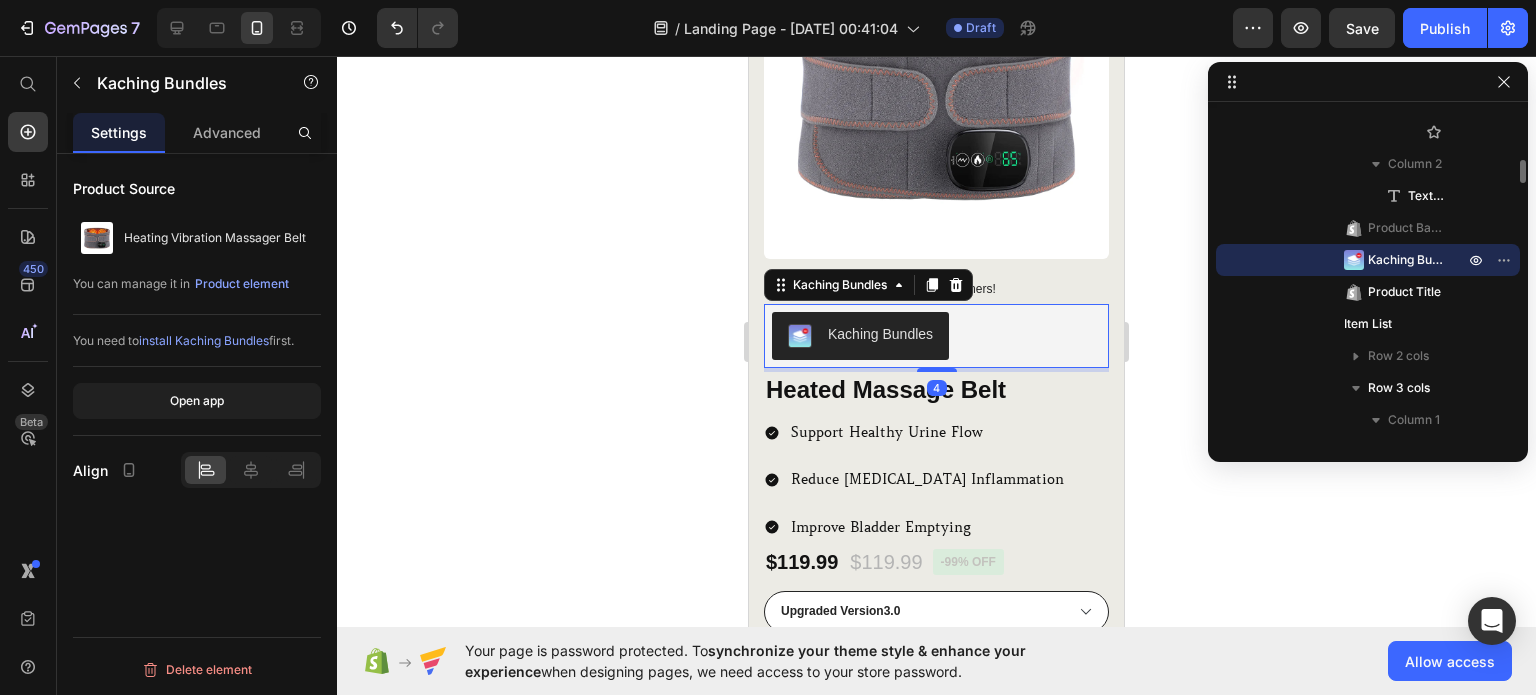 click on "Kaching Bundles" at bounding box center [880, 334] 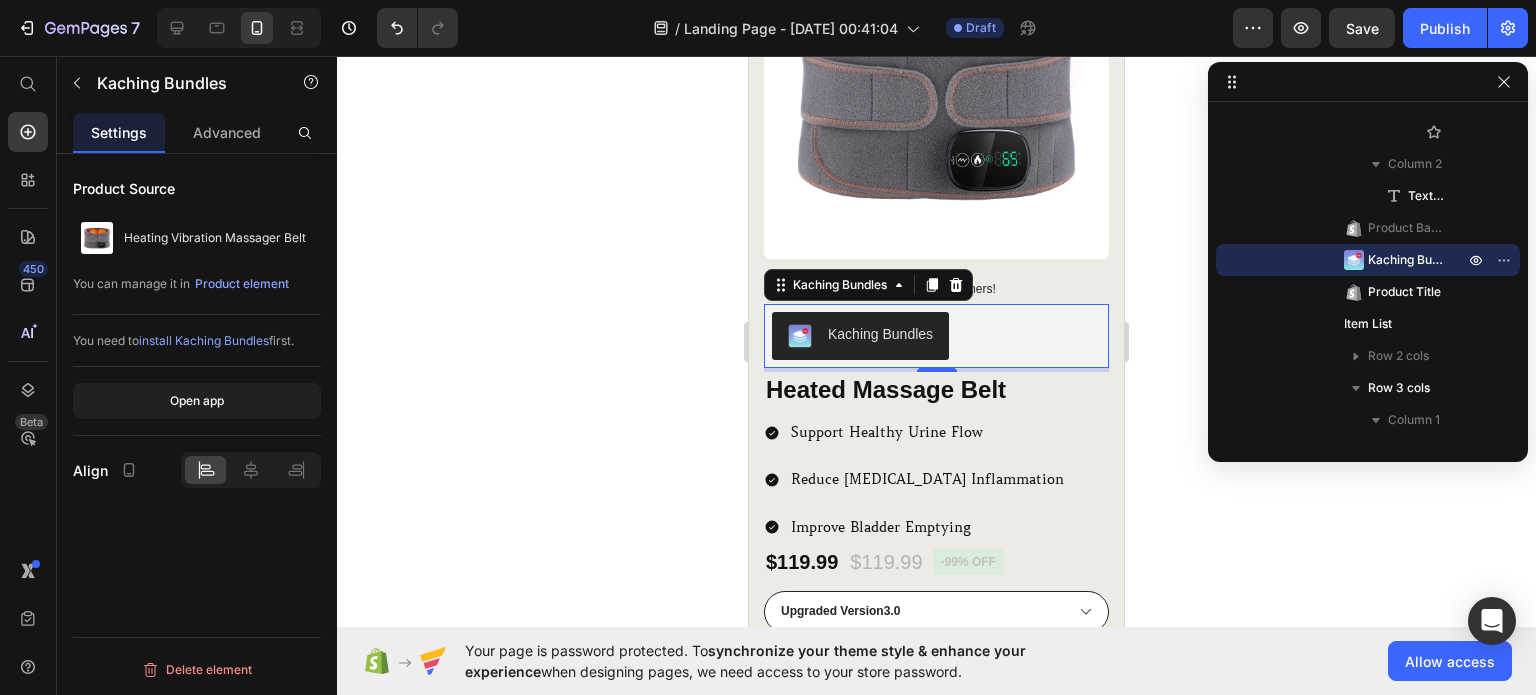 click on "Kaching Bundles" at bounding box center (860, 336) 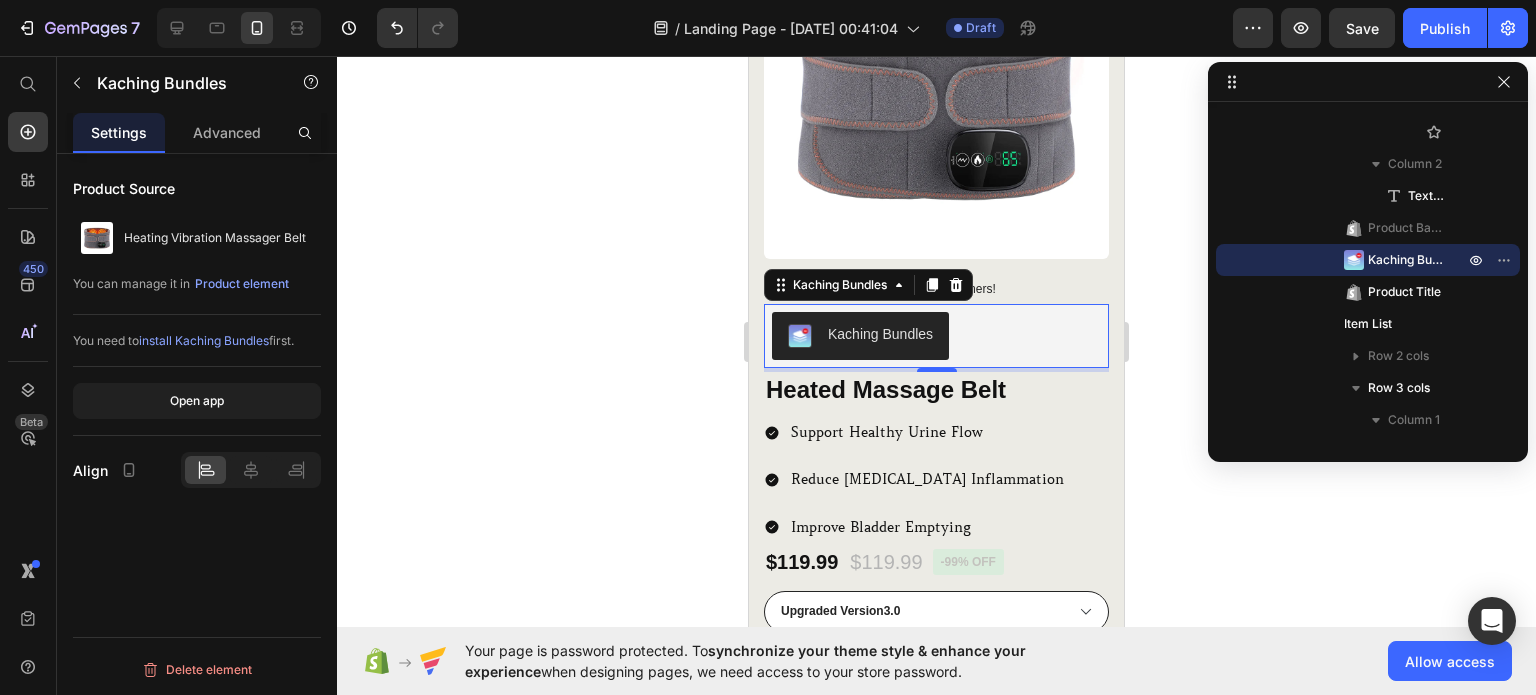 click on "Kaching Bundles" at bounding box center (936, 336) 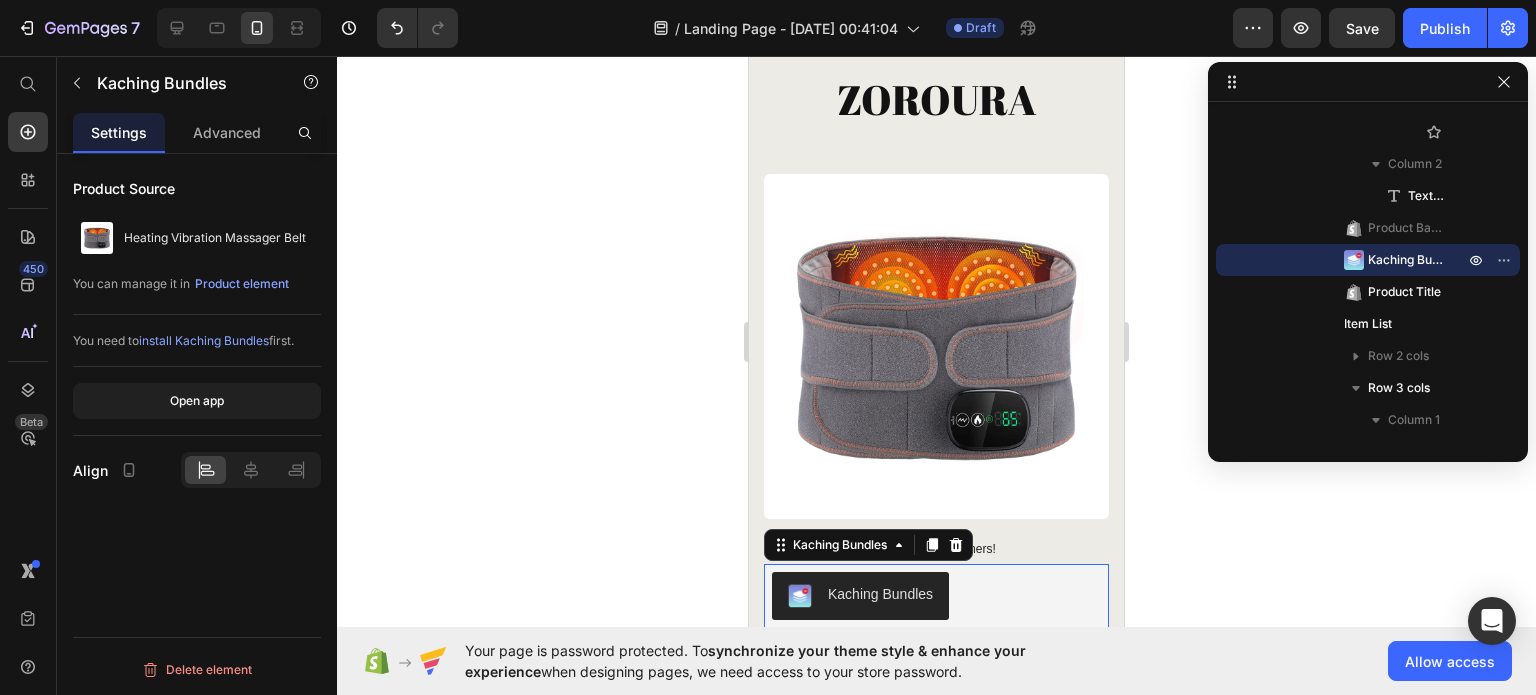 scroll, scrollTop: 0, scrollLeft: 0, axis: both 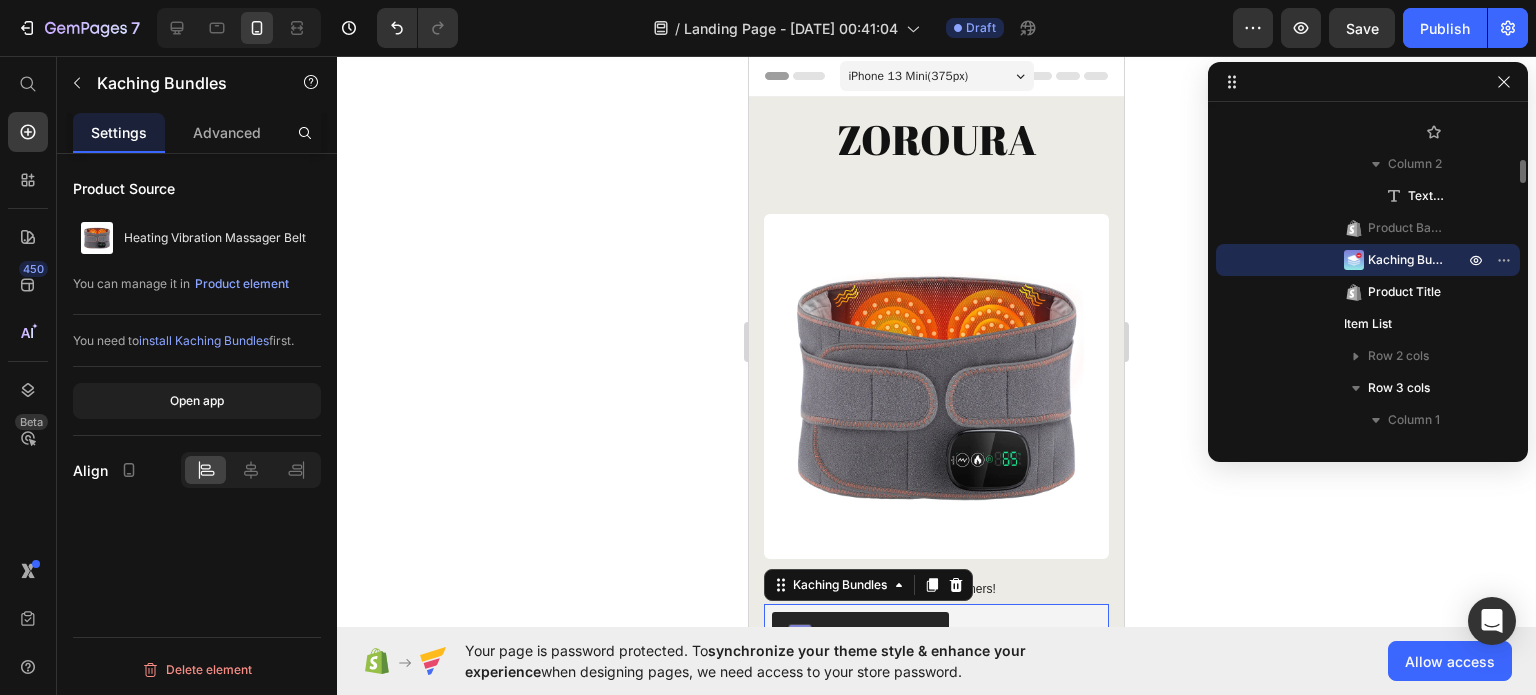 click on "Kaching Bundles" at bounding box center (1406, 260) 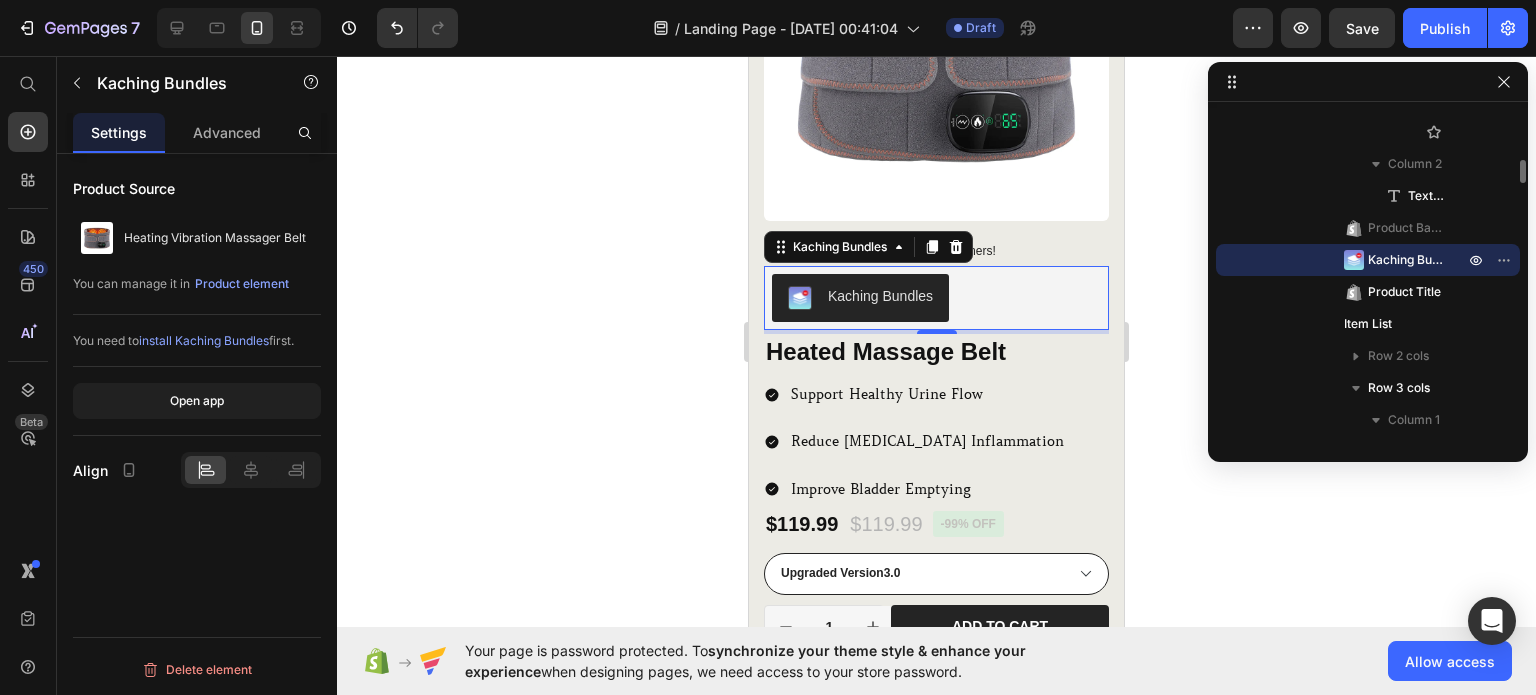 scroll, scrollTop: 462, scrollLeft: 0, axis: vertical 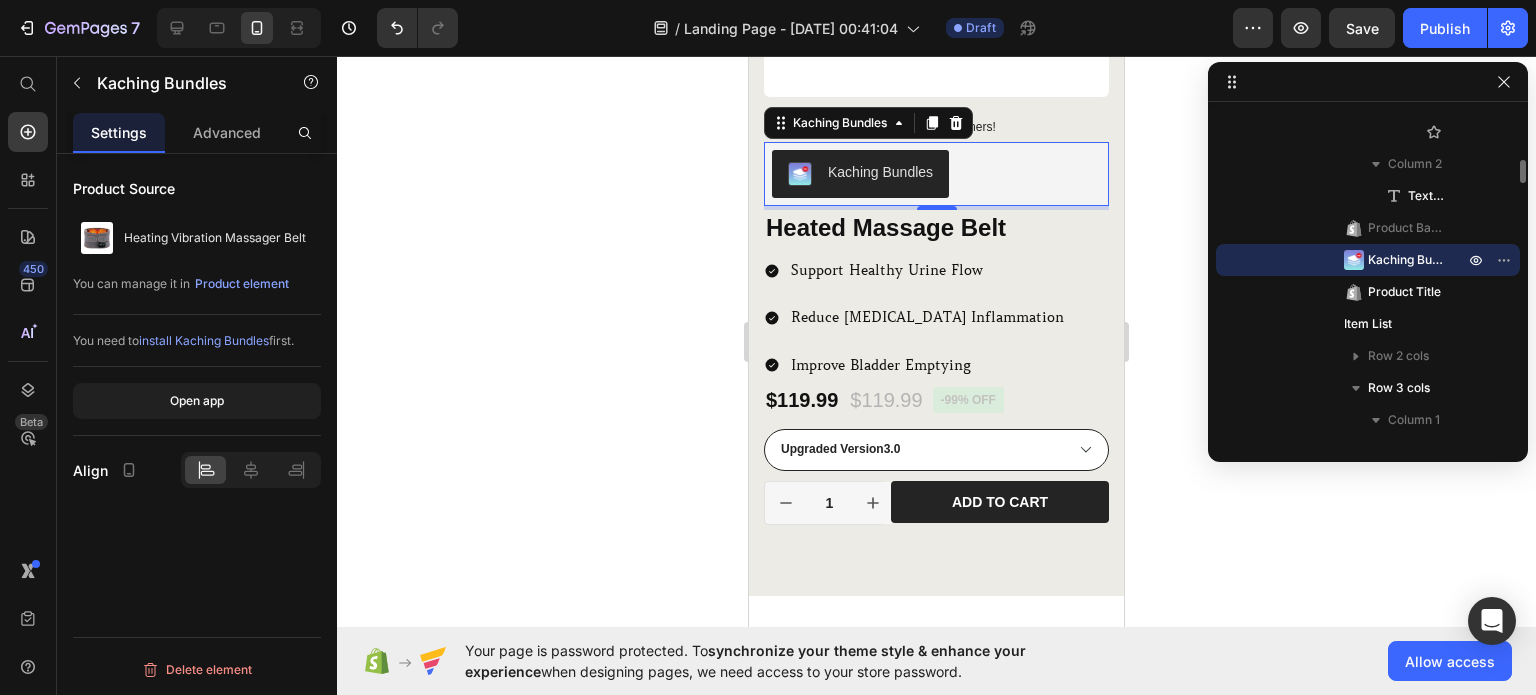 click at bounding box center [1354, 260] 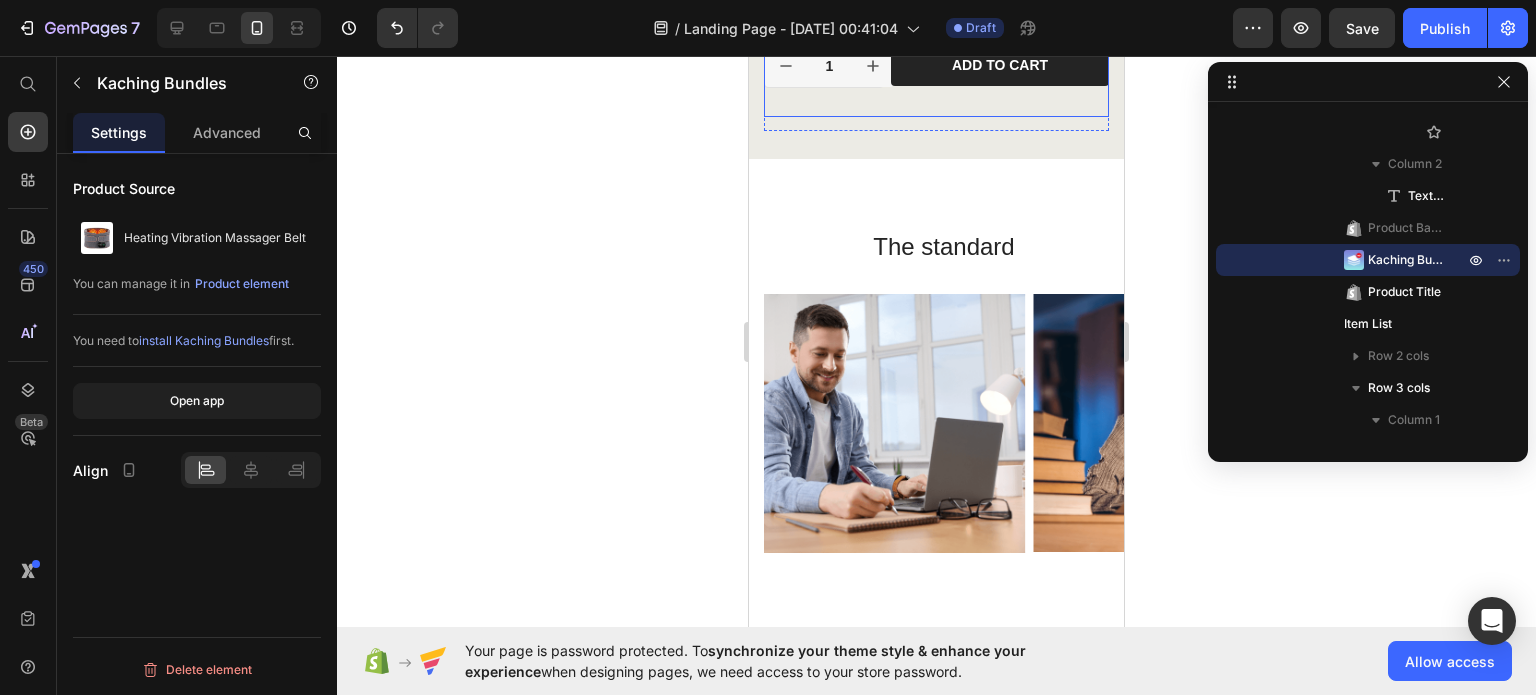 scroll, scrollTop: 900, scrollLeft: 0, axis: vertical 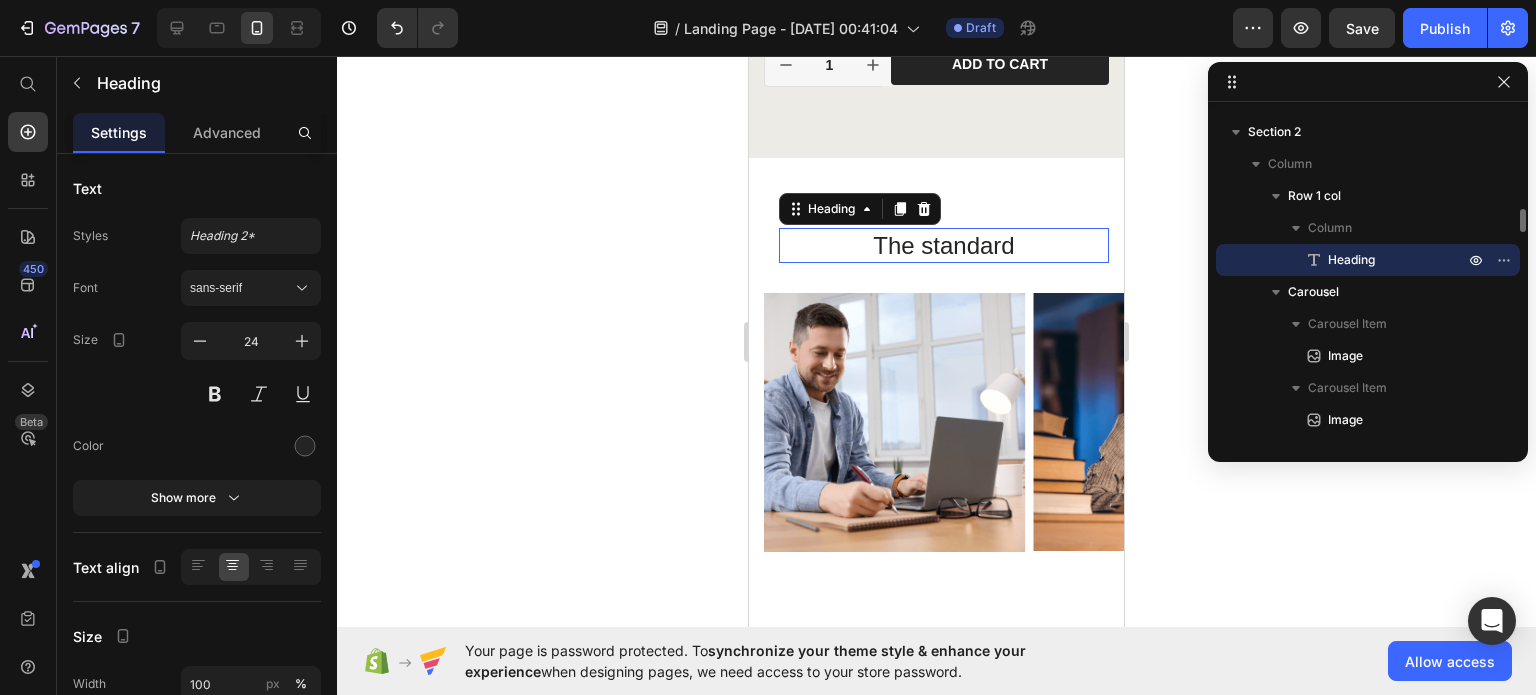 click on "The standard" at bounding box center [944, 245] 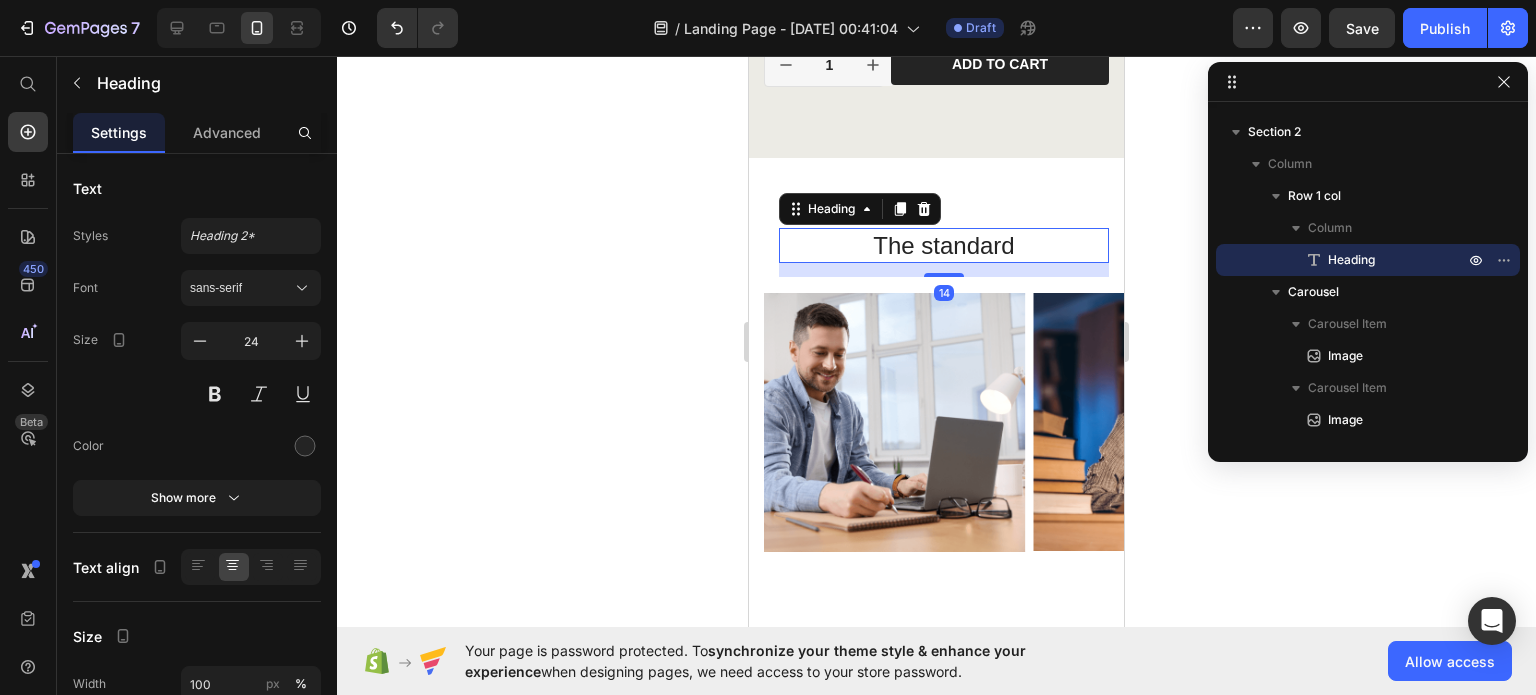click on "The standard" at bounding box center (944, 245) 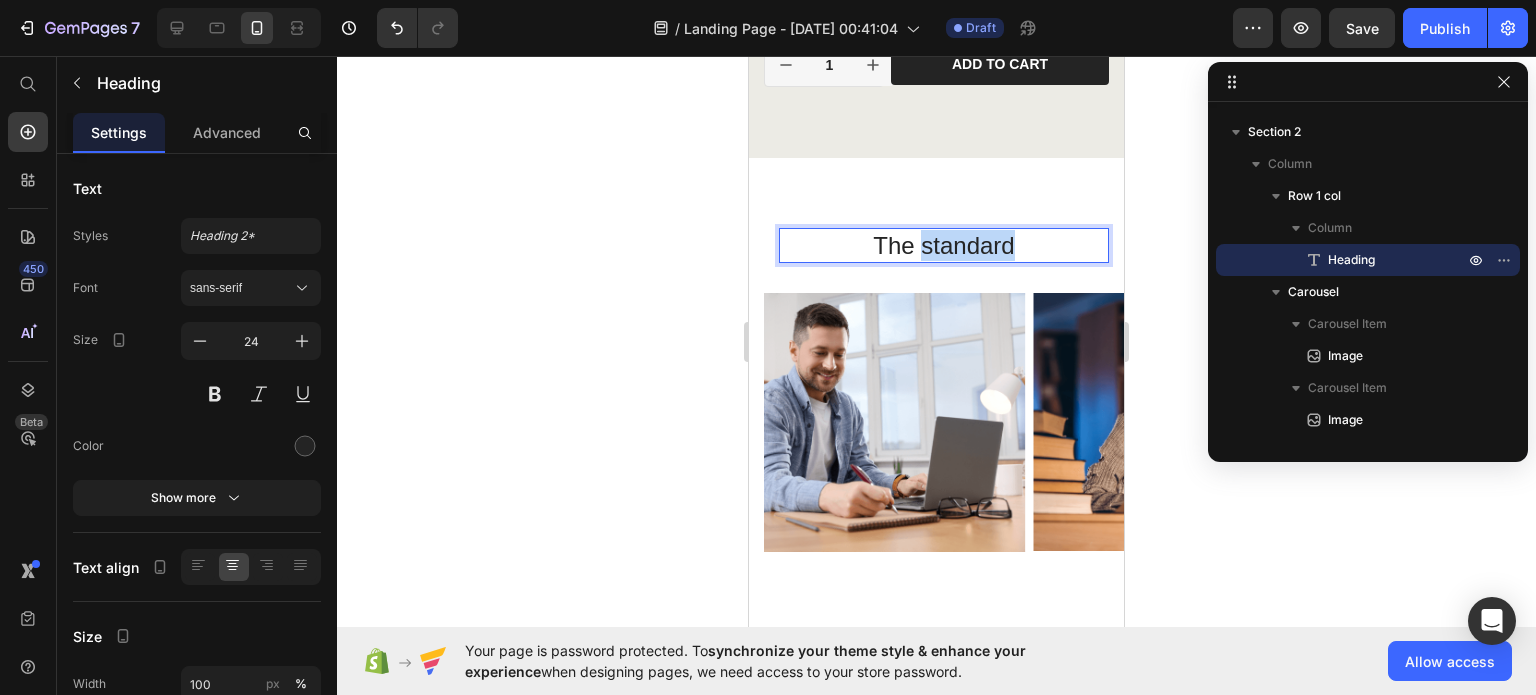 click on "The standard" at bounding box center (944, 245) 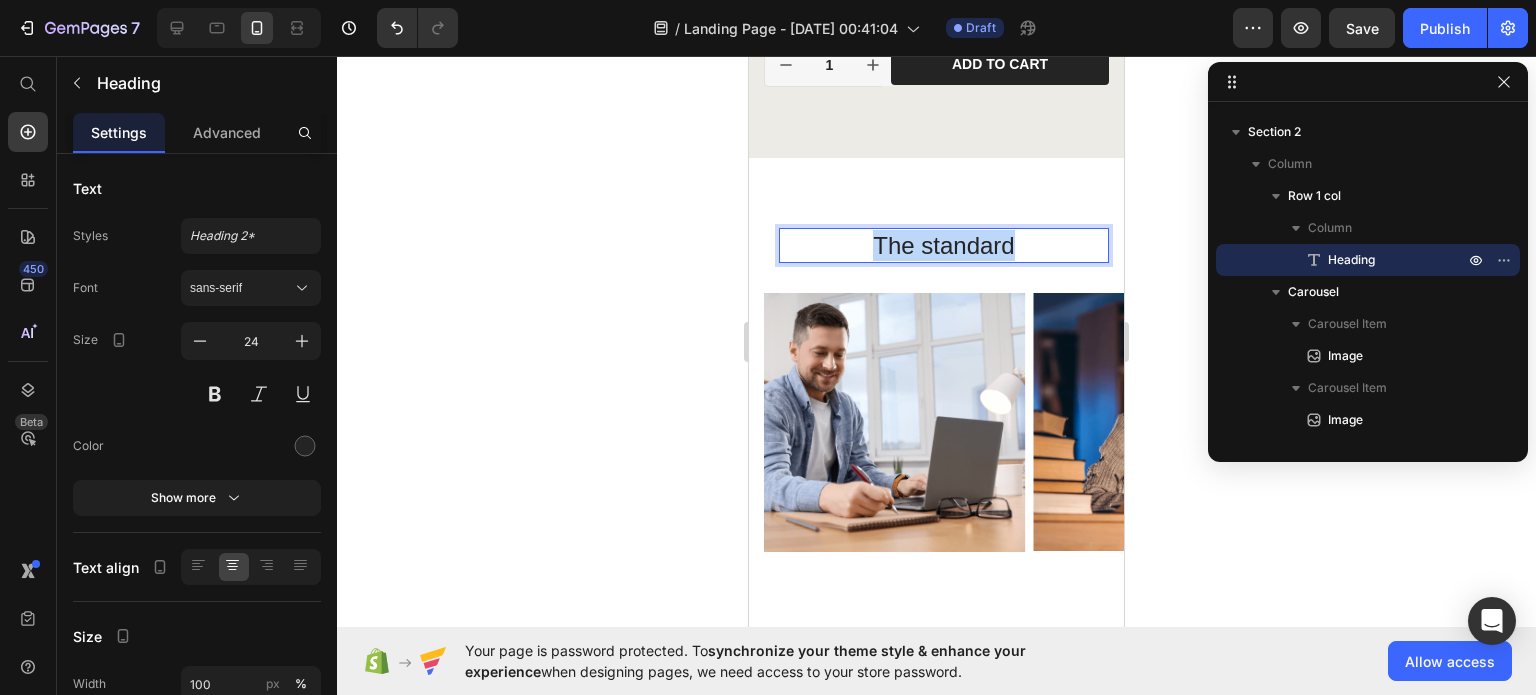 click on "The standard" at bounding box center [944, 245] 